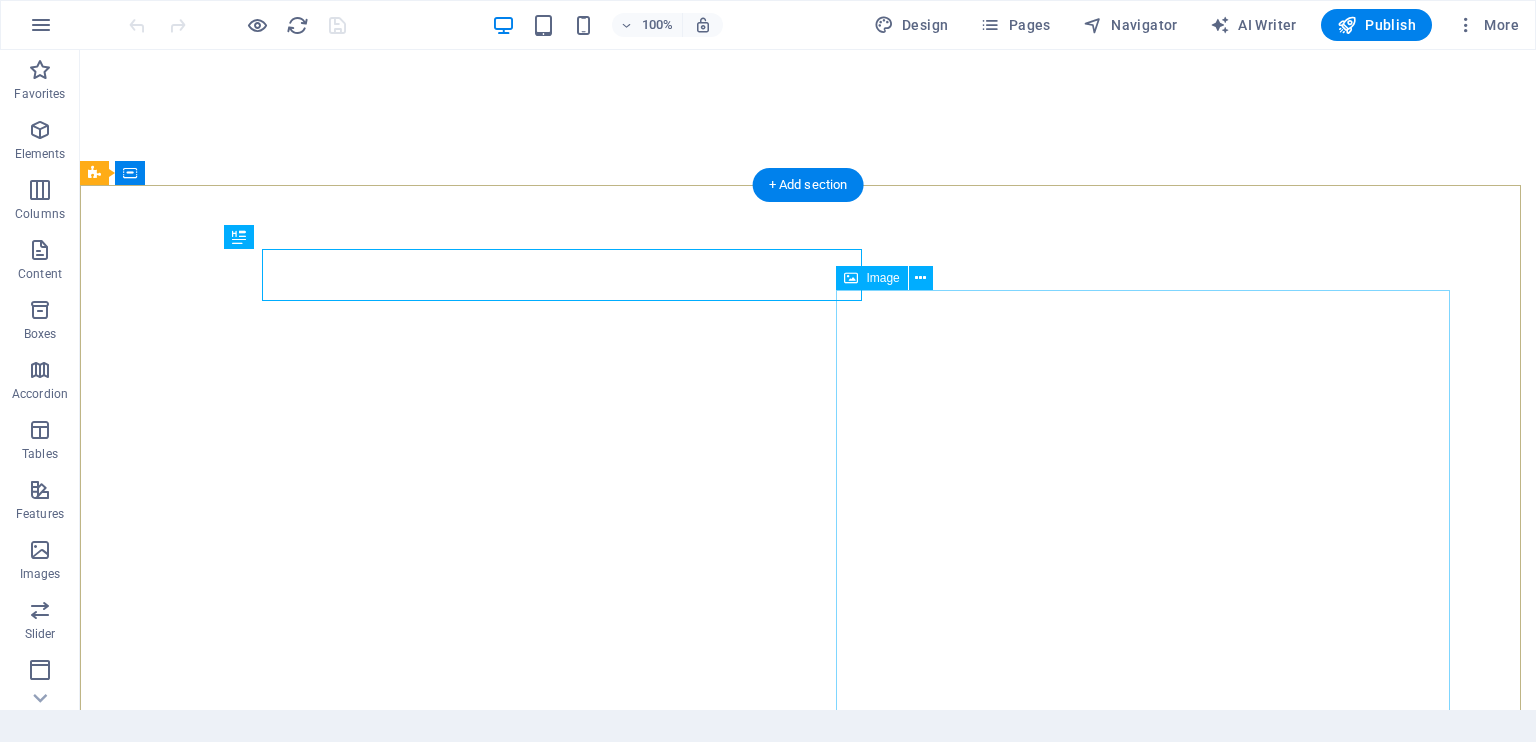 scroll, scrollTop: 0, scrollLeft: 0, axis: both 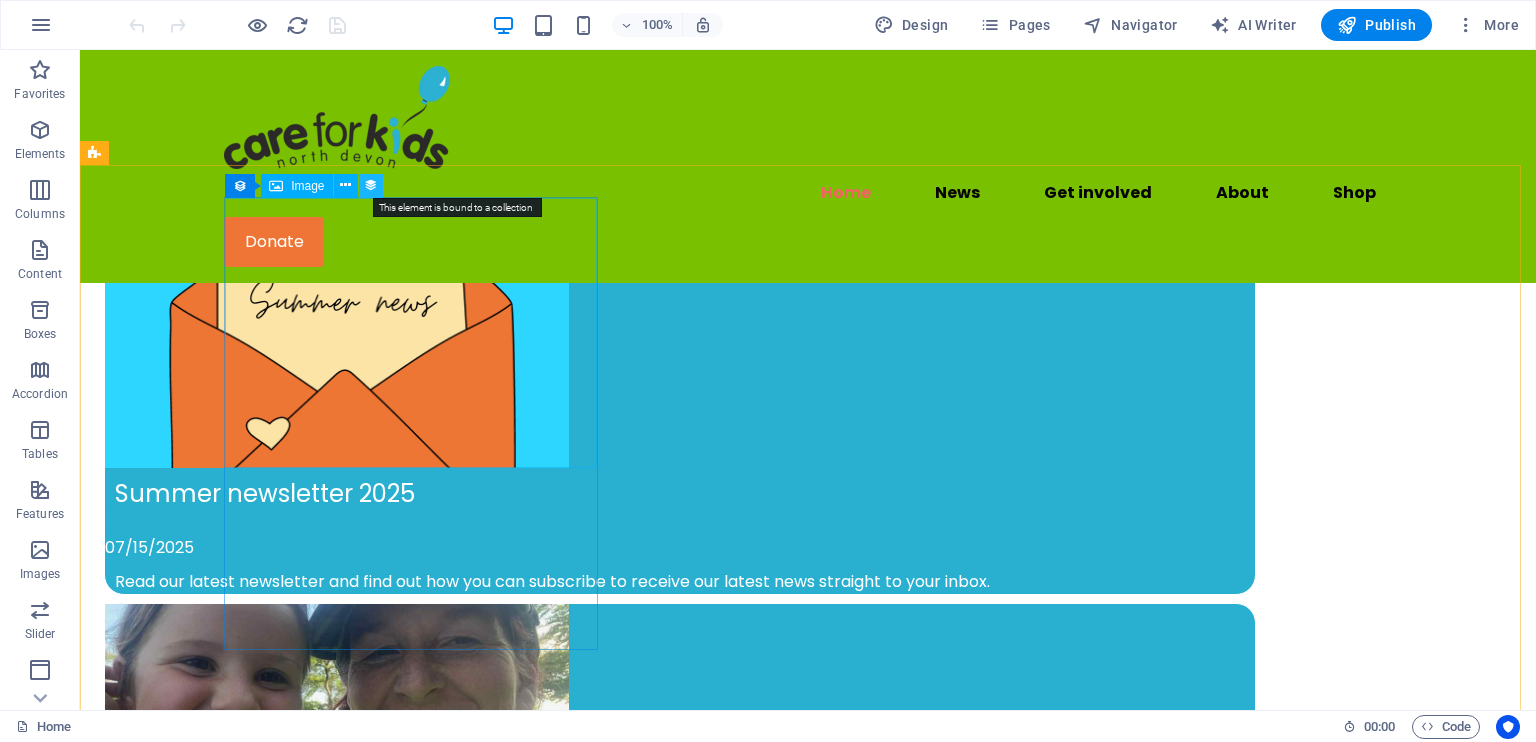click at bounding box center (371, 185) 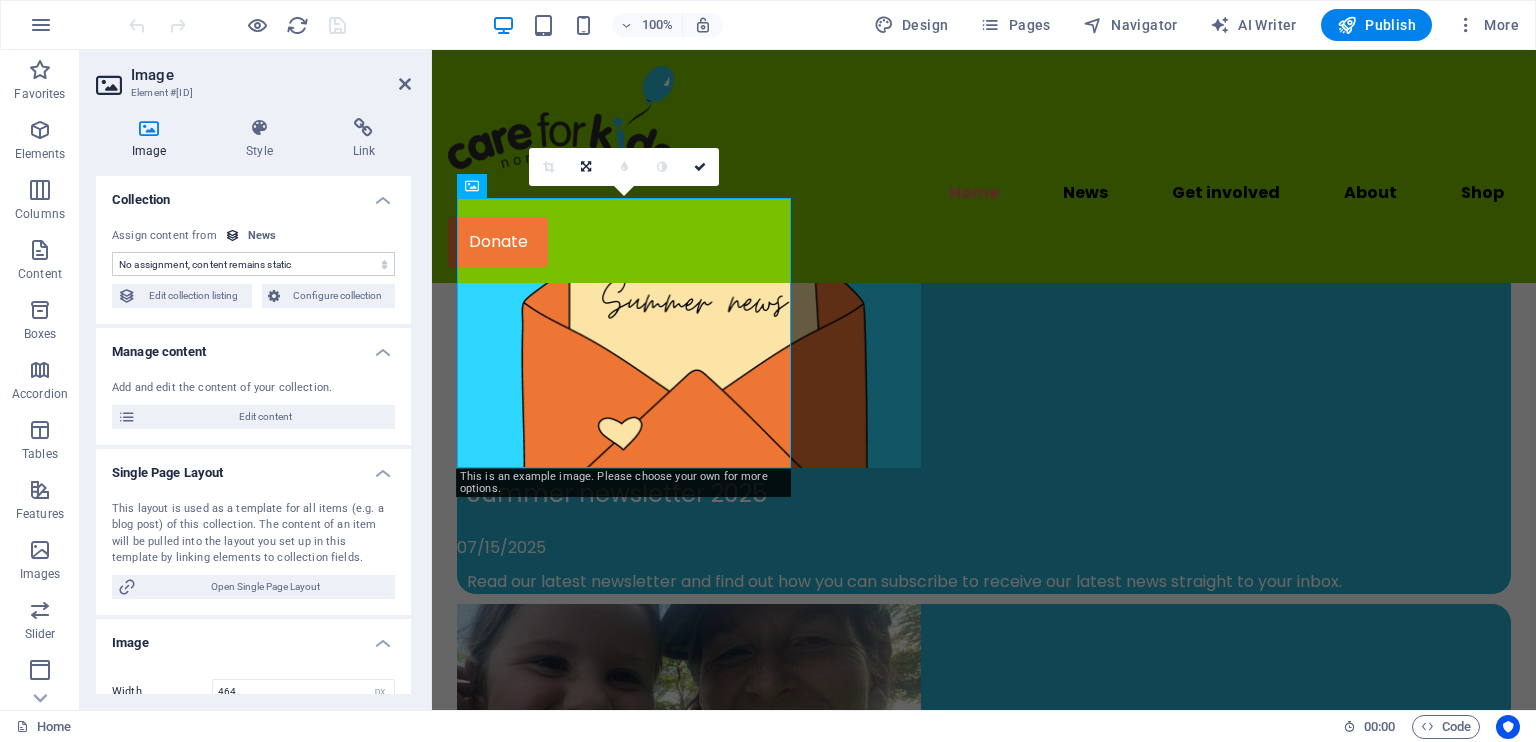 select on "image" 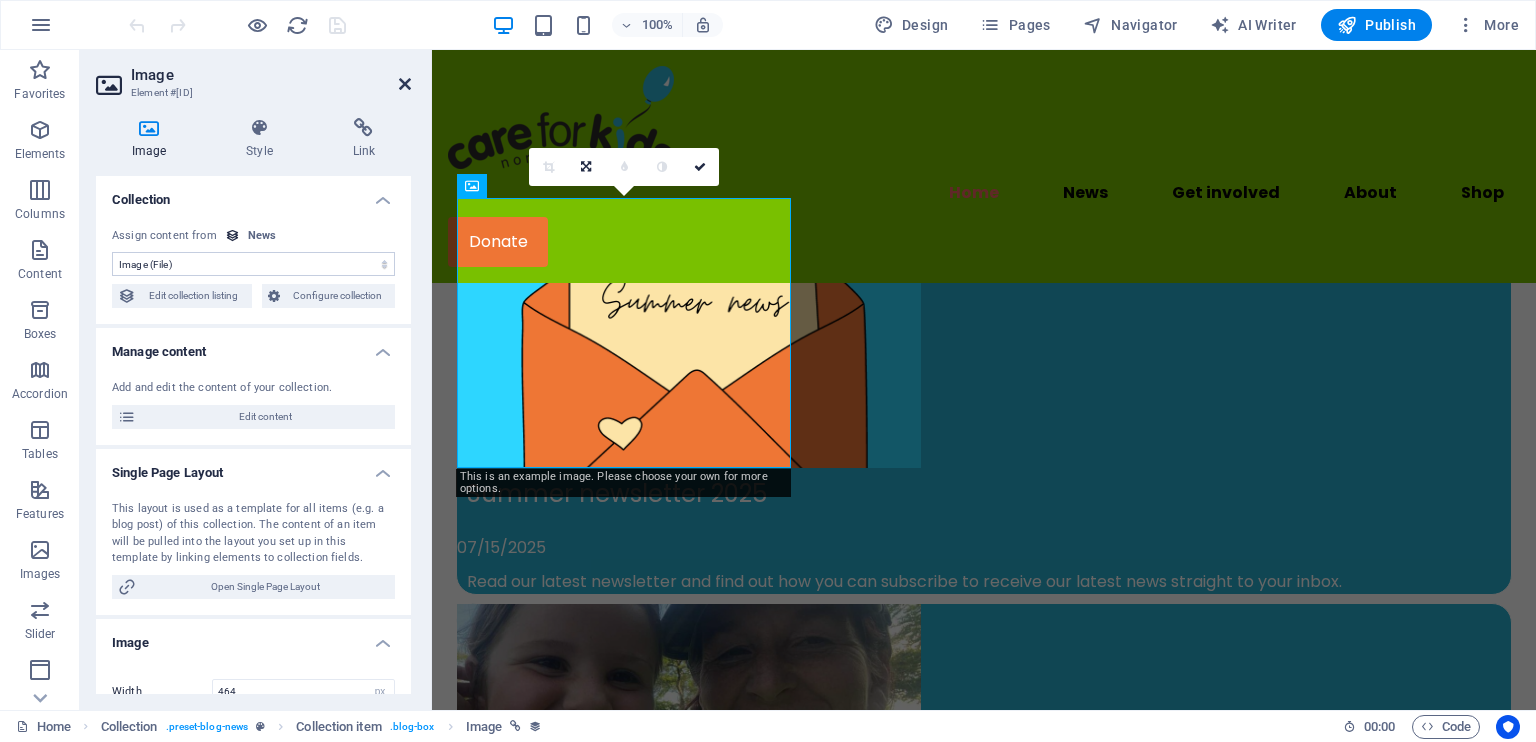 click at bounding box center (405, 84) 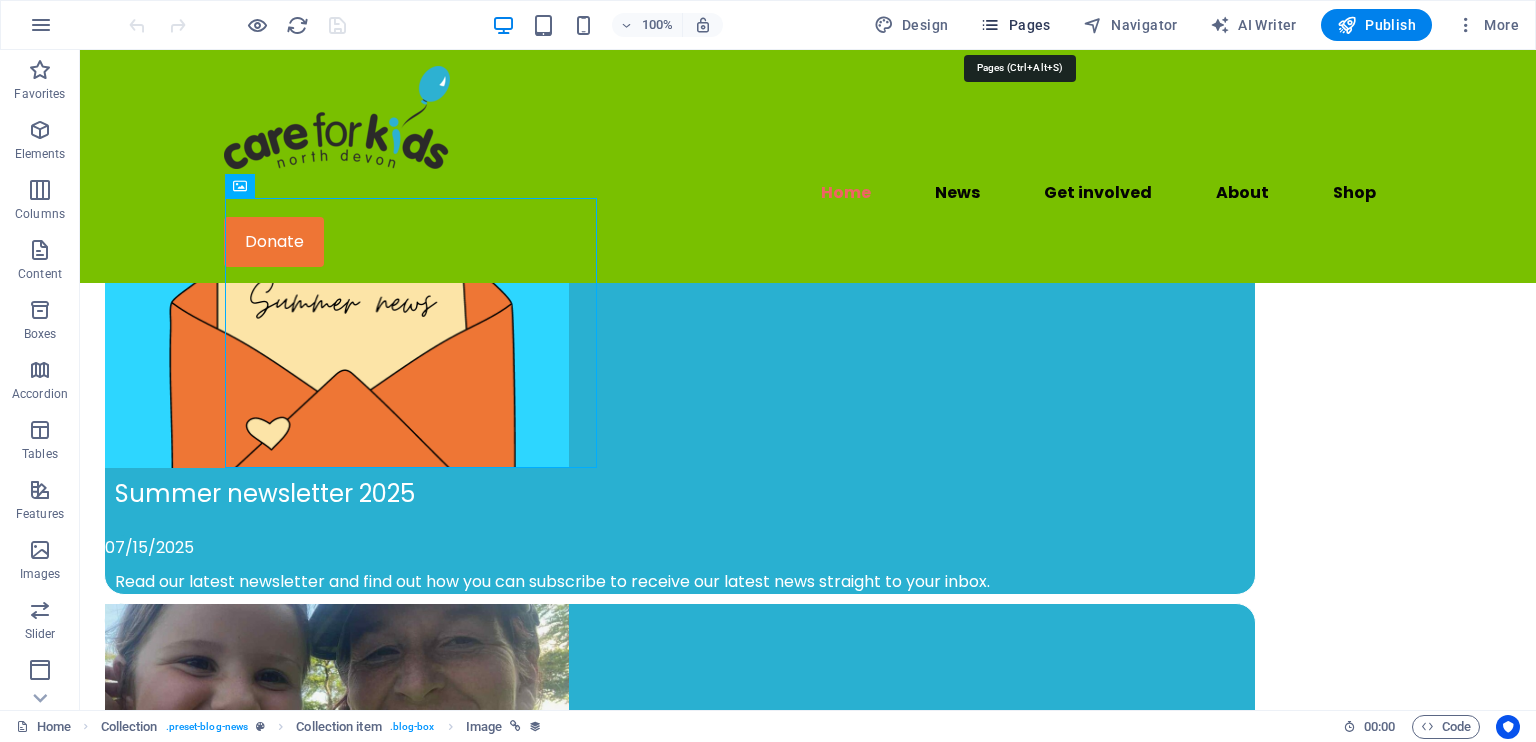 click on "Pages" at bounding box center (1015, 25) 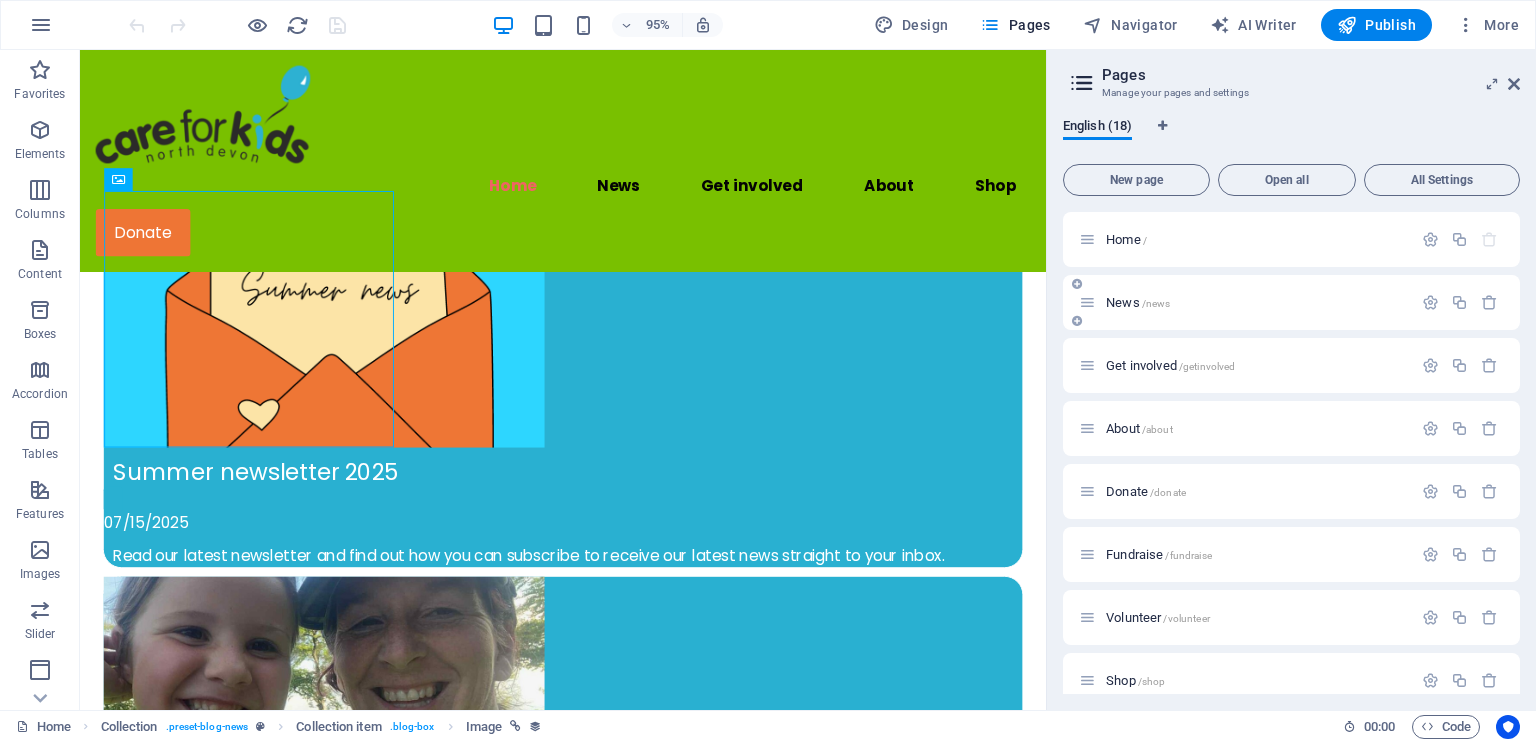 click on "News /news" at bounding box center [1245, 302] 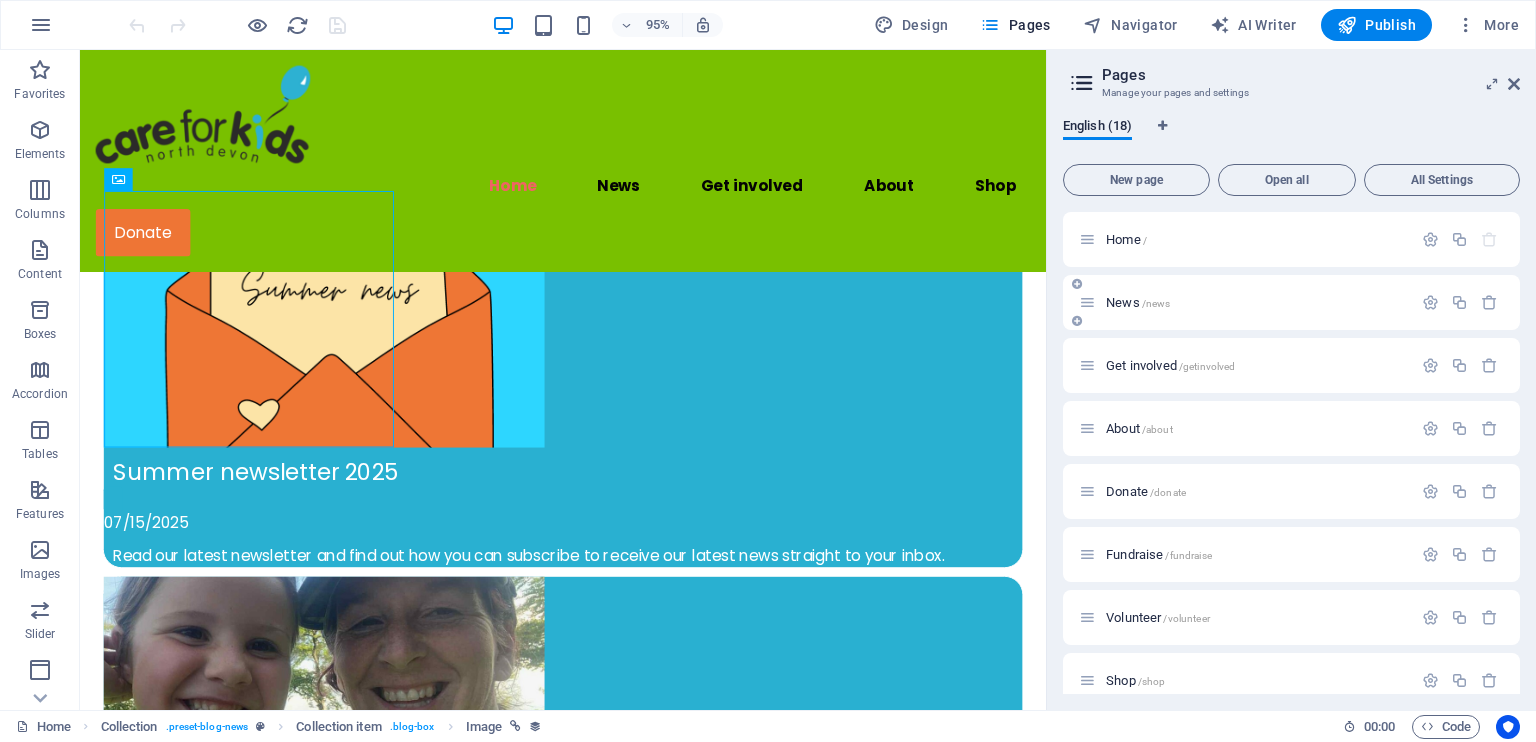 click on "News /news" at bounding box center (1138, 302) 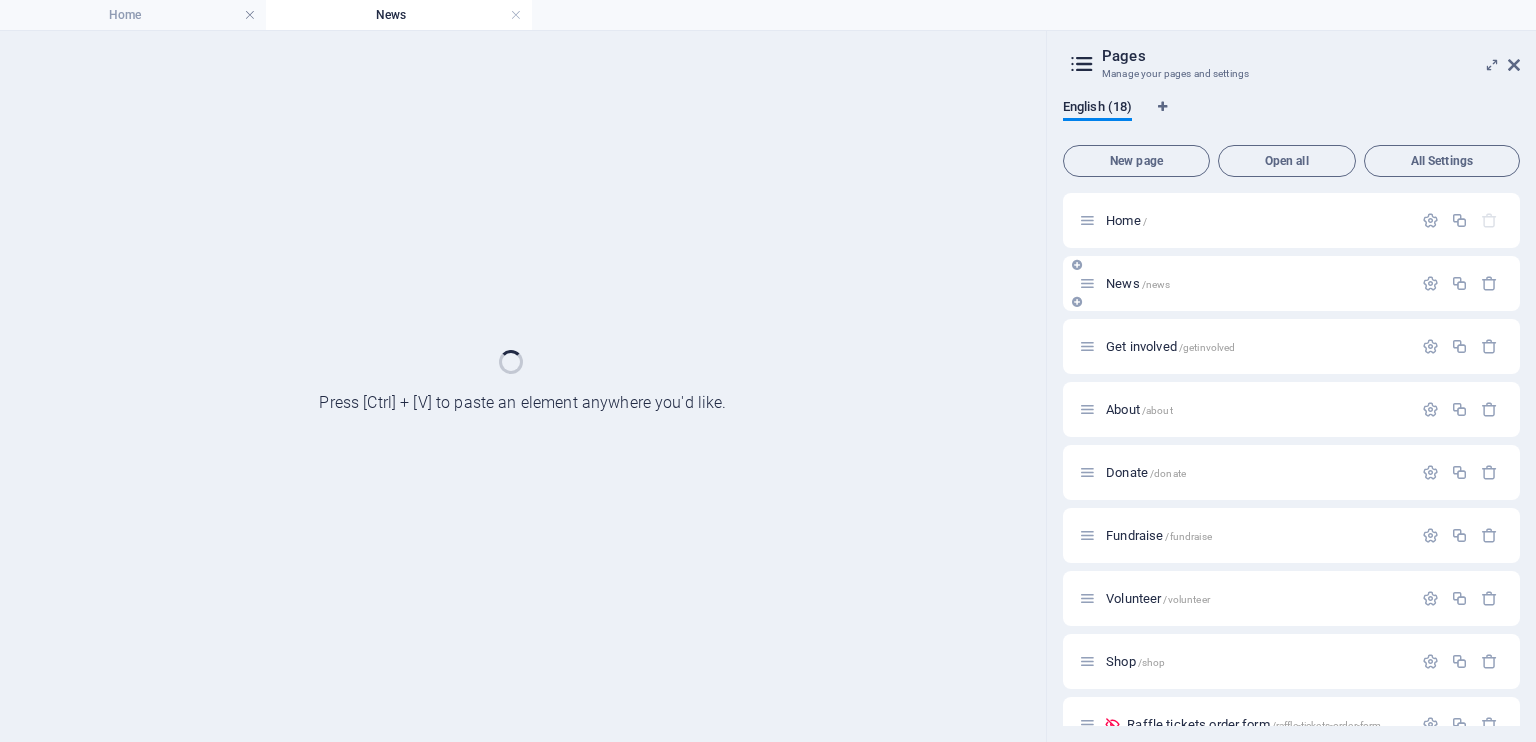 click on "News /news" at bounding box center [1291, 283] 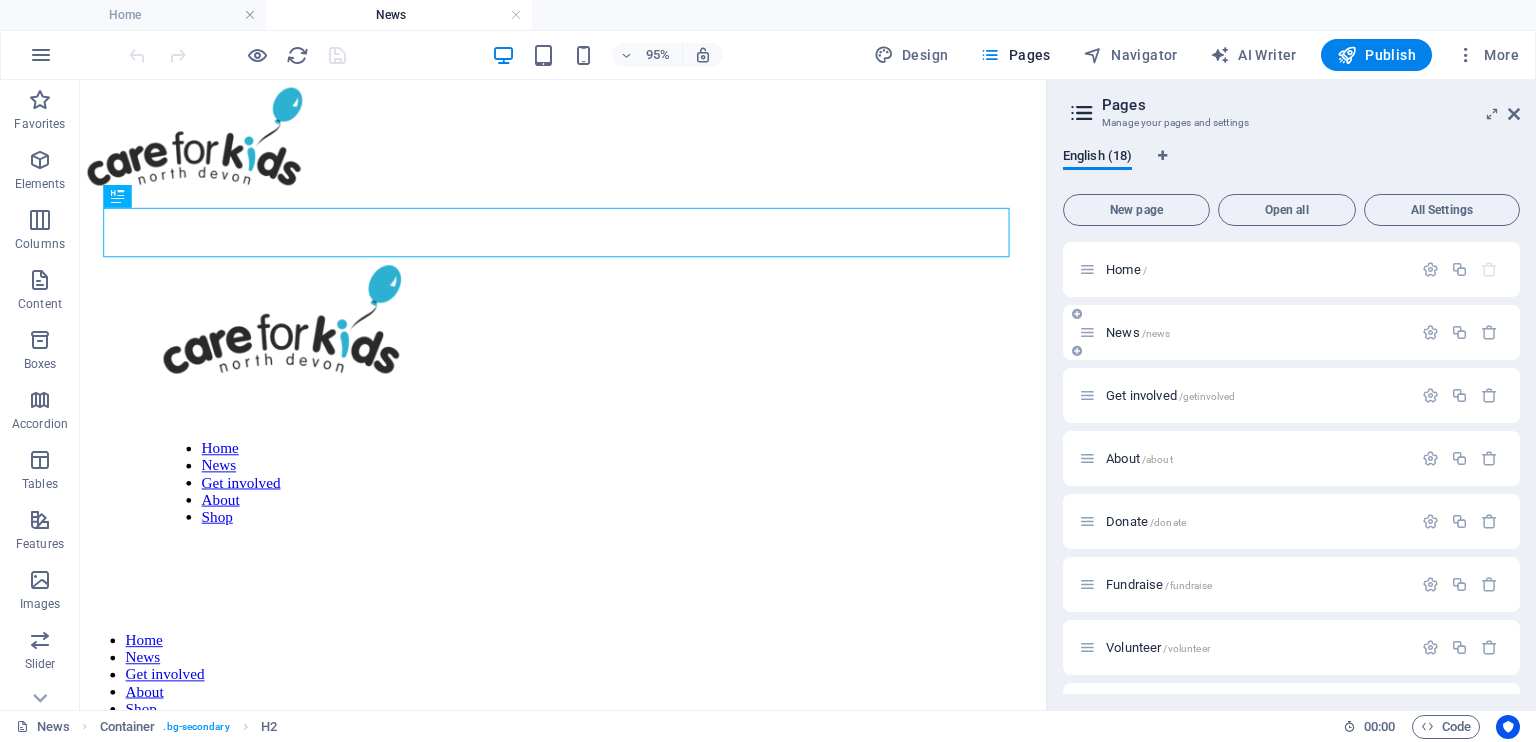 scroll, scrollTop: 0, scrollLeft: 0, axis: both 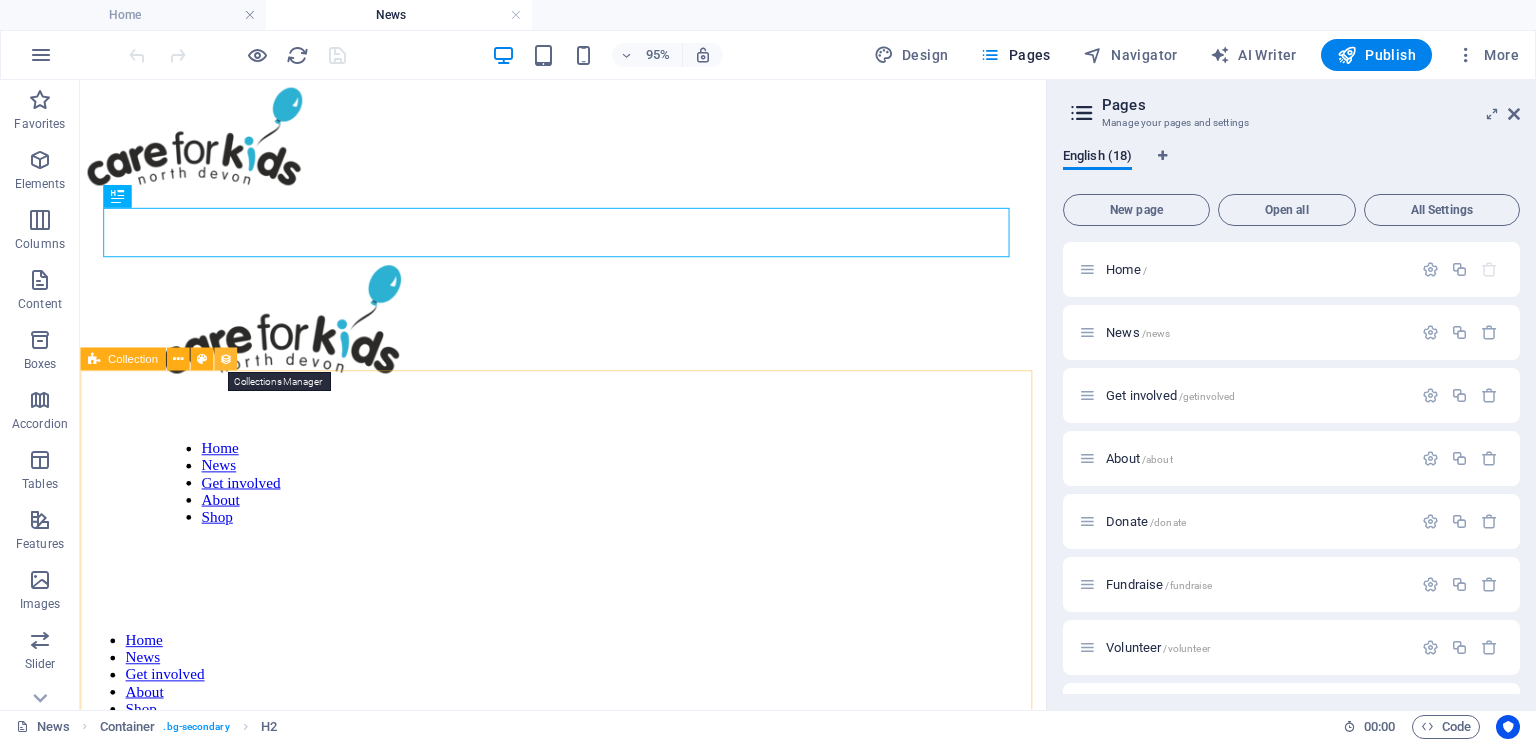 click at bounding box center [224, 359] 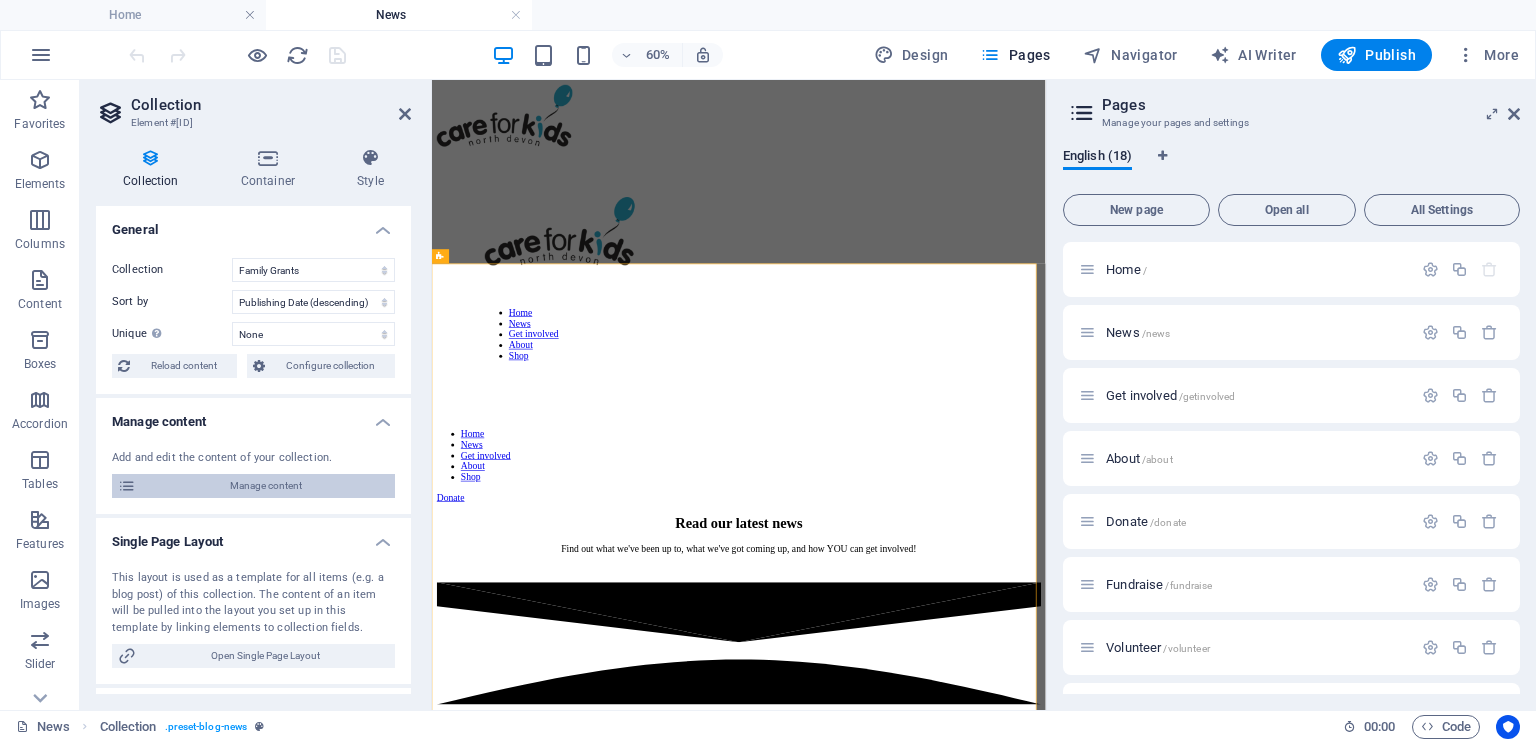 click on "Manage content" at bounding box center [265, 486] 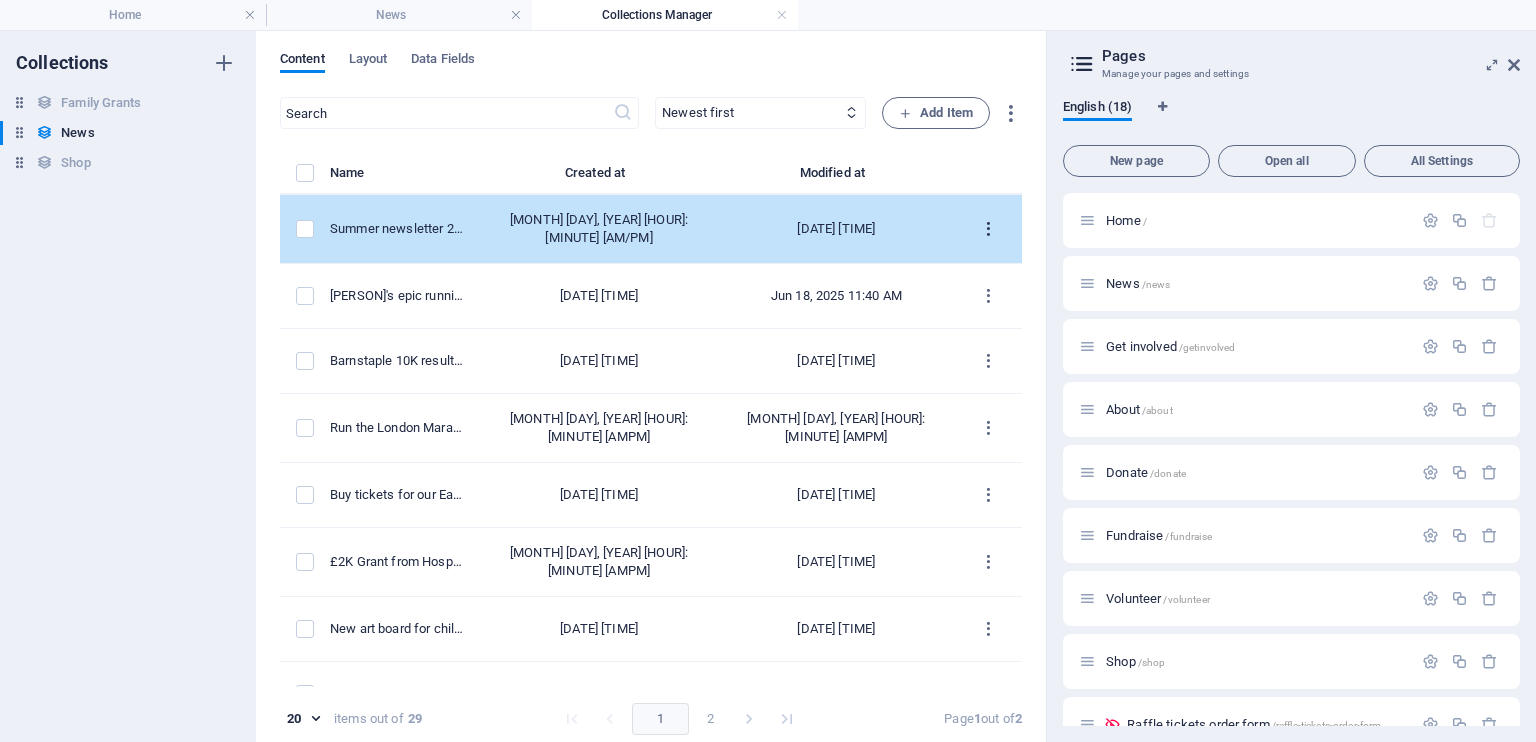 click at bounding box center (988, 229) 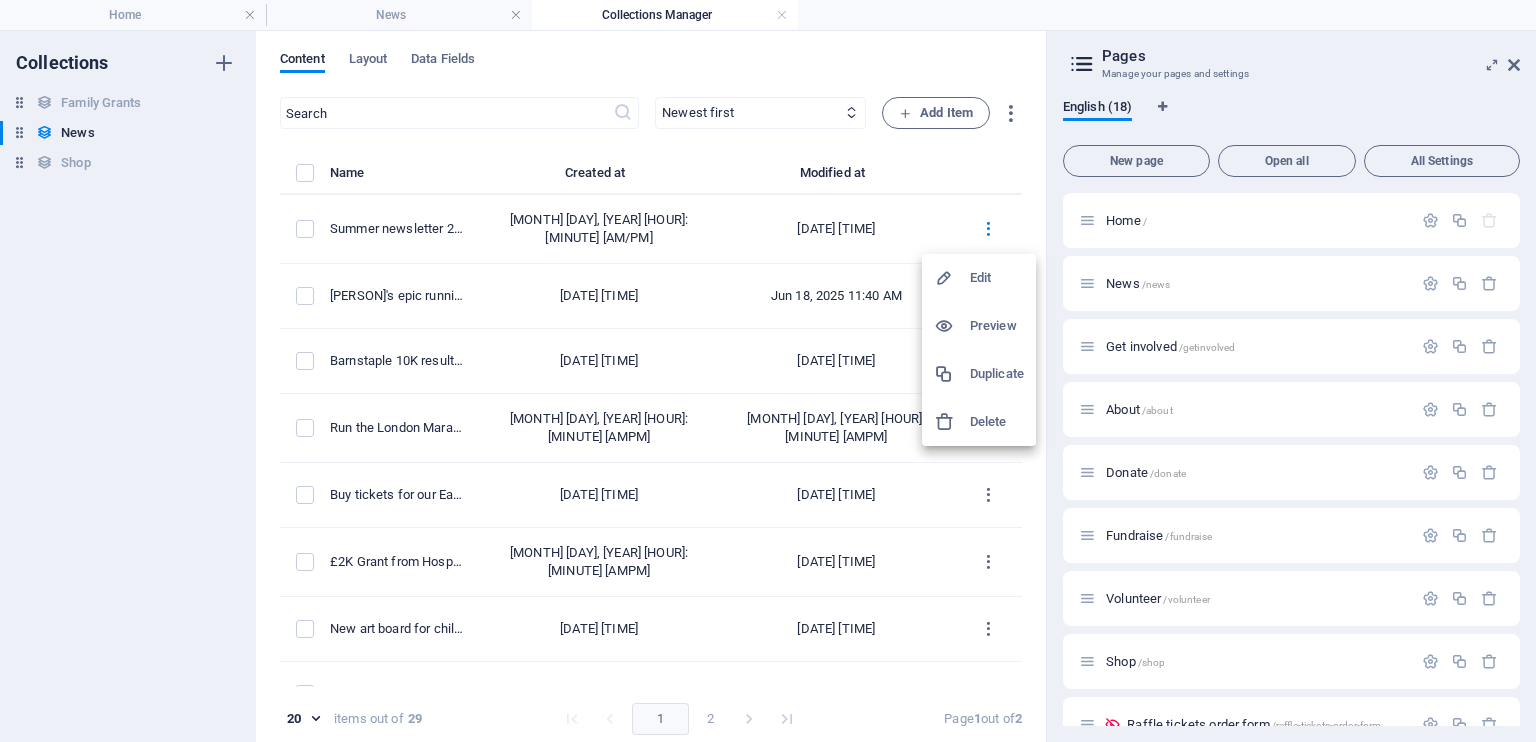 click on "Duplicate" at bounding box center [997, 374] 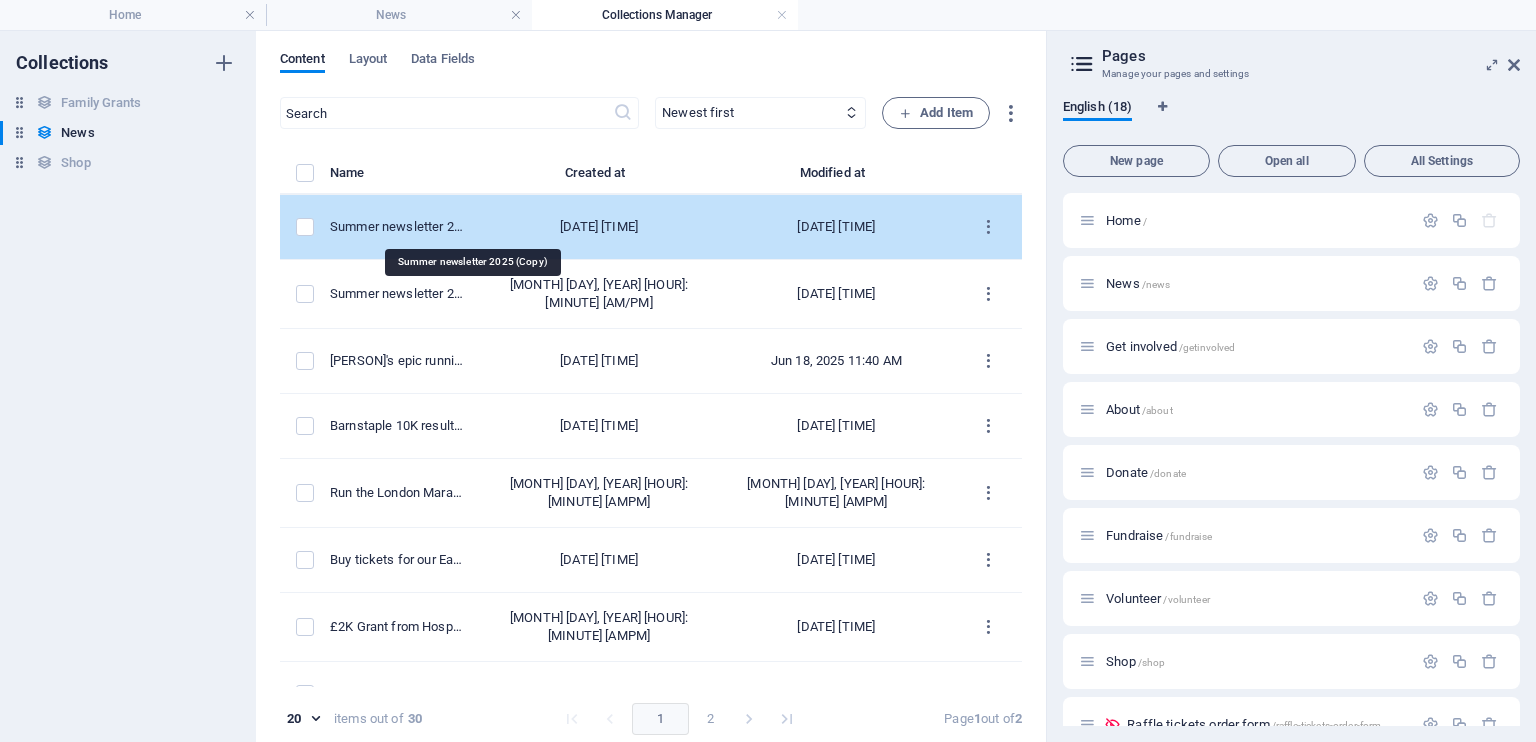 click on "Summer newsletter 2025 (Copy)" at bounding box center [397, 227] 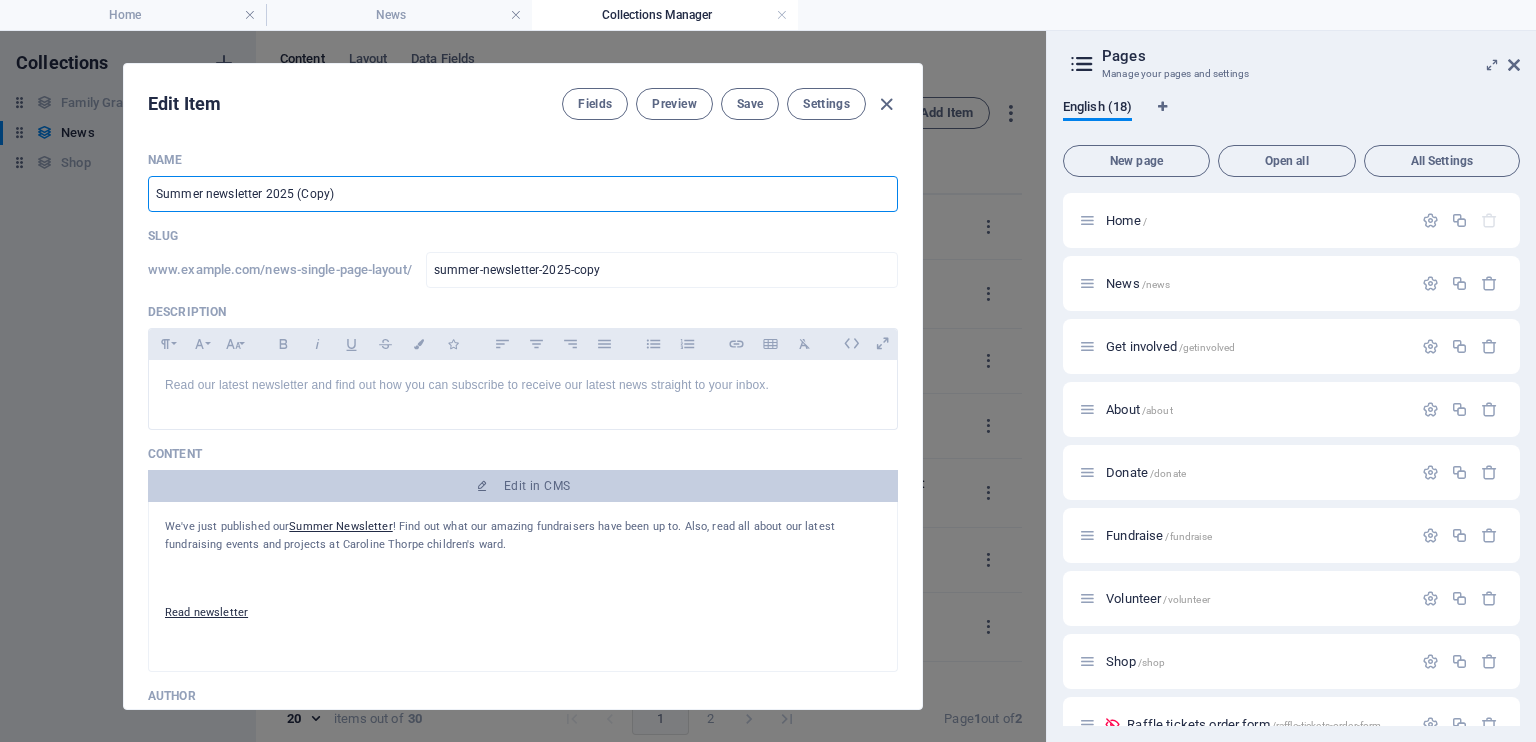 click on "Summer newsletter 2025 (Copy)" at bounding box center (523, 194) 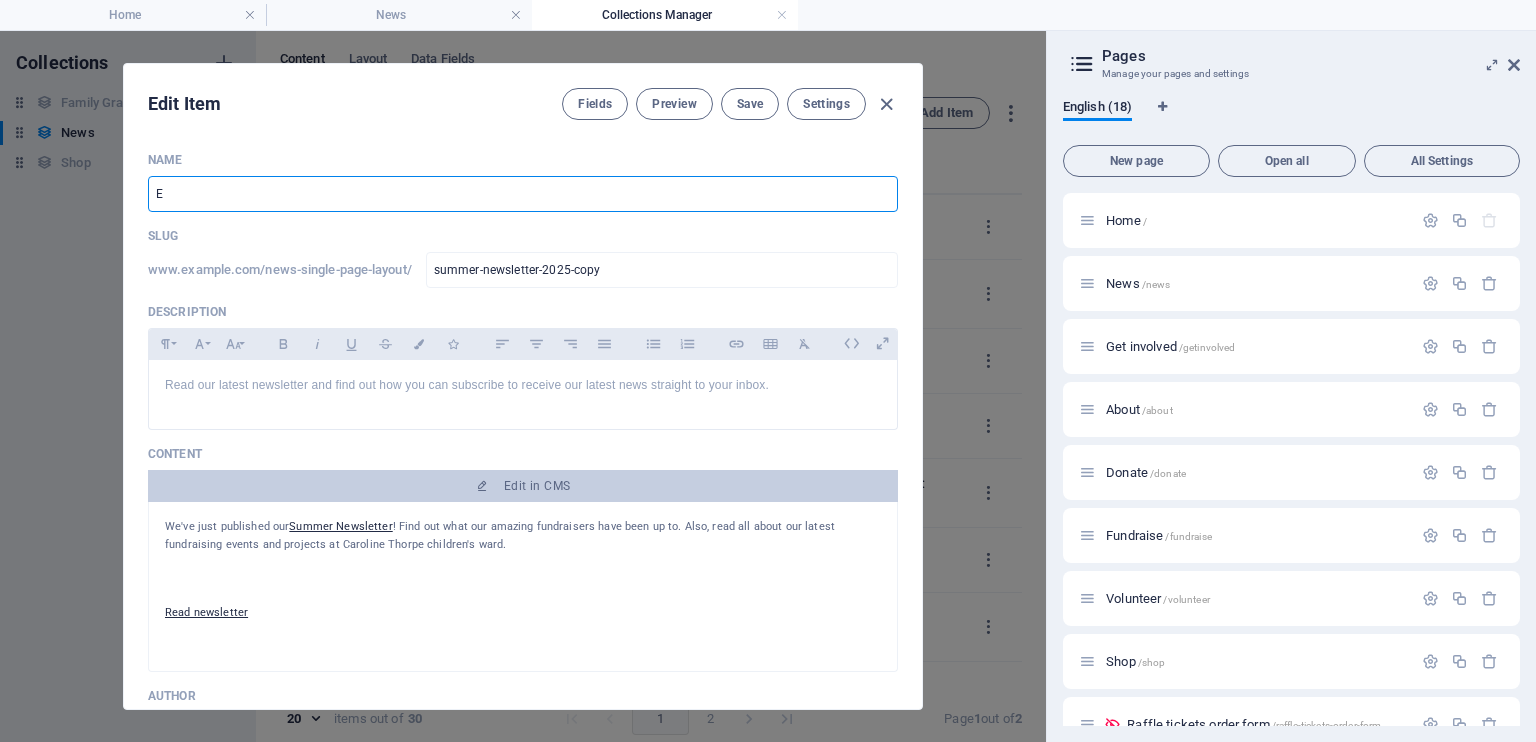 type on "e" 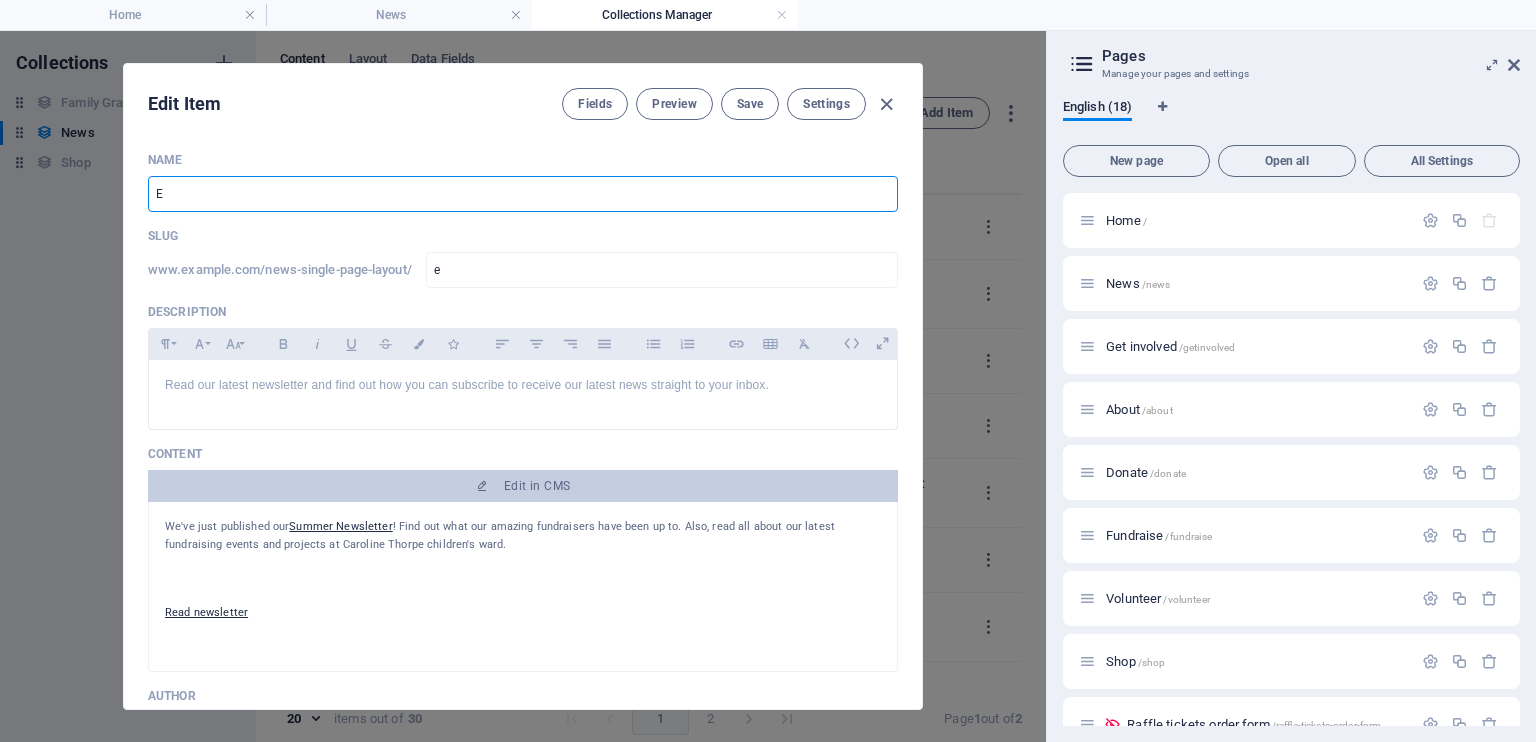 type on "El" 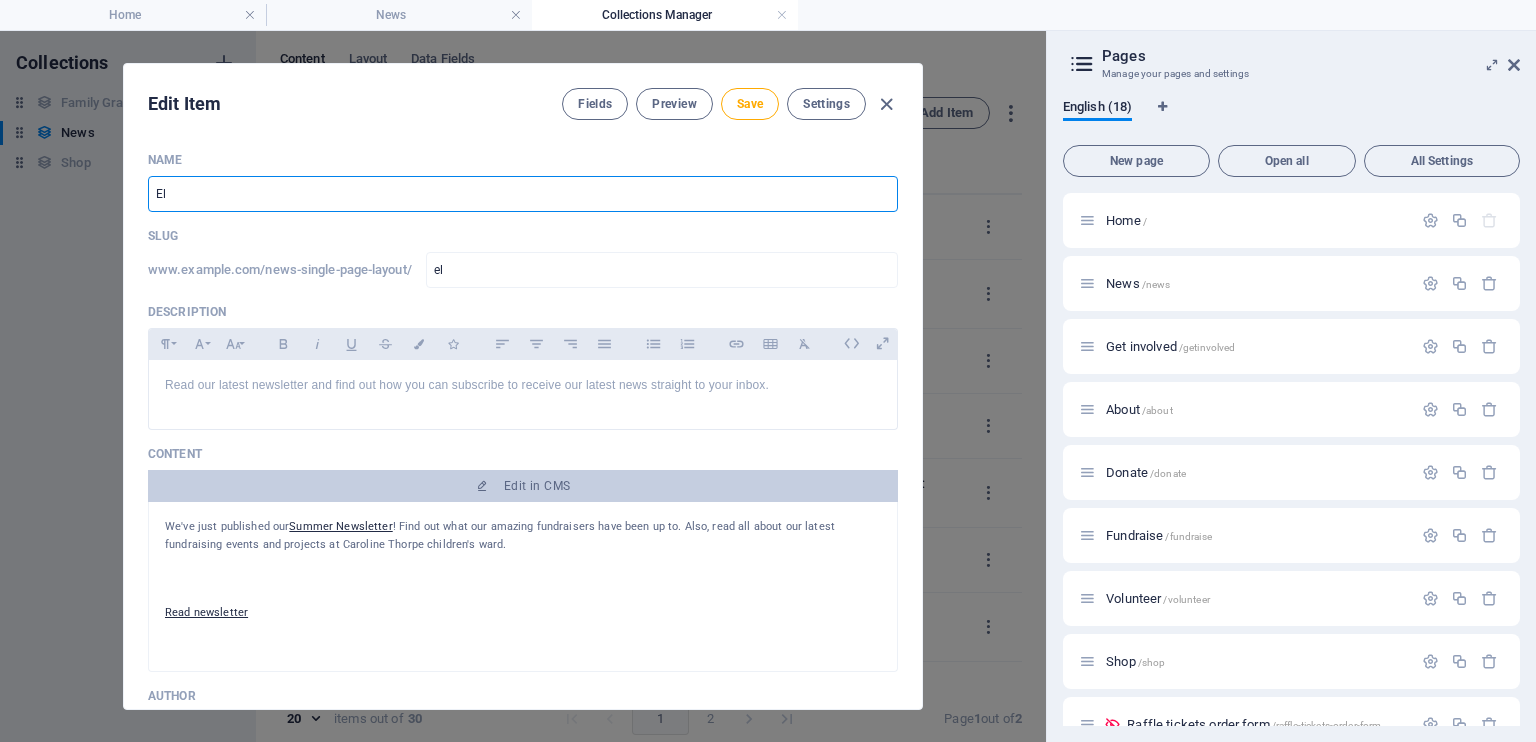 type on "Elm" 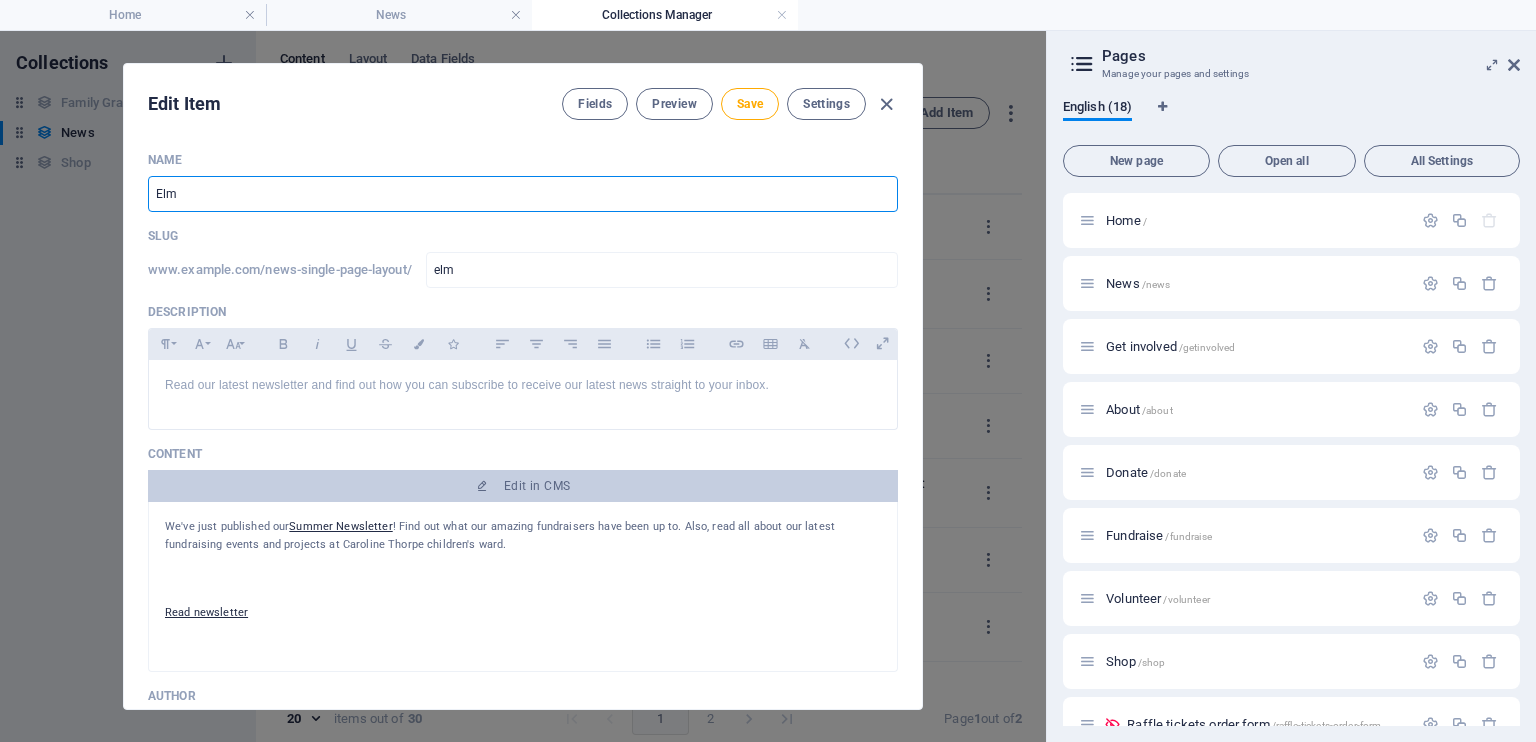 type on "Elmg" 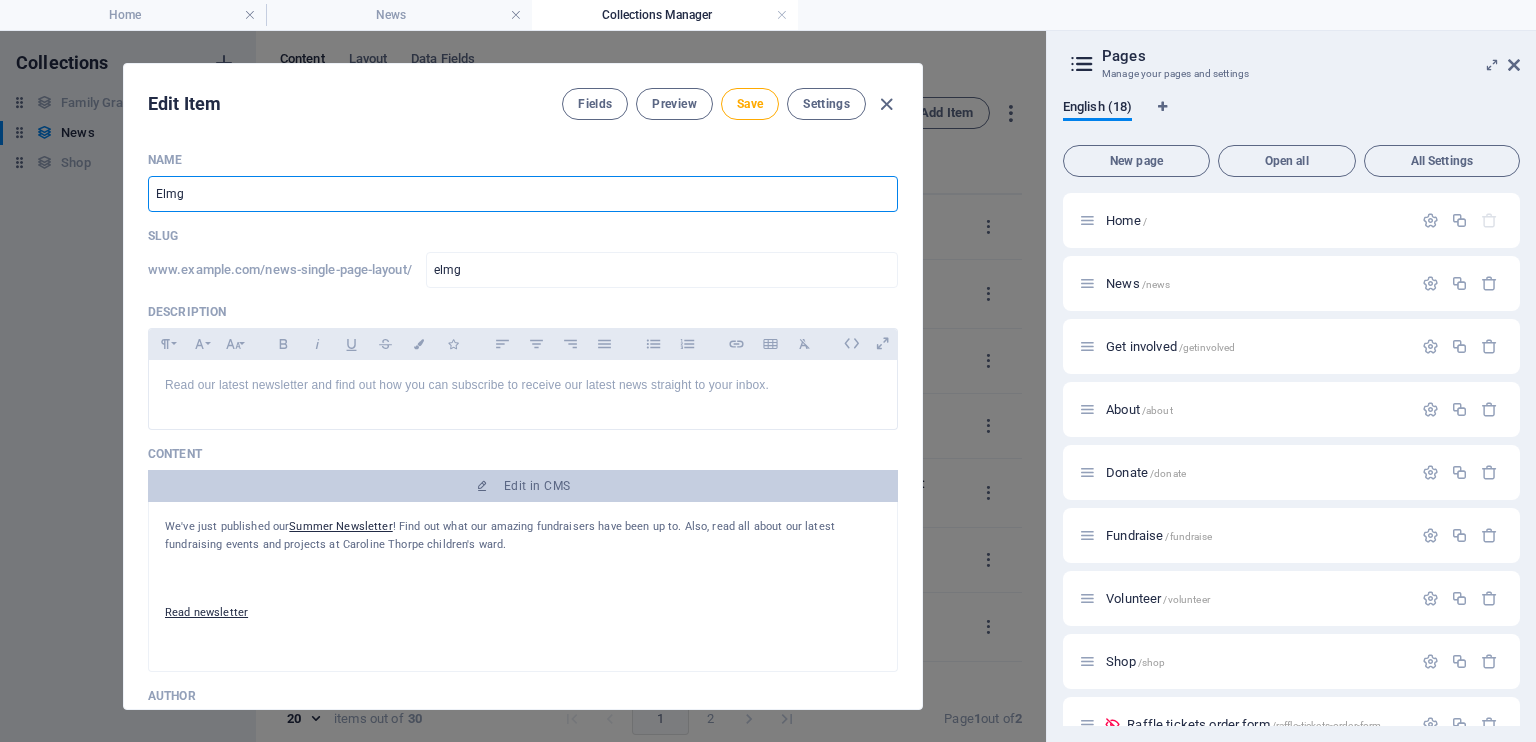 type on "Elmgr" 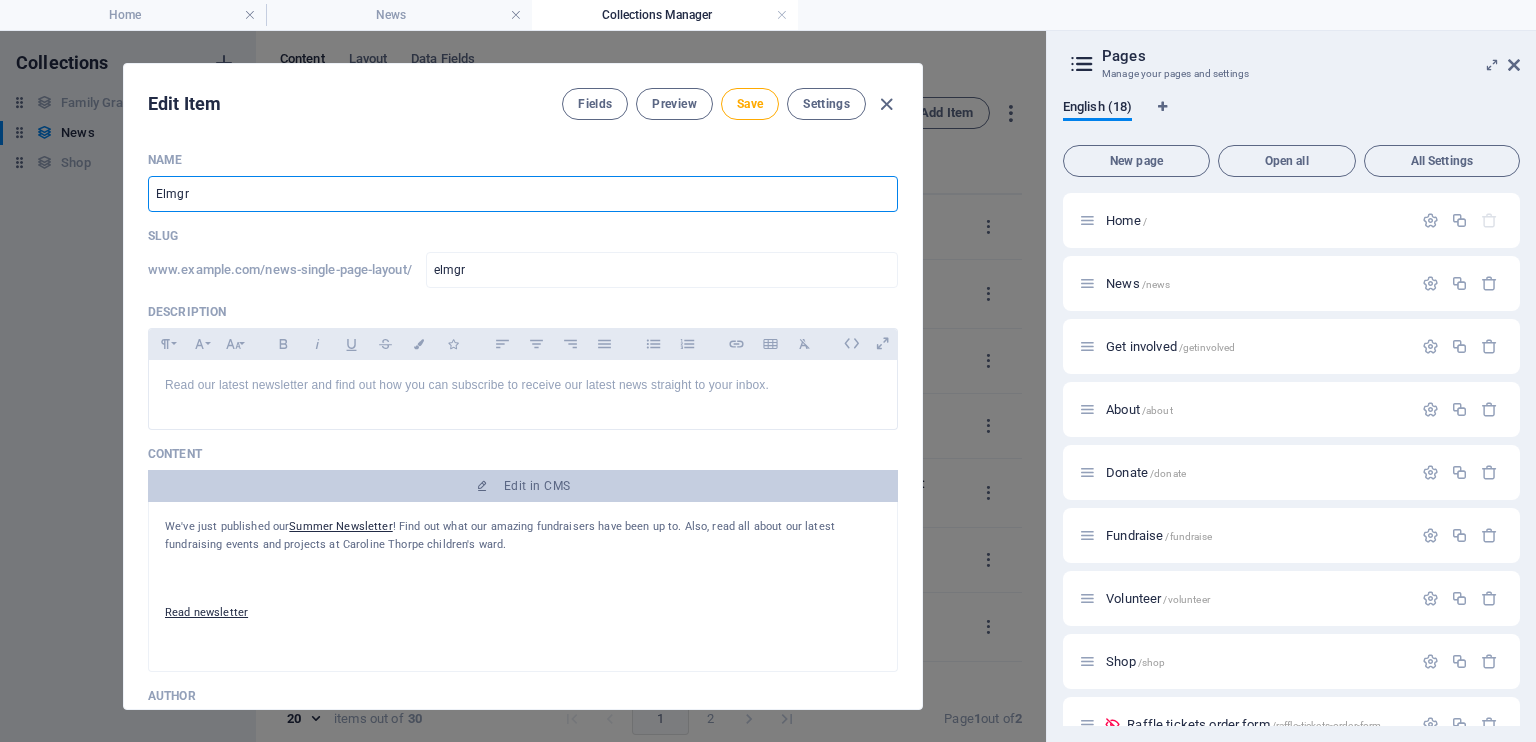 type on "Elmgra" 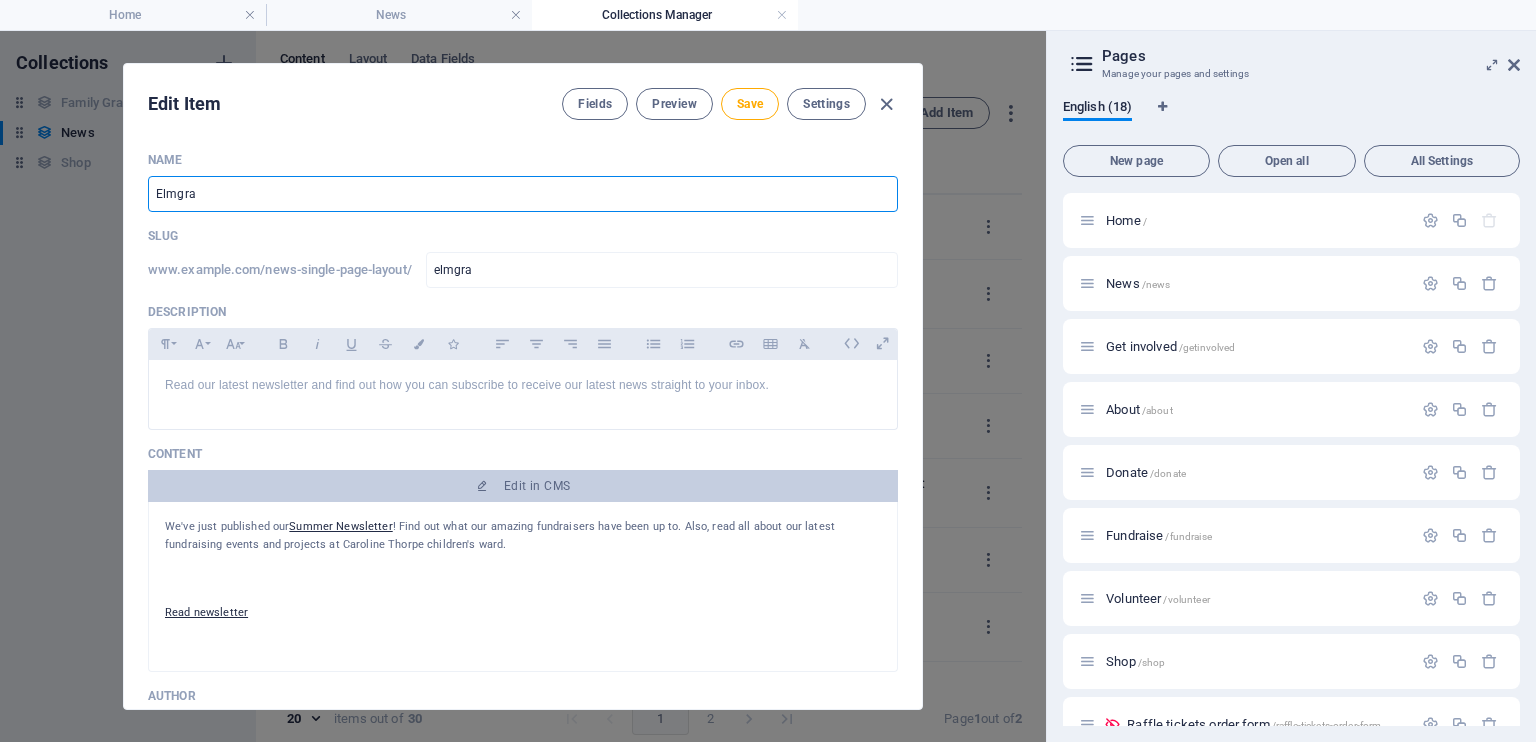 type on "Elmgran" 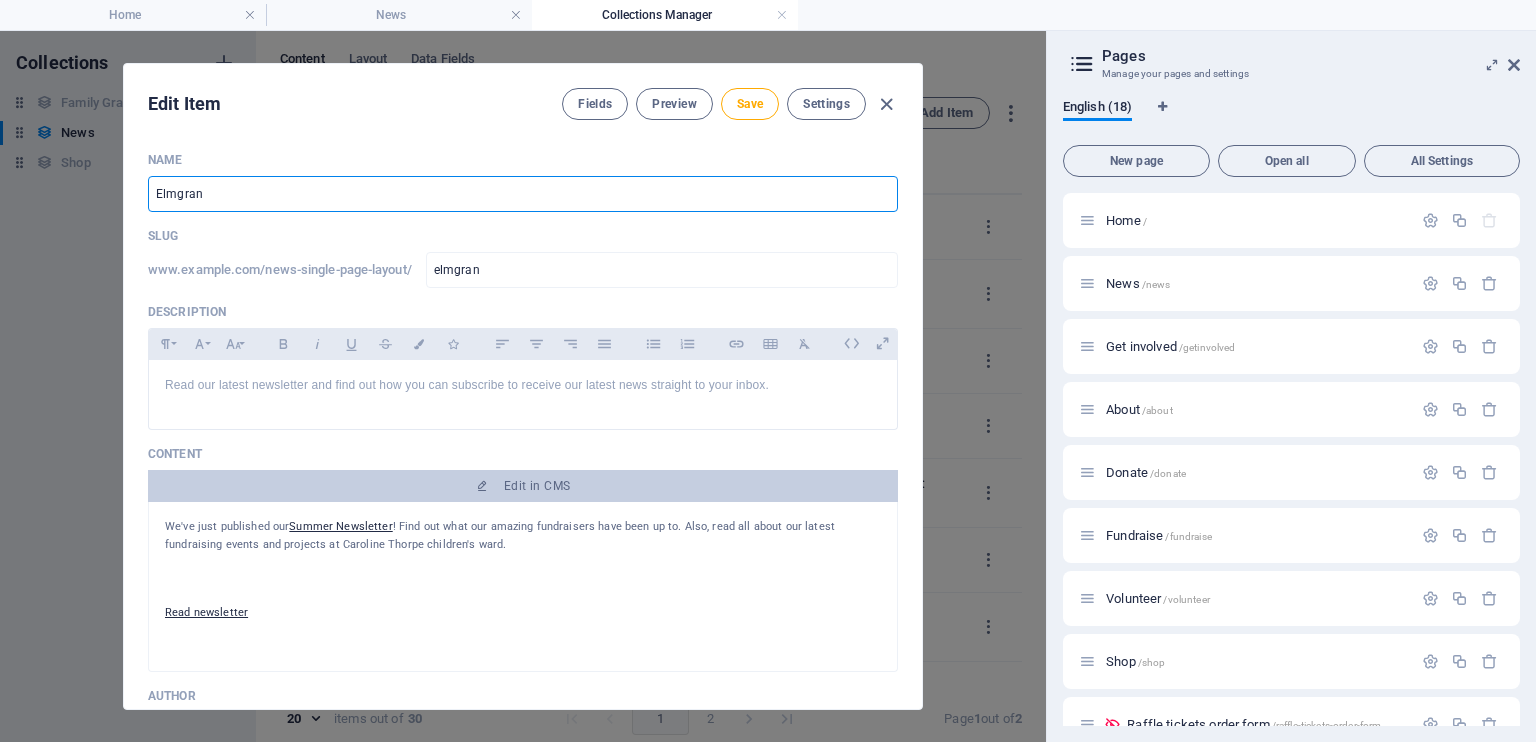 type on "Elmgrant" 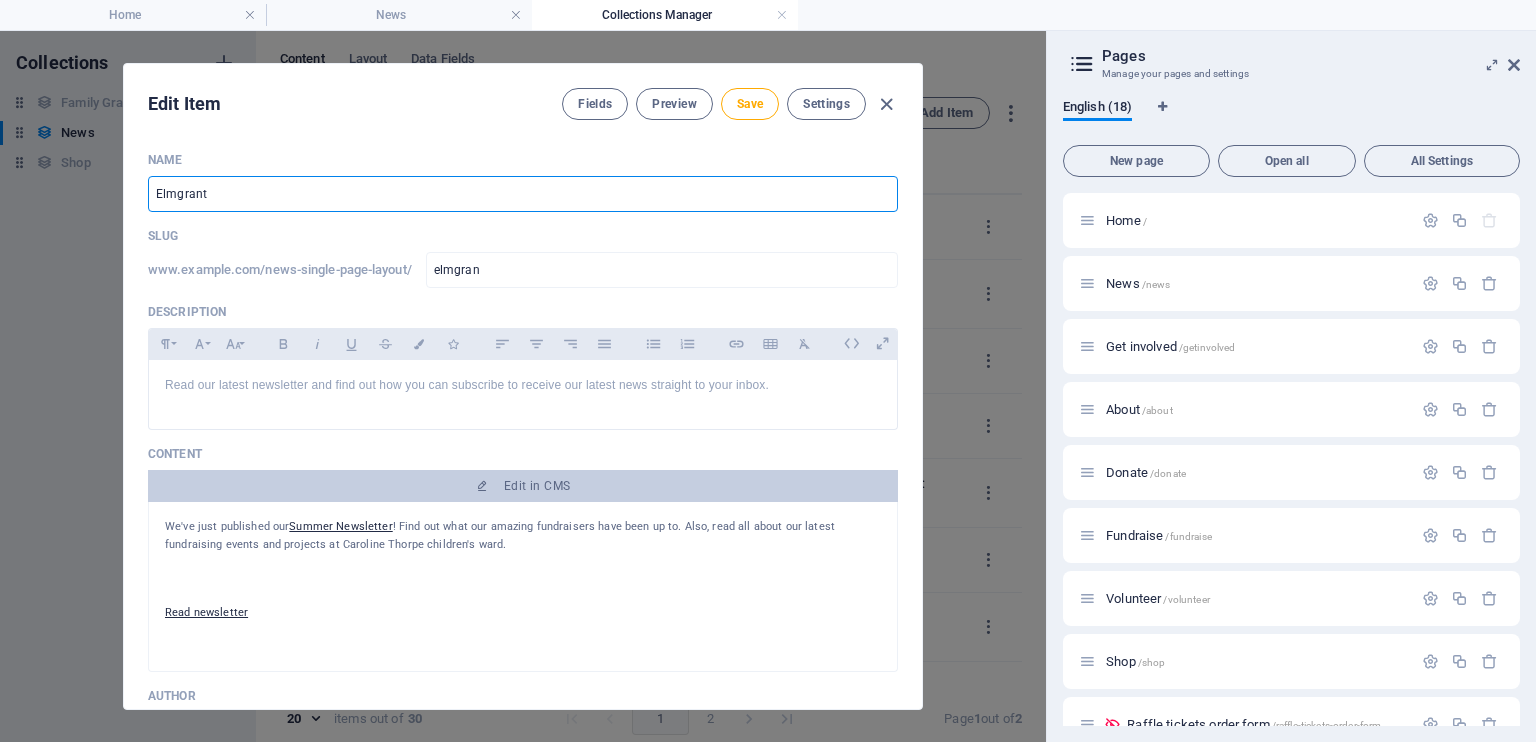 type on "elmgrant" 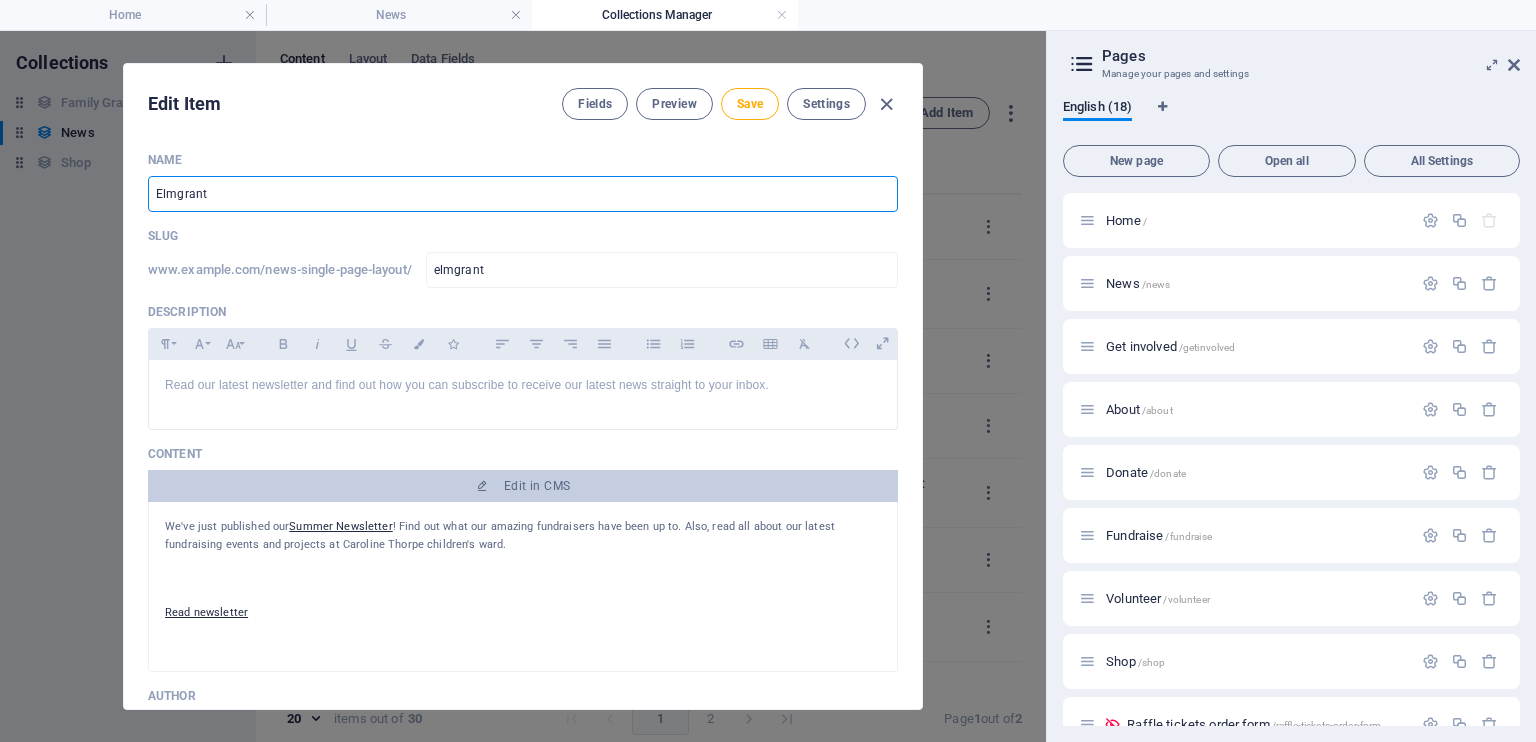 type on "Elmgrant T" 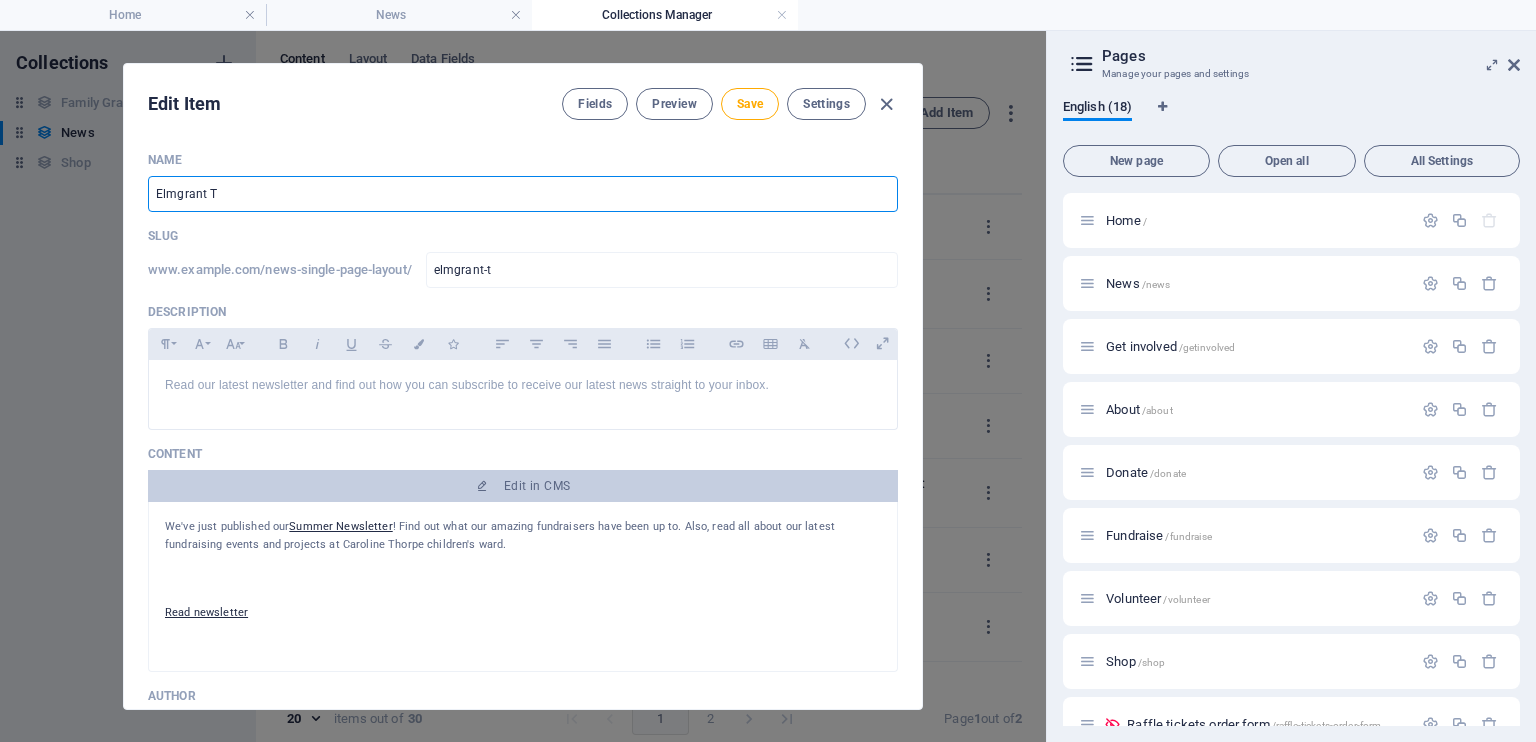 type on "[ORG] Tr" 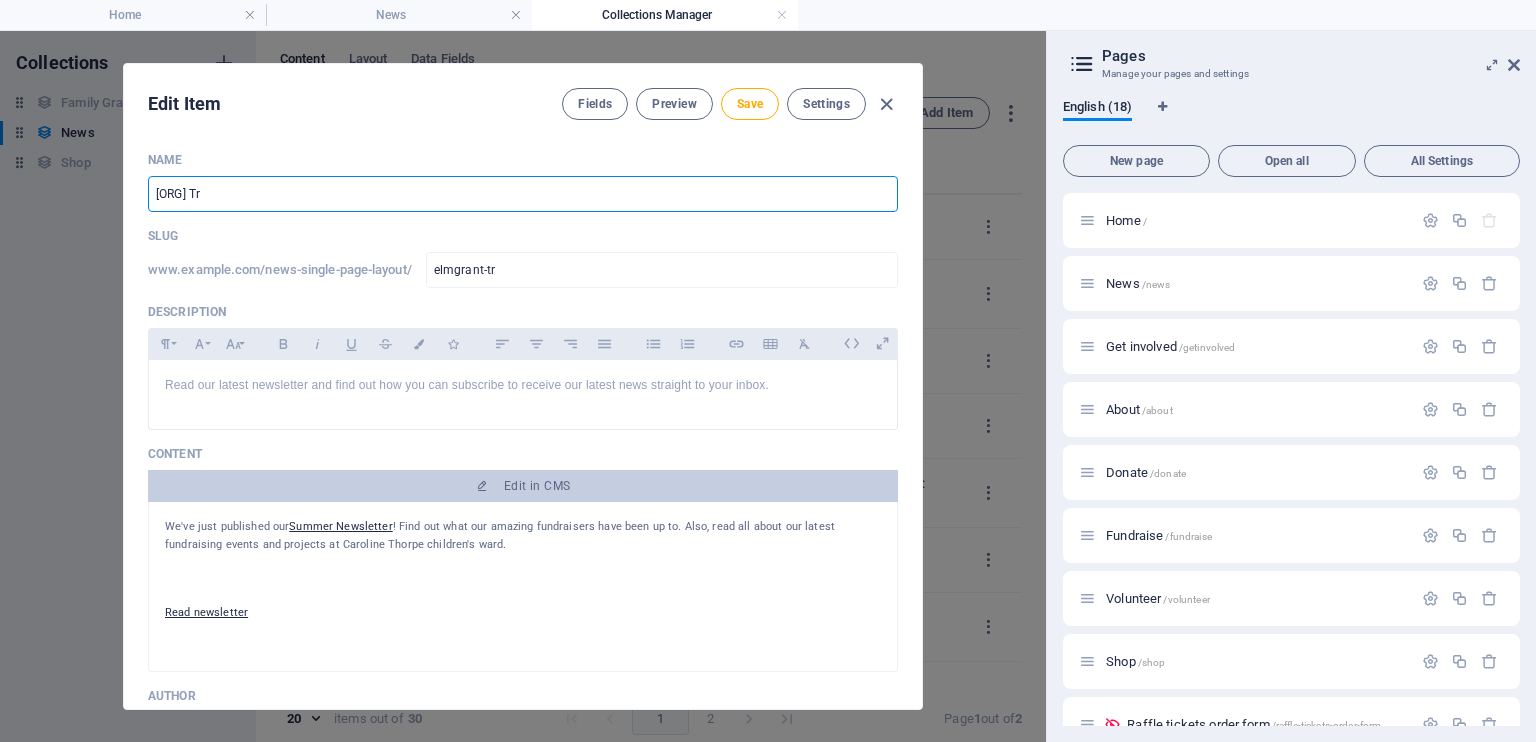 type on "[ORGANIZATION] Tru" 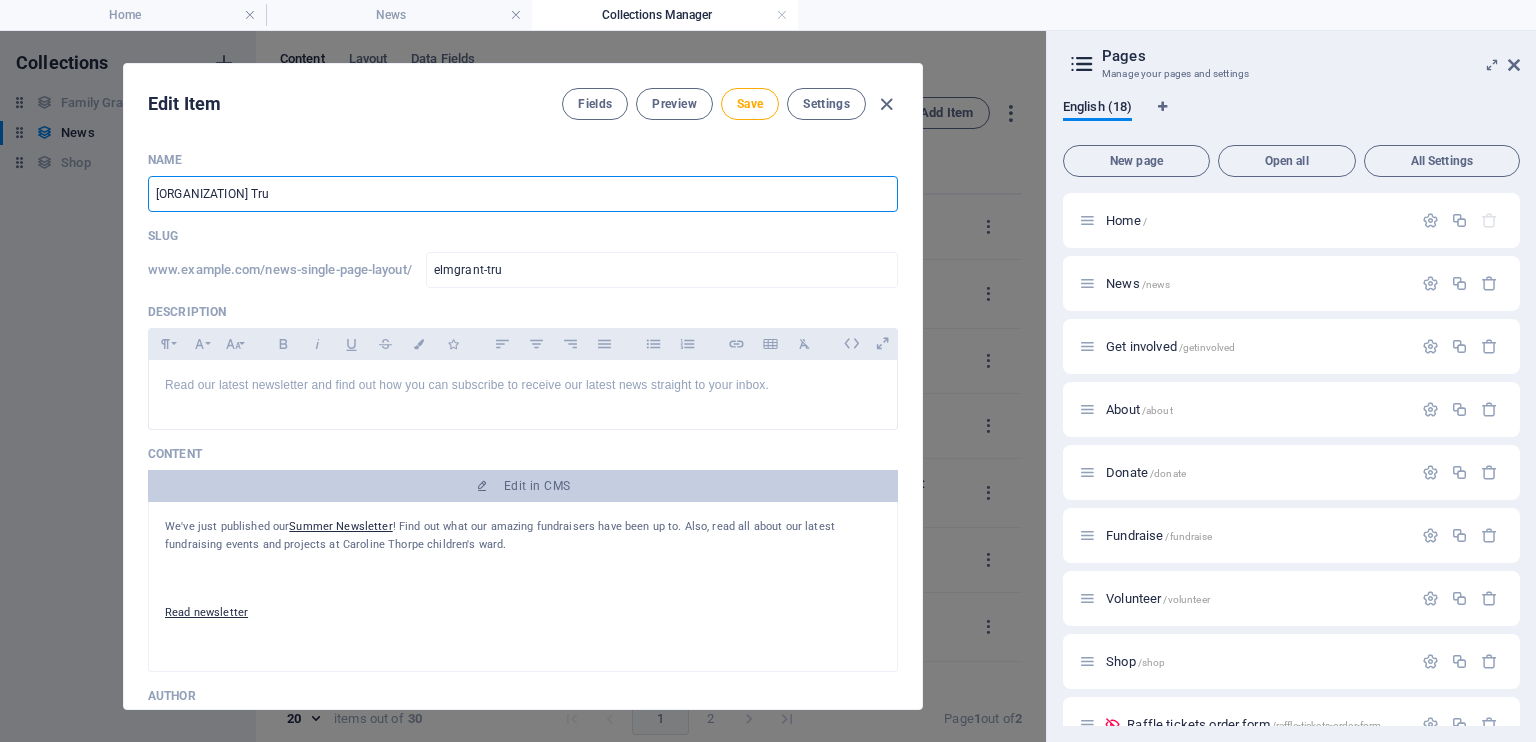 type on "[ORGANIZATION] Trus" 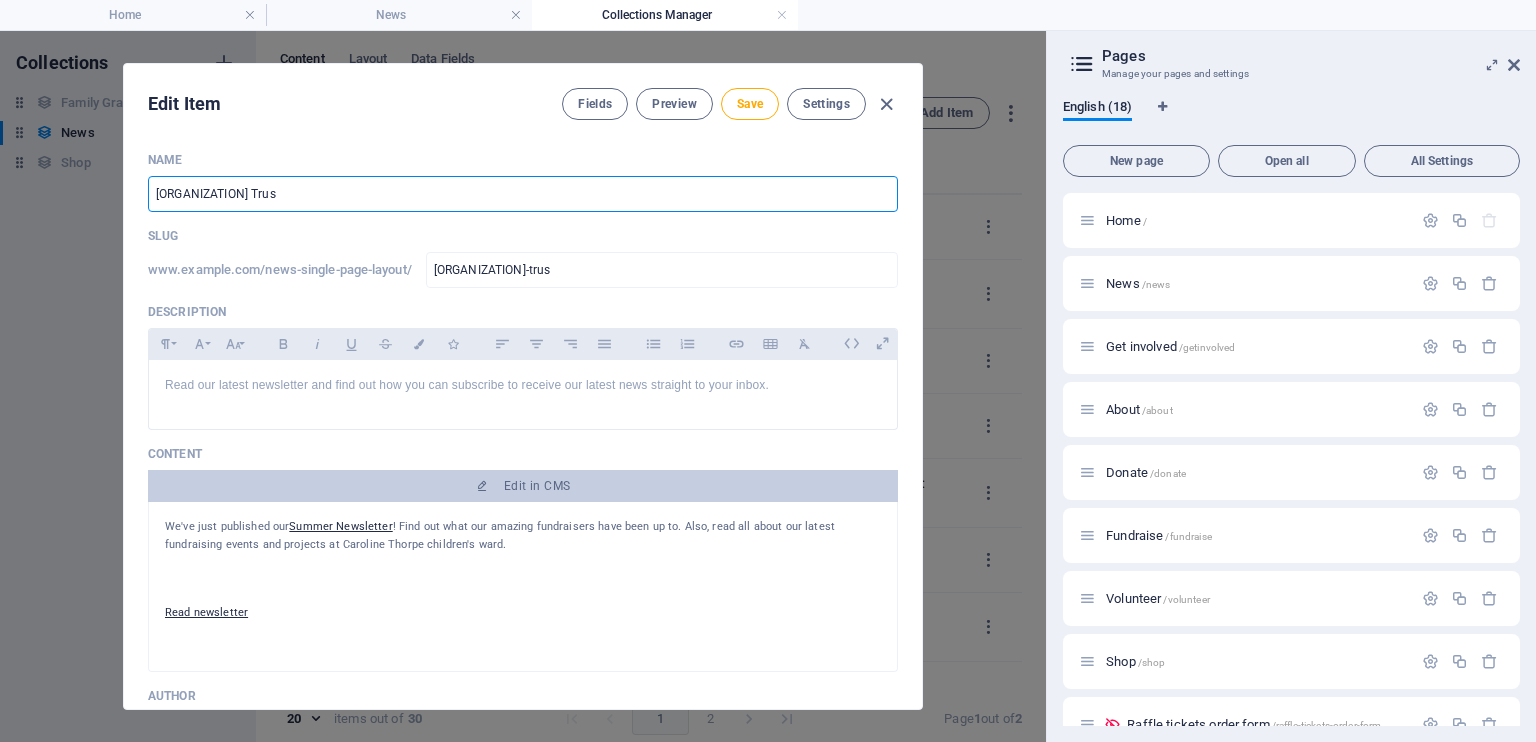 type on "Elmgrant Trust" 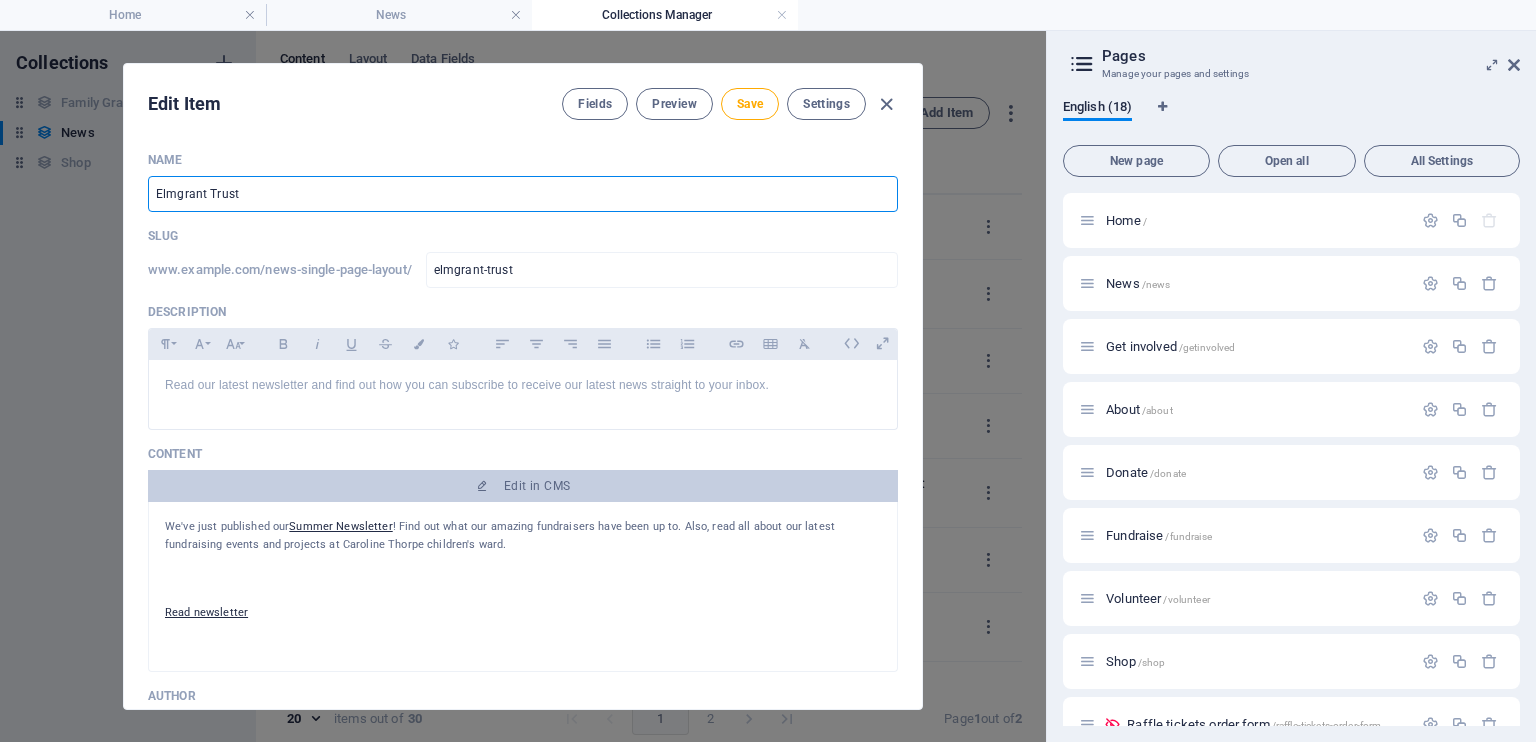 type on "Elmgrant Trust g" 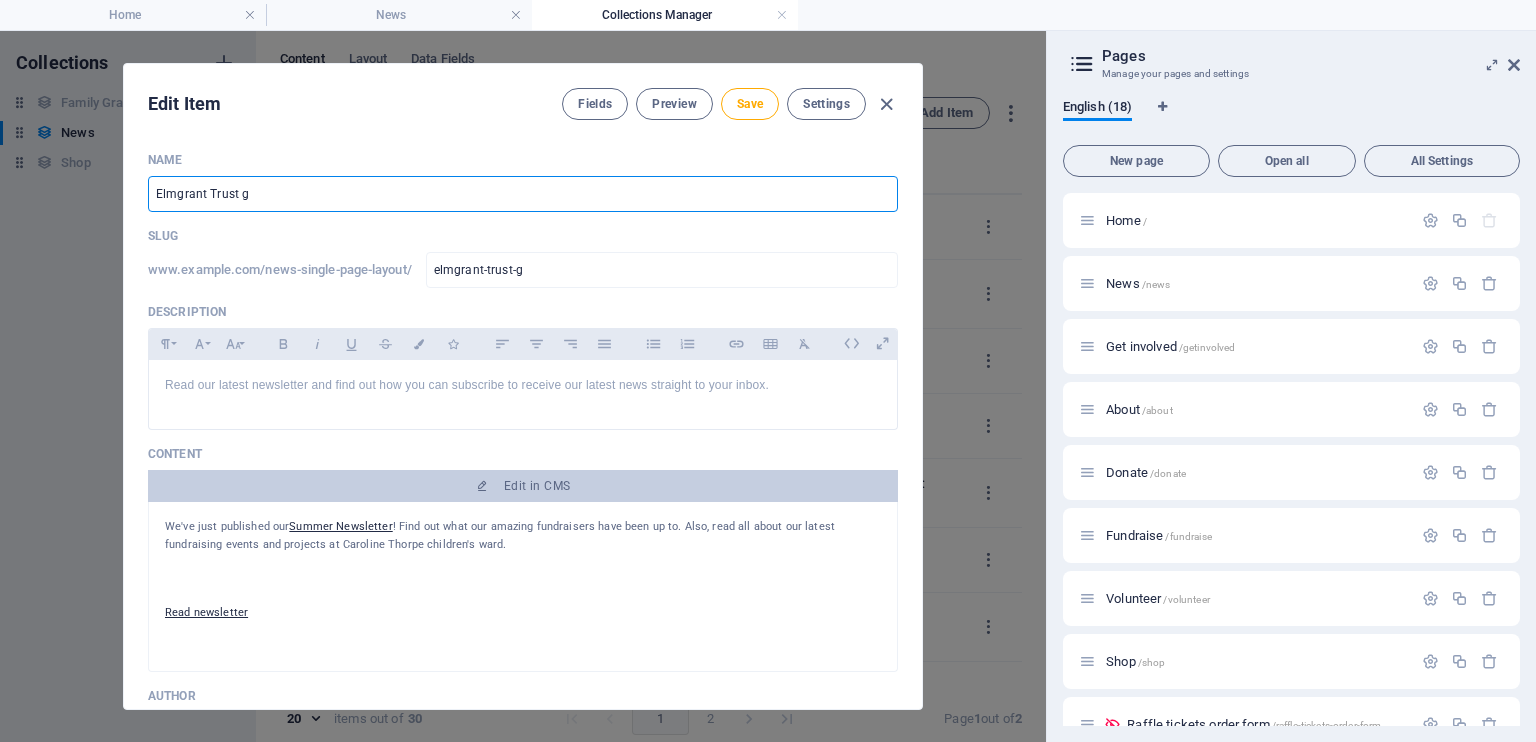 type on "Elmgrant Trust gr" 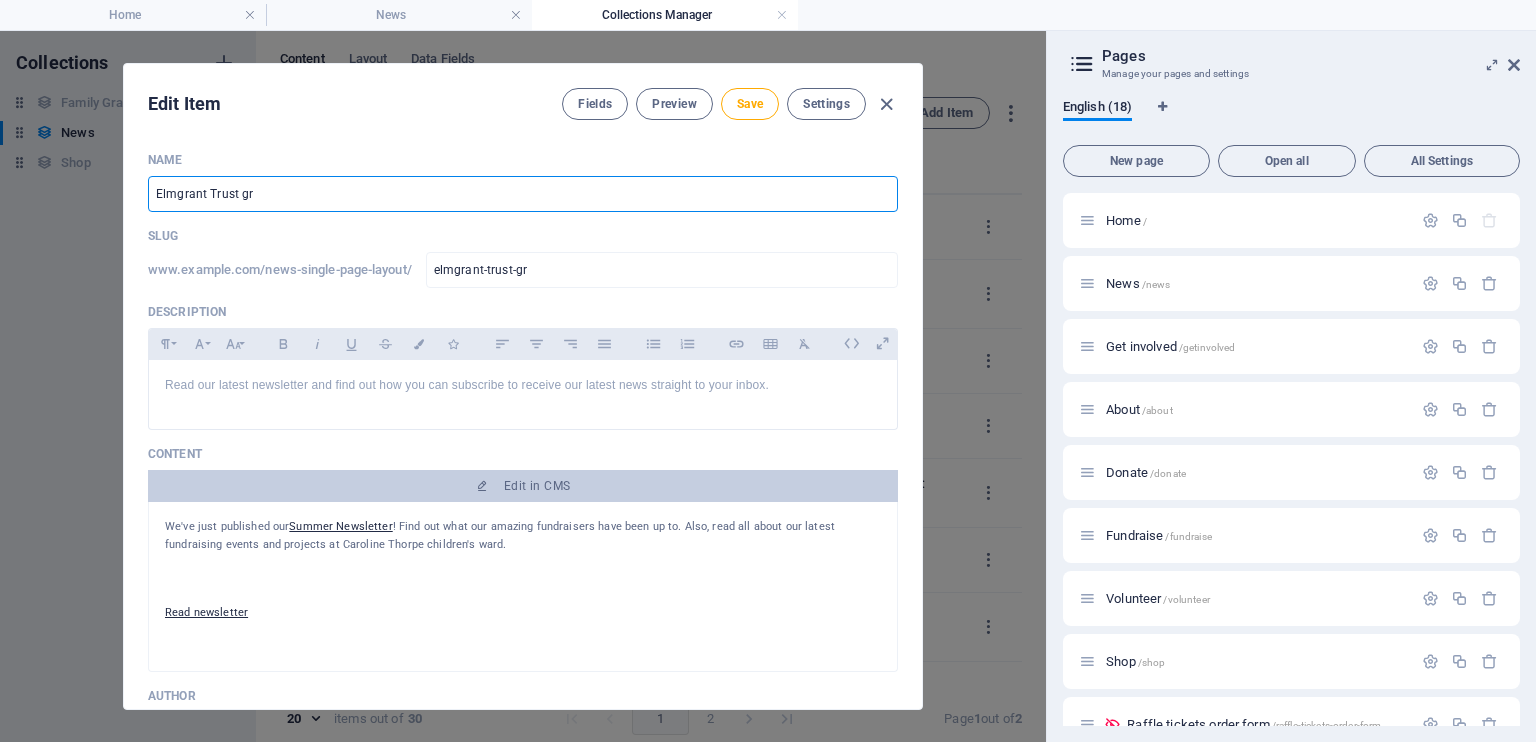 type on "[ORGANIZATION] Trust gra" 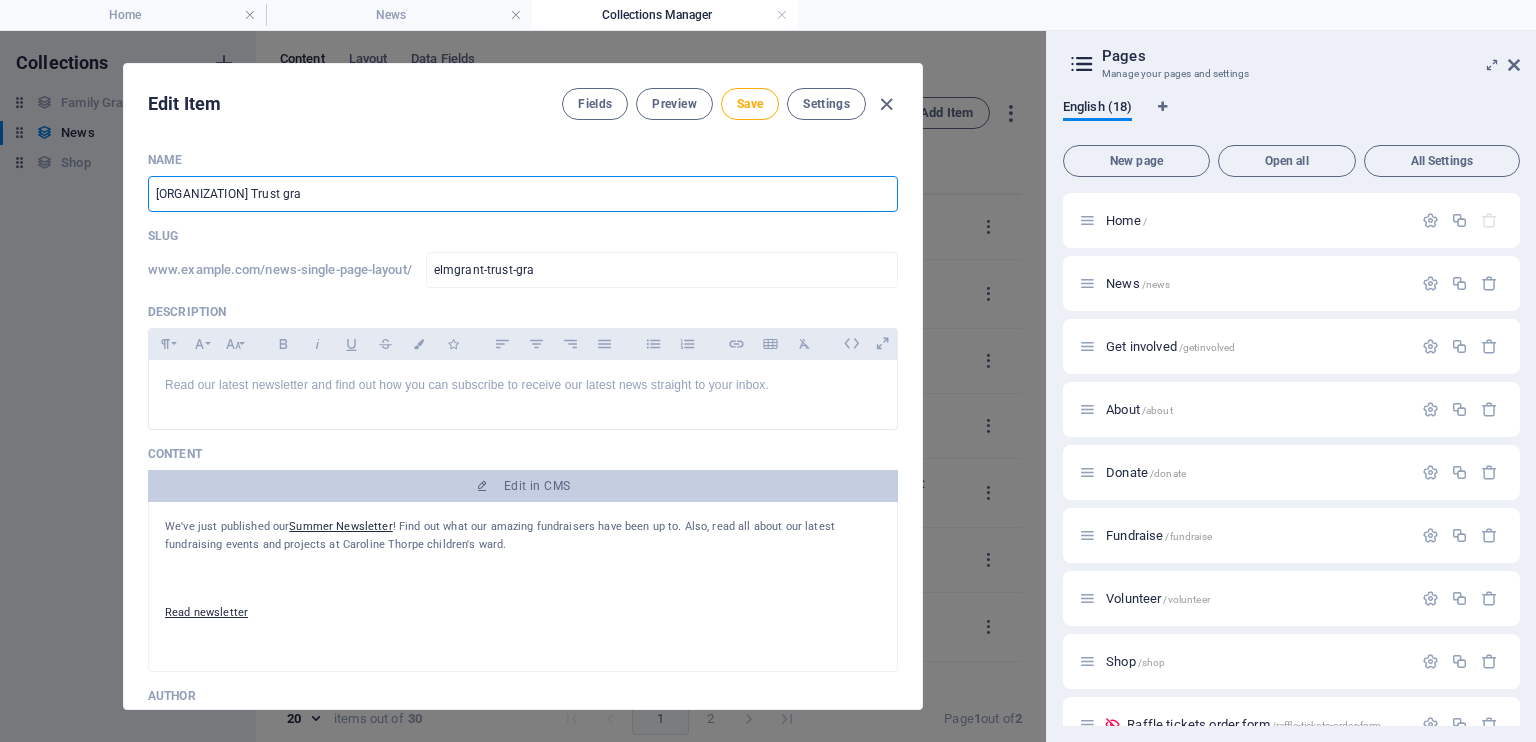 type on "Elmgrant Trust gran" 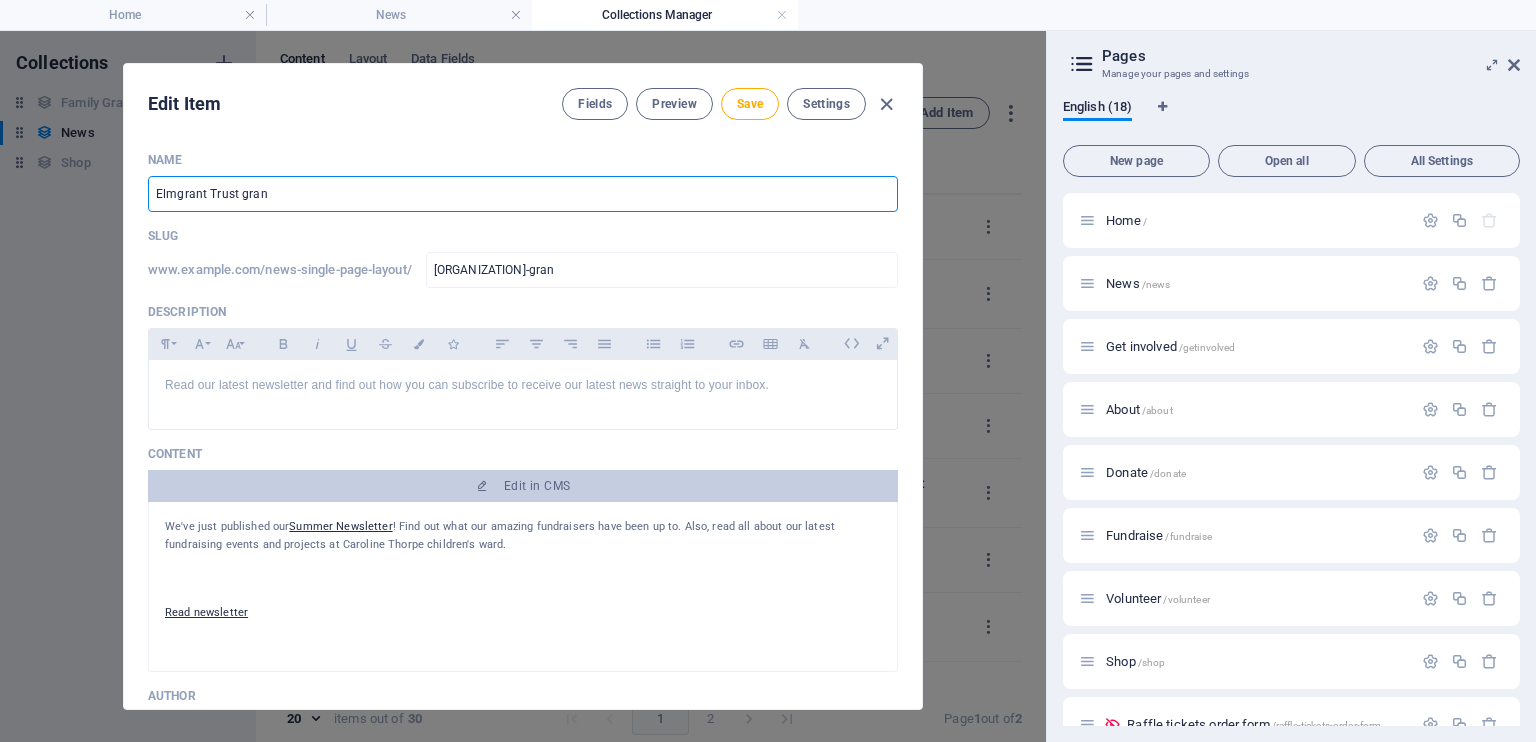 type on "Elmgrant Trust grant" 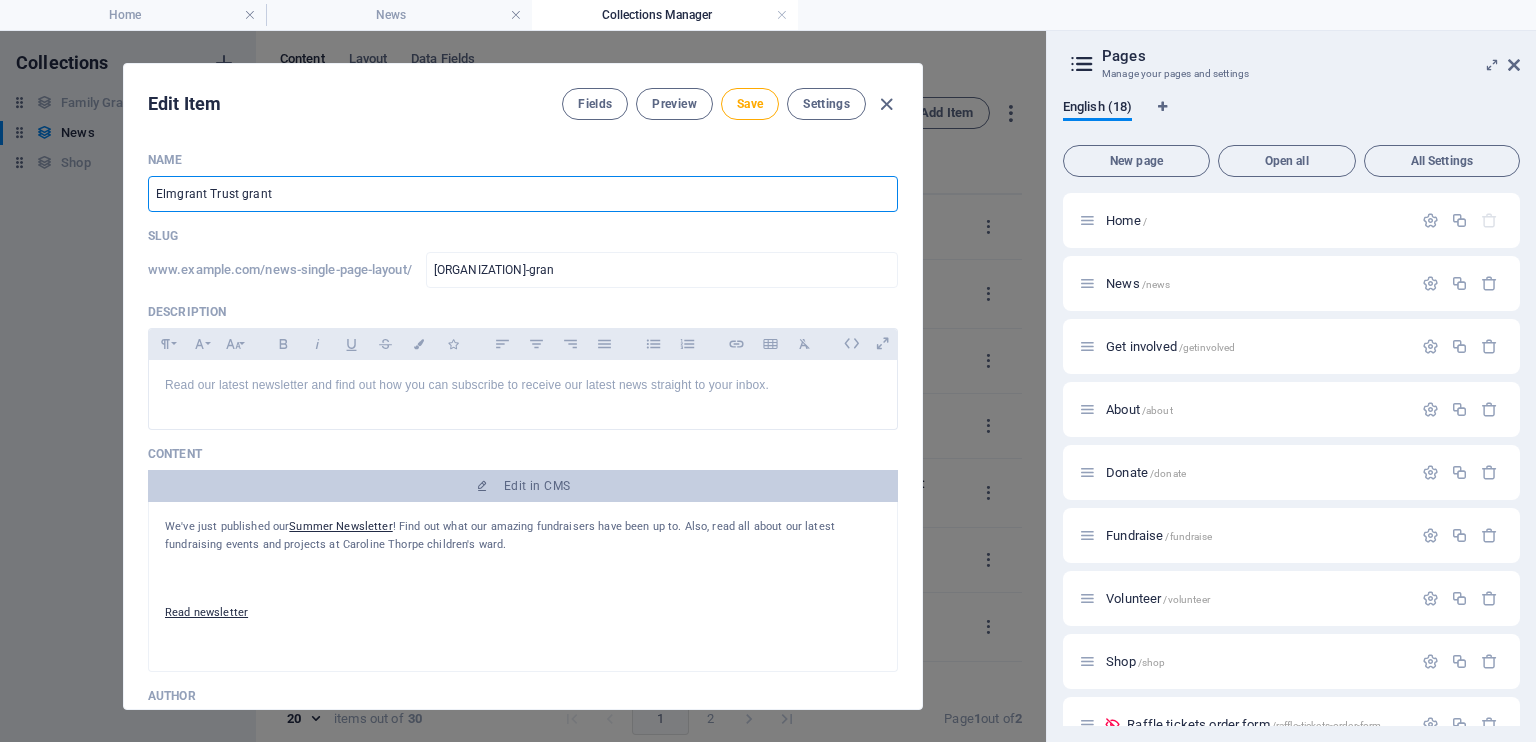 type on "elmgrant-trust-grant" 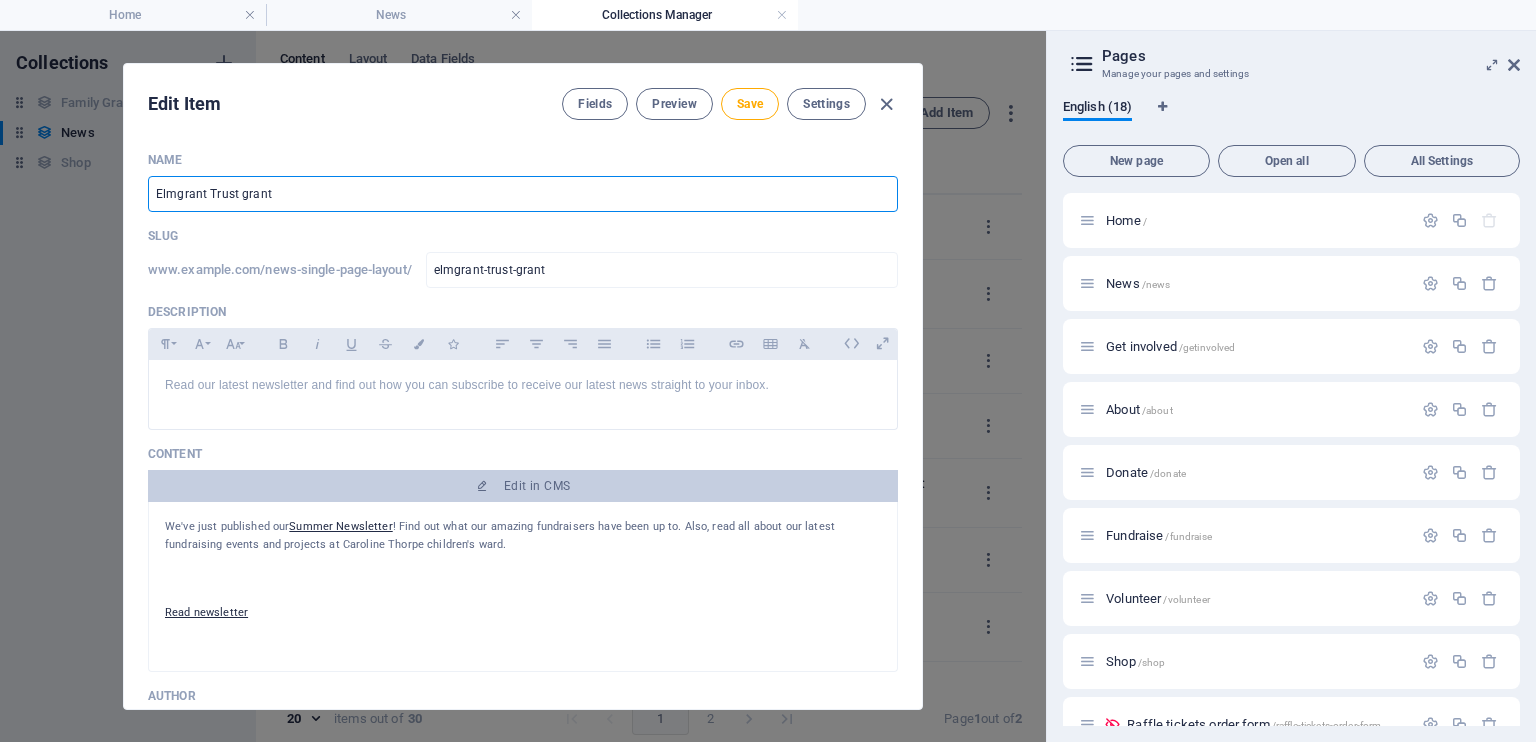 type on "Elmgrant Trust grant s" 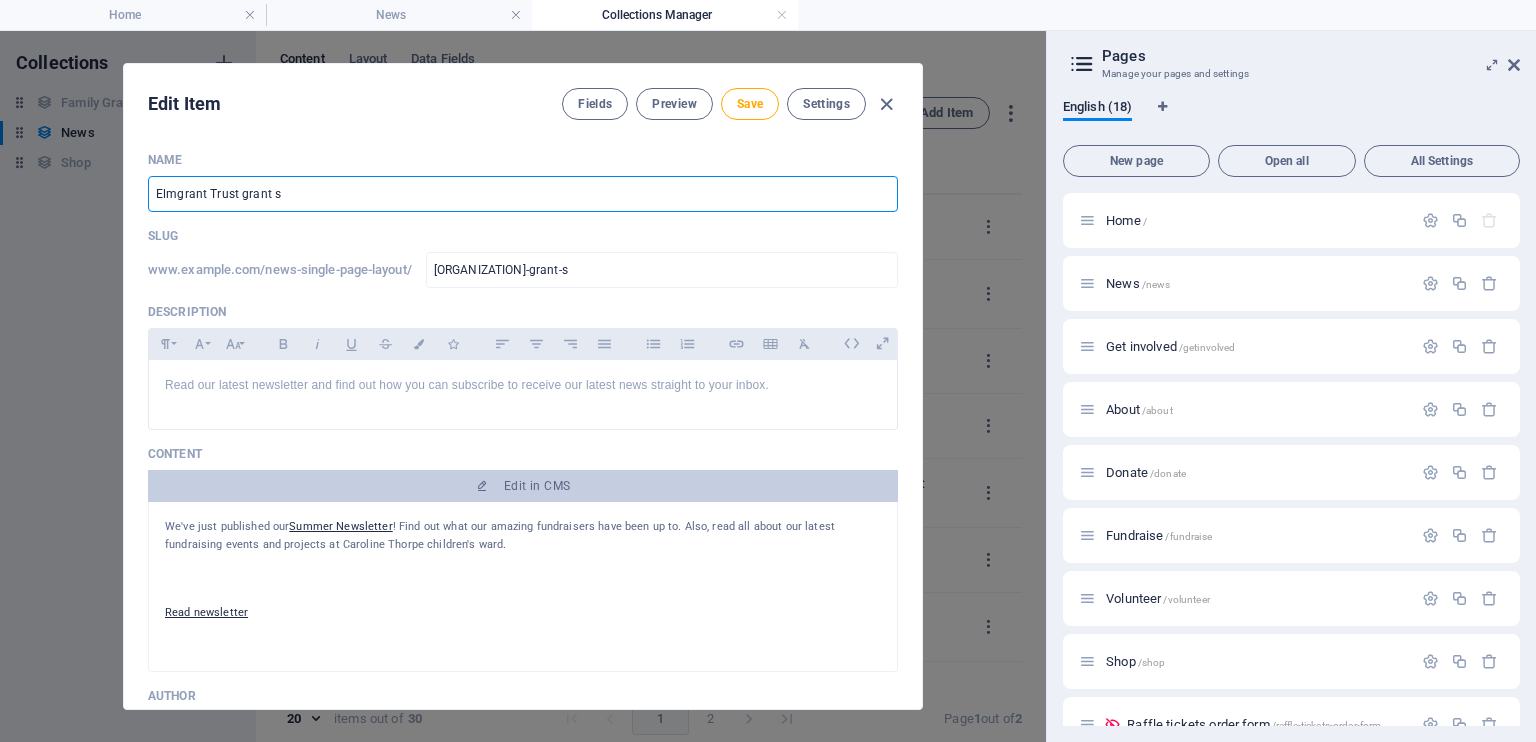 type on "[ORGANIZATION] Trust grant su" 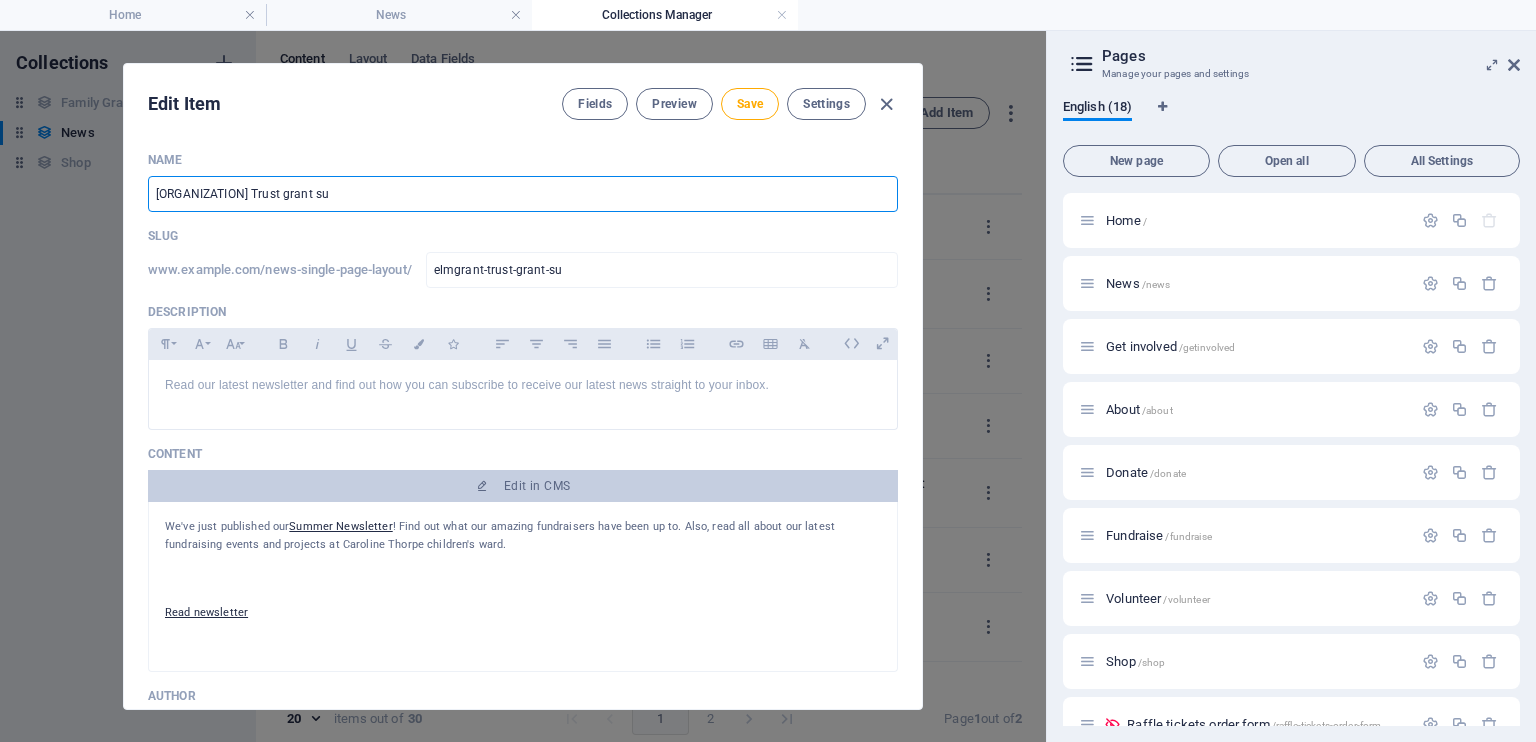 type on "[ORGANIZATION] grant suc" 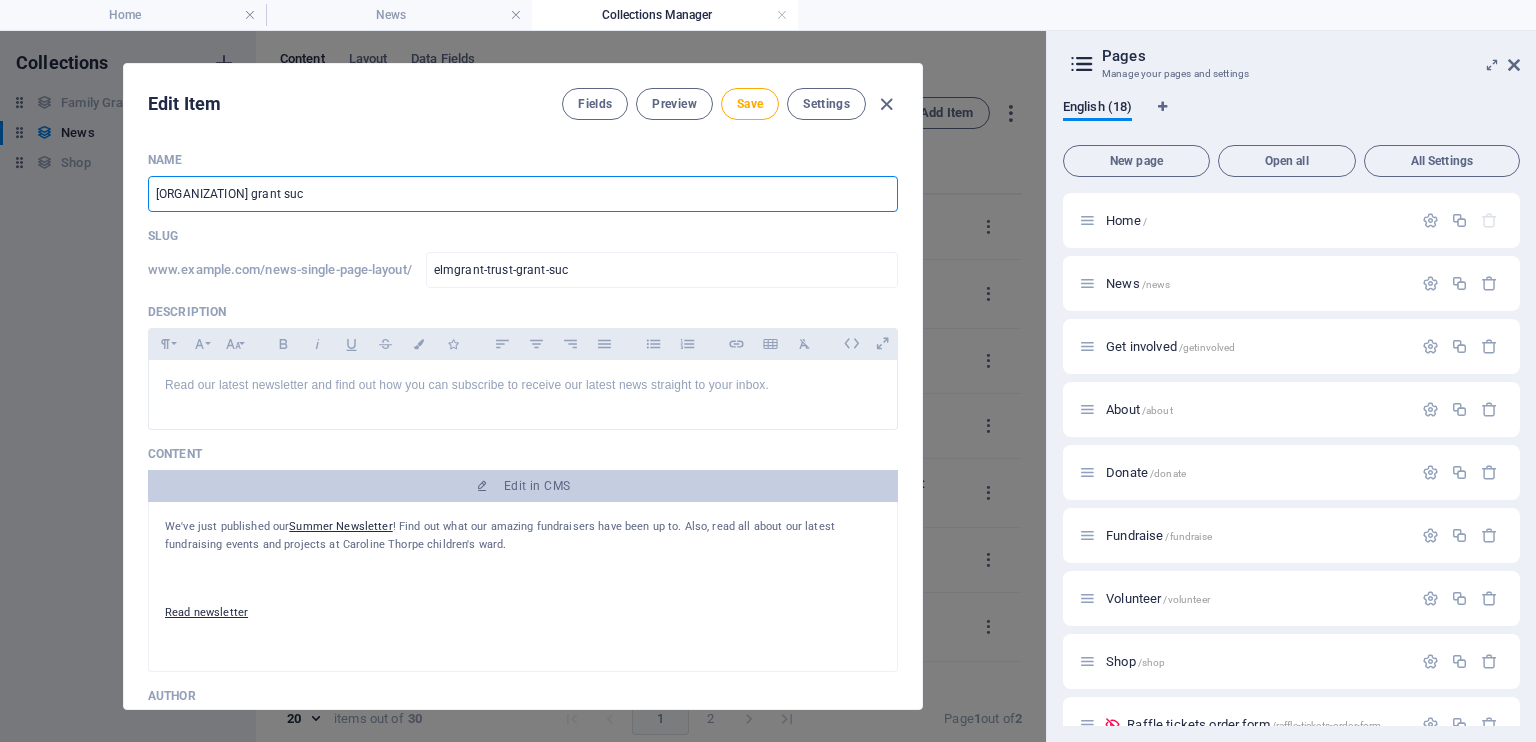 type on "[ORGANIZATION] Trust grant succ" 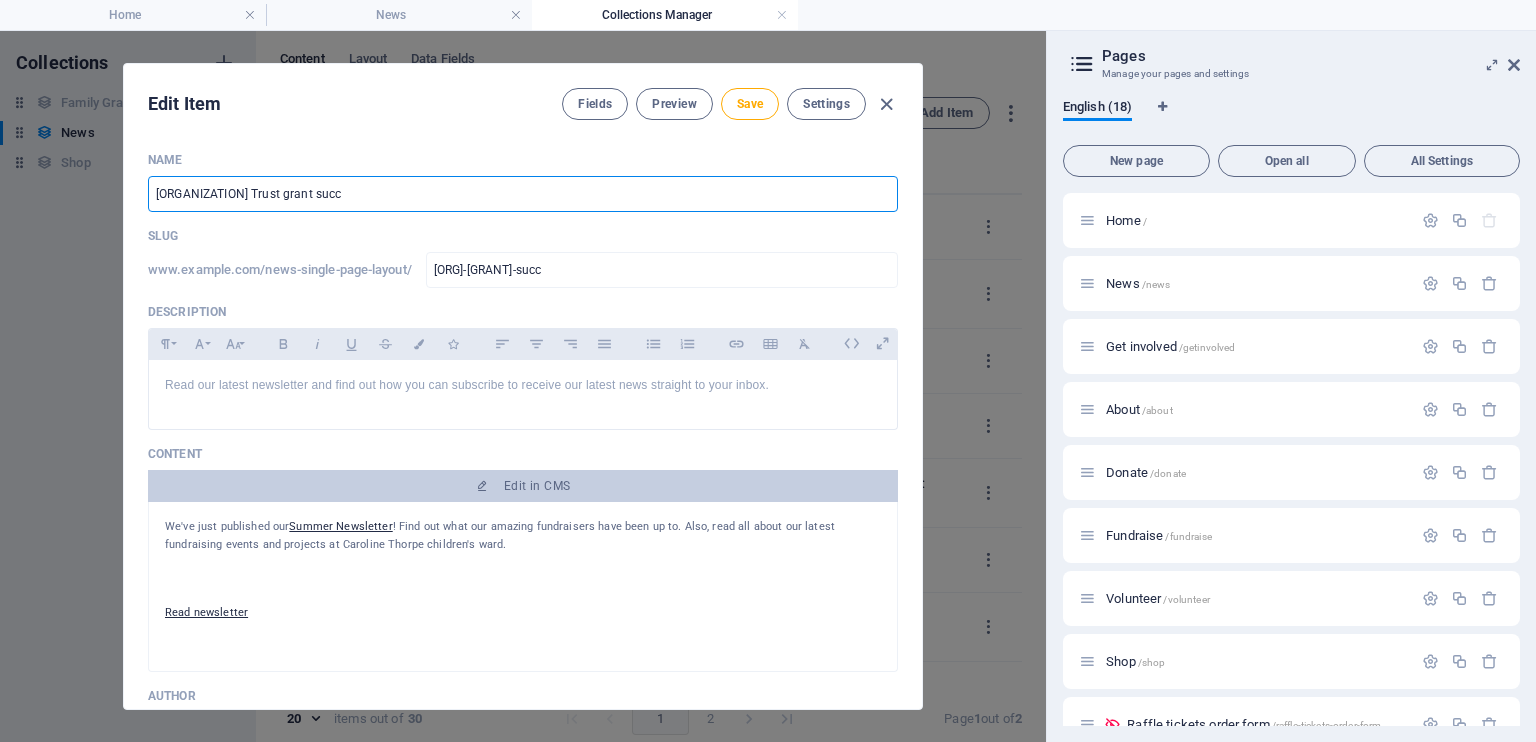type on "[ORGANIZATION] grant suce" 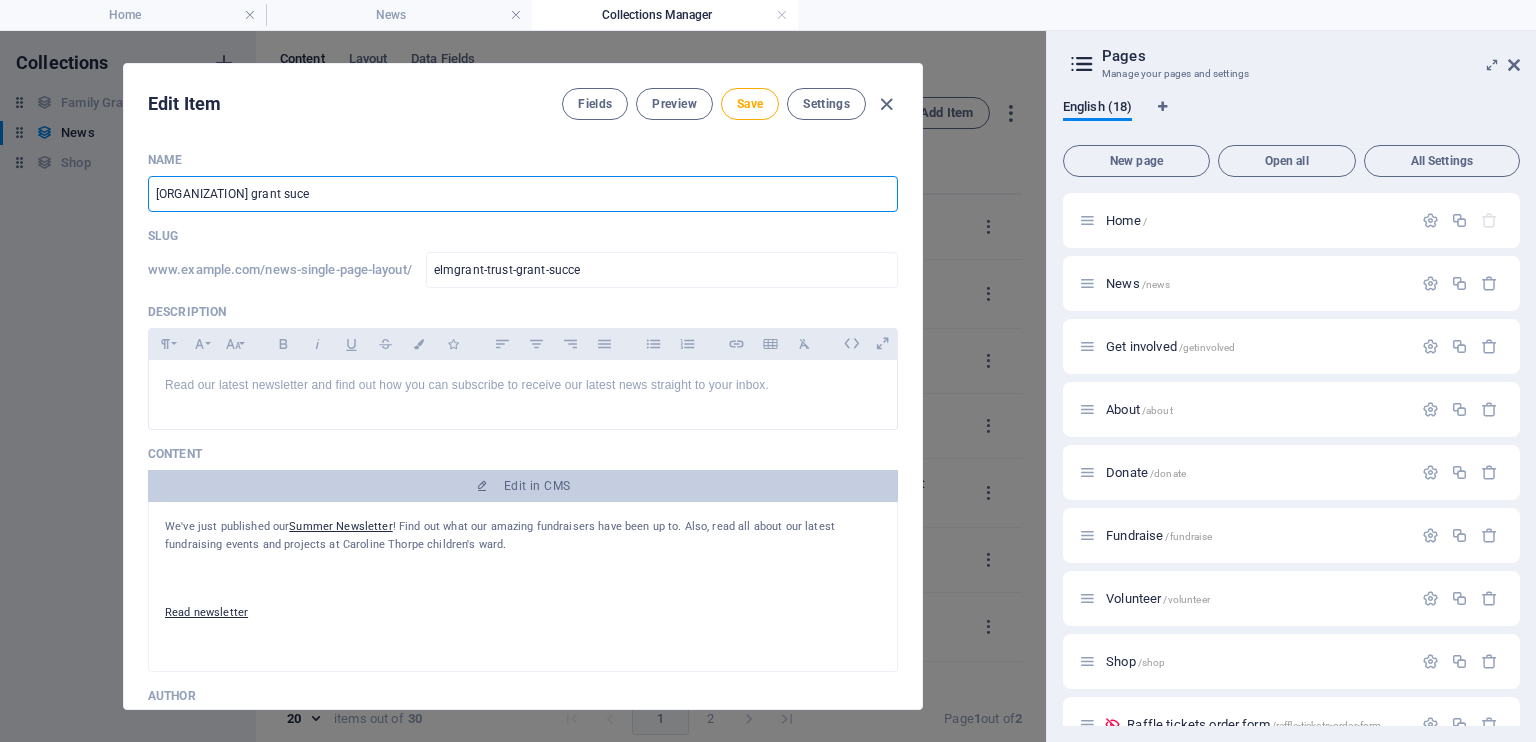 type on "[ORG] Trust [GRANT] succes" 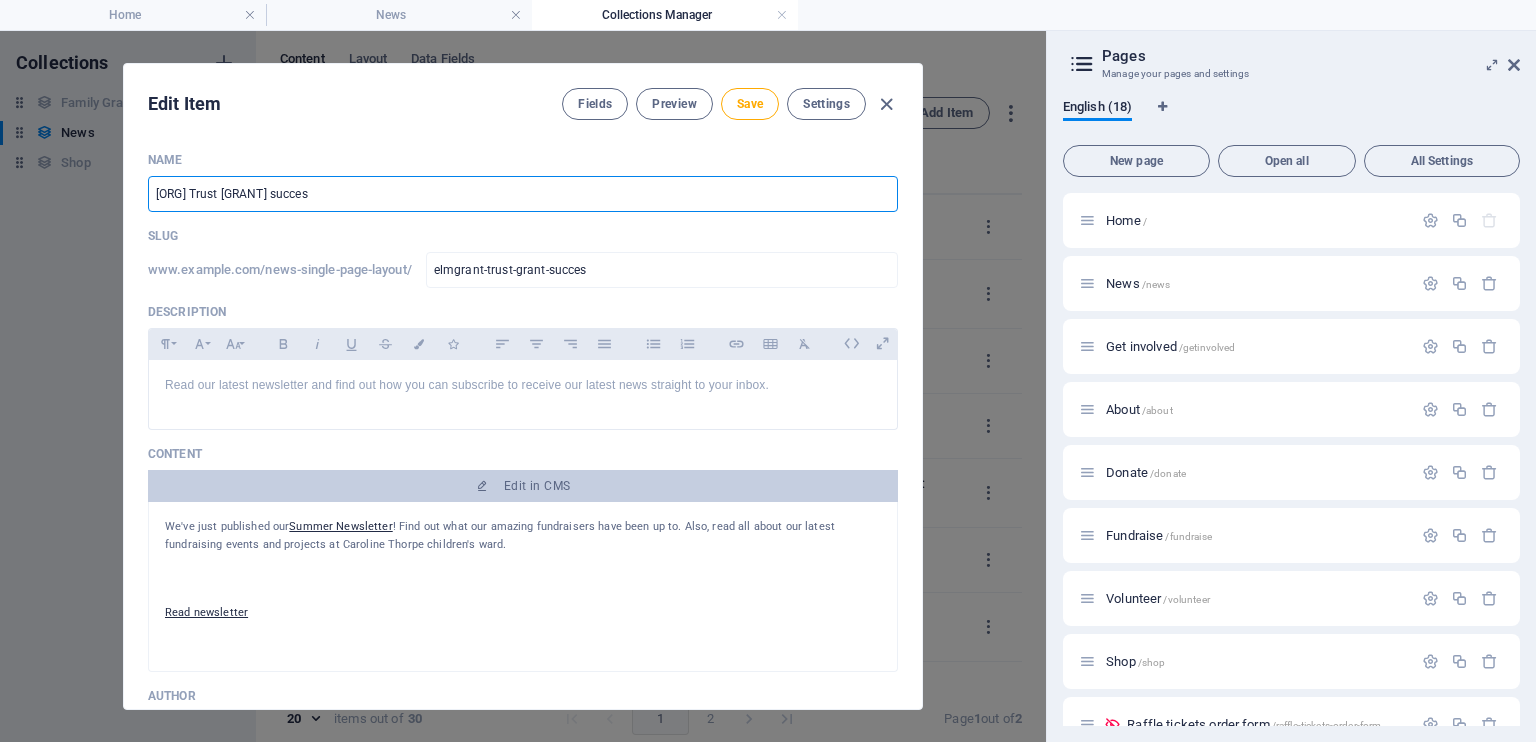 type on "Elmgrant Trust grant success" 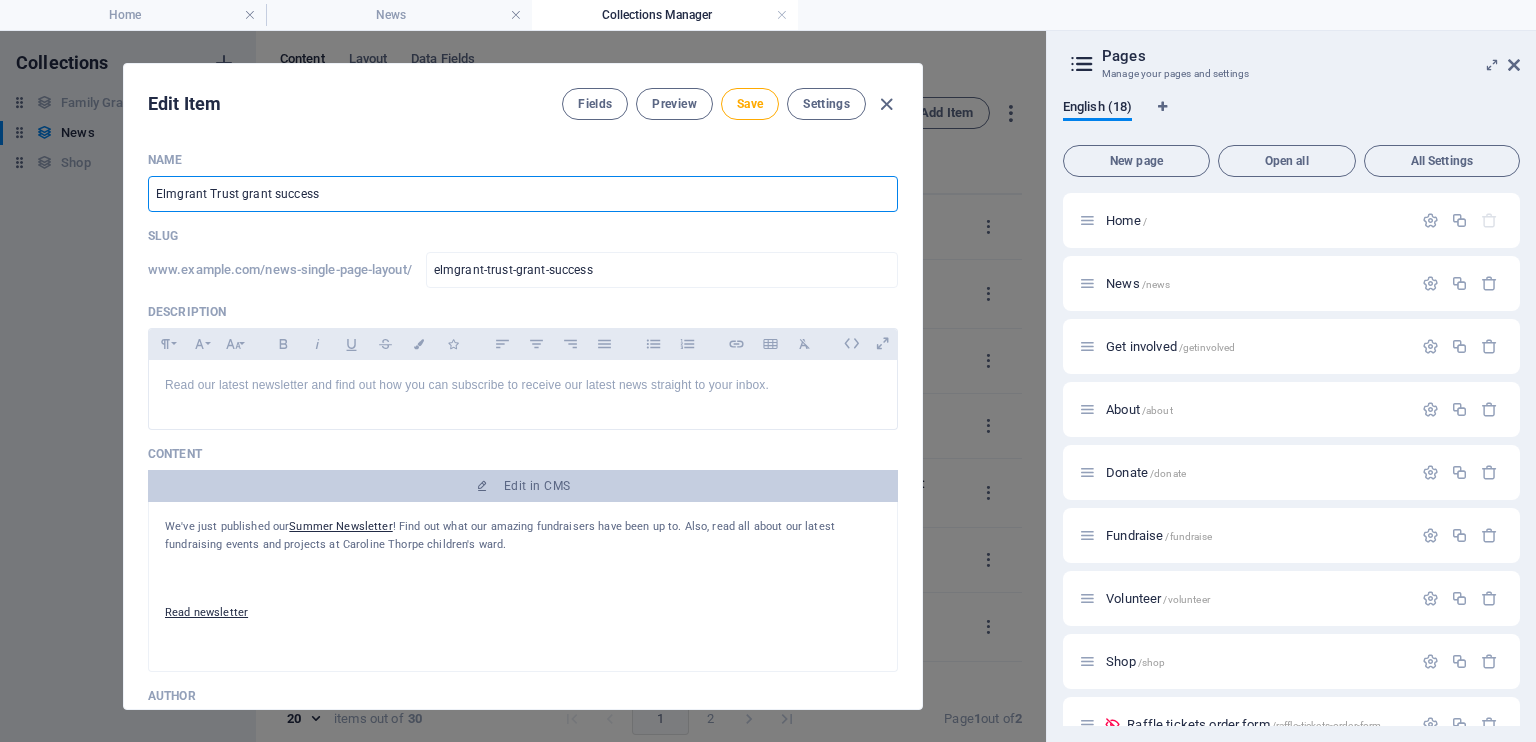 scroll, scrollTop: 8, scrollLeft: 0, axis: vertical 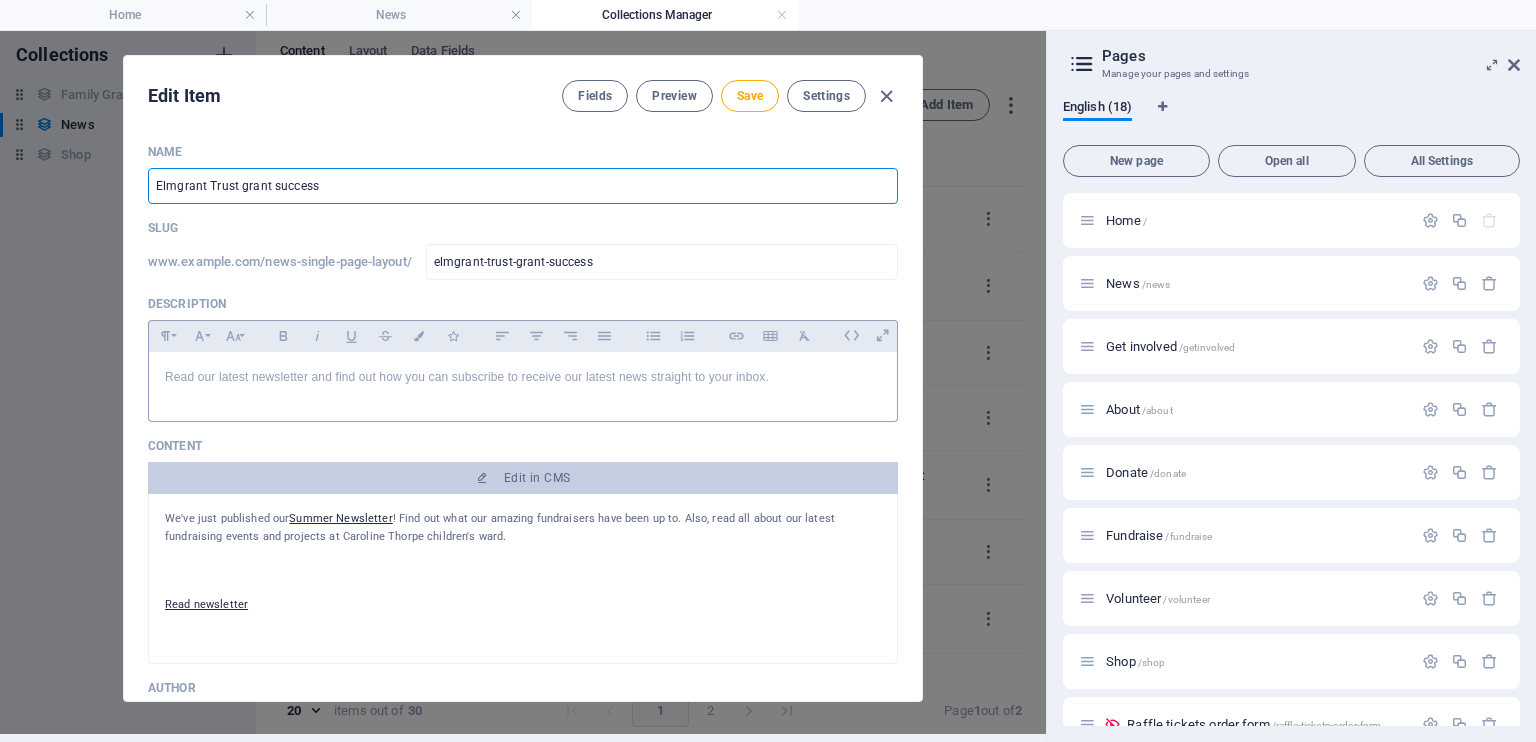 type on "Elmgrant Trust grant success" 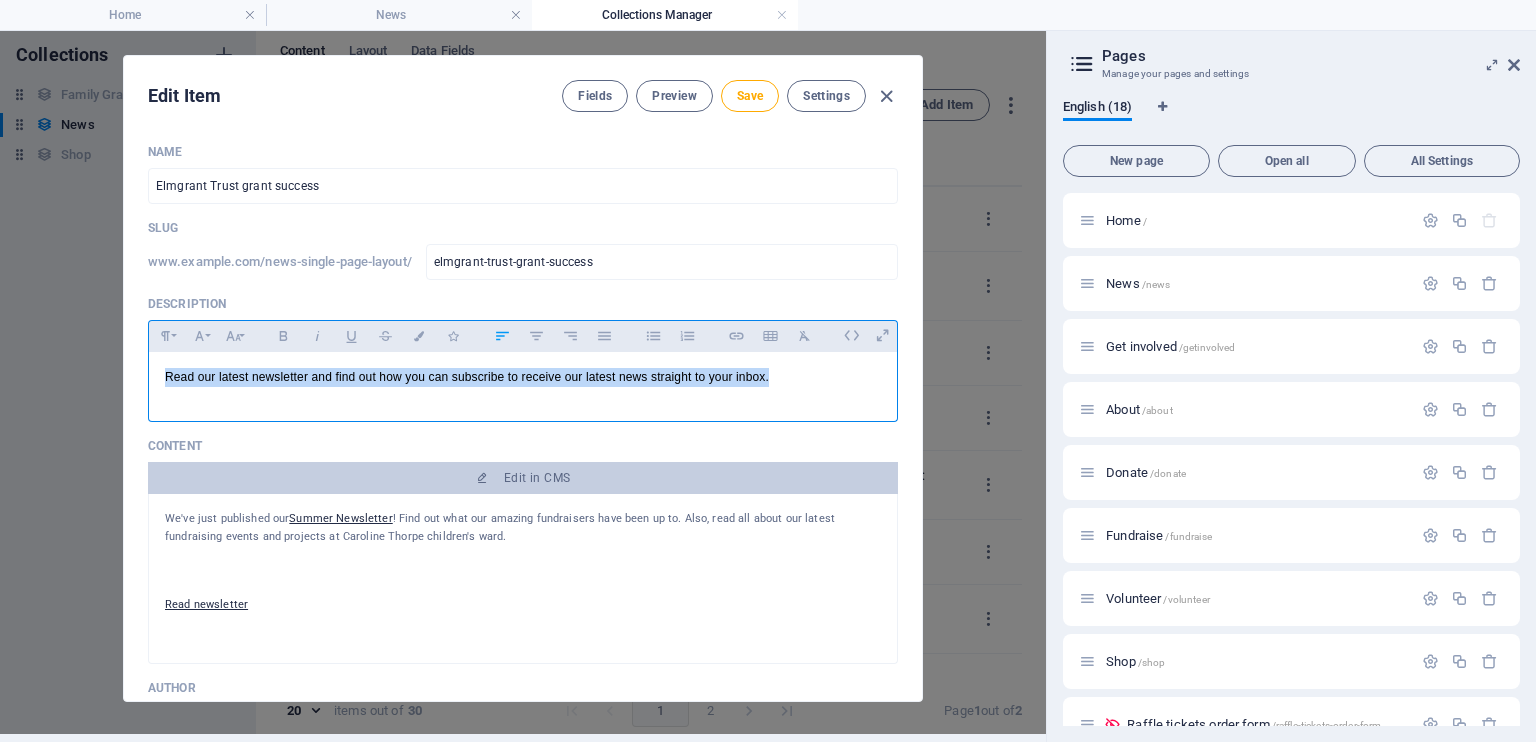 drag, startPoint x: 778, startPoint y: 378, endPoint x: 145, endPoint y: 383, distance: 633.0198 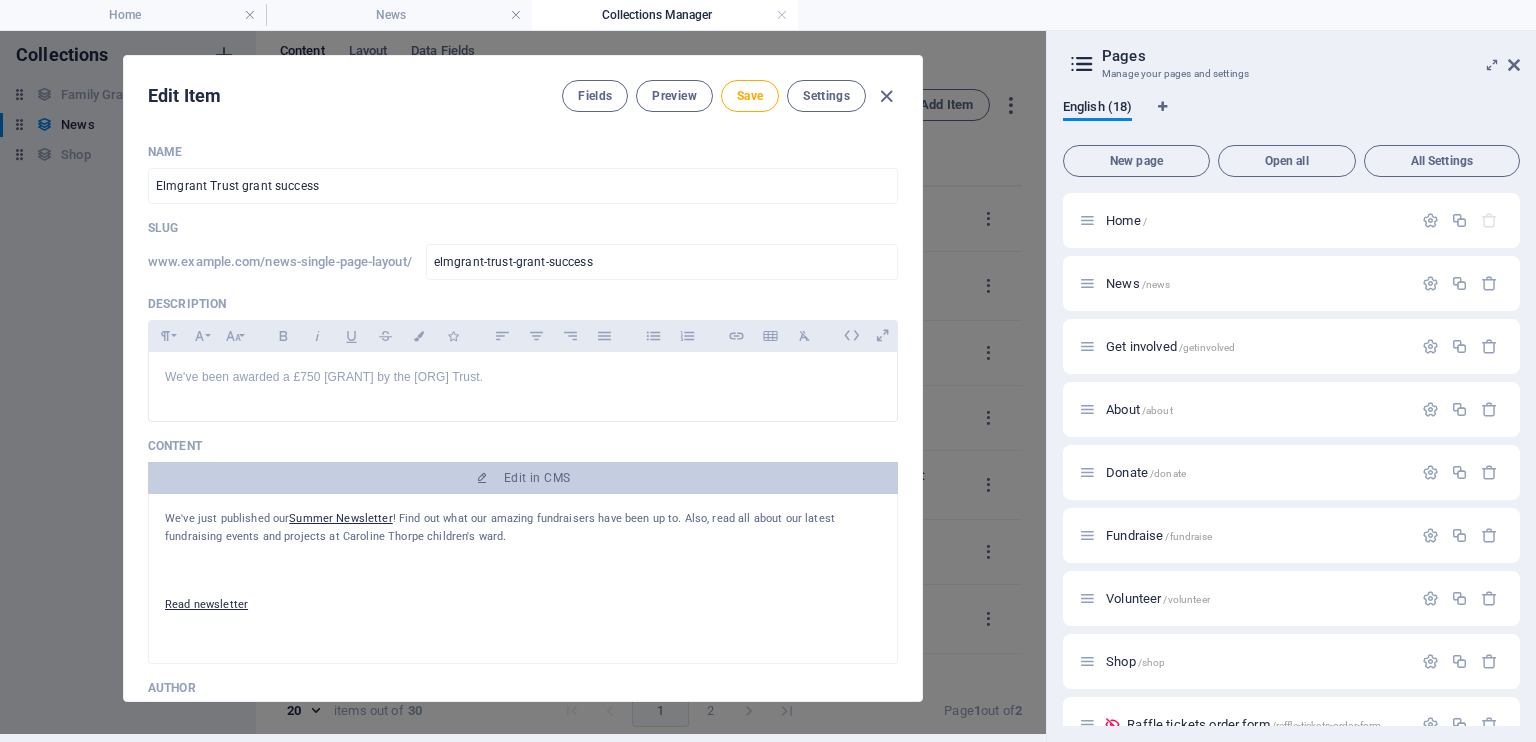 drag, startPoint x: 503, startPoint y: 538, endPoint x: 392, endPoint y: 554, distance: 112.147224 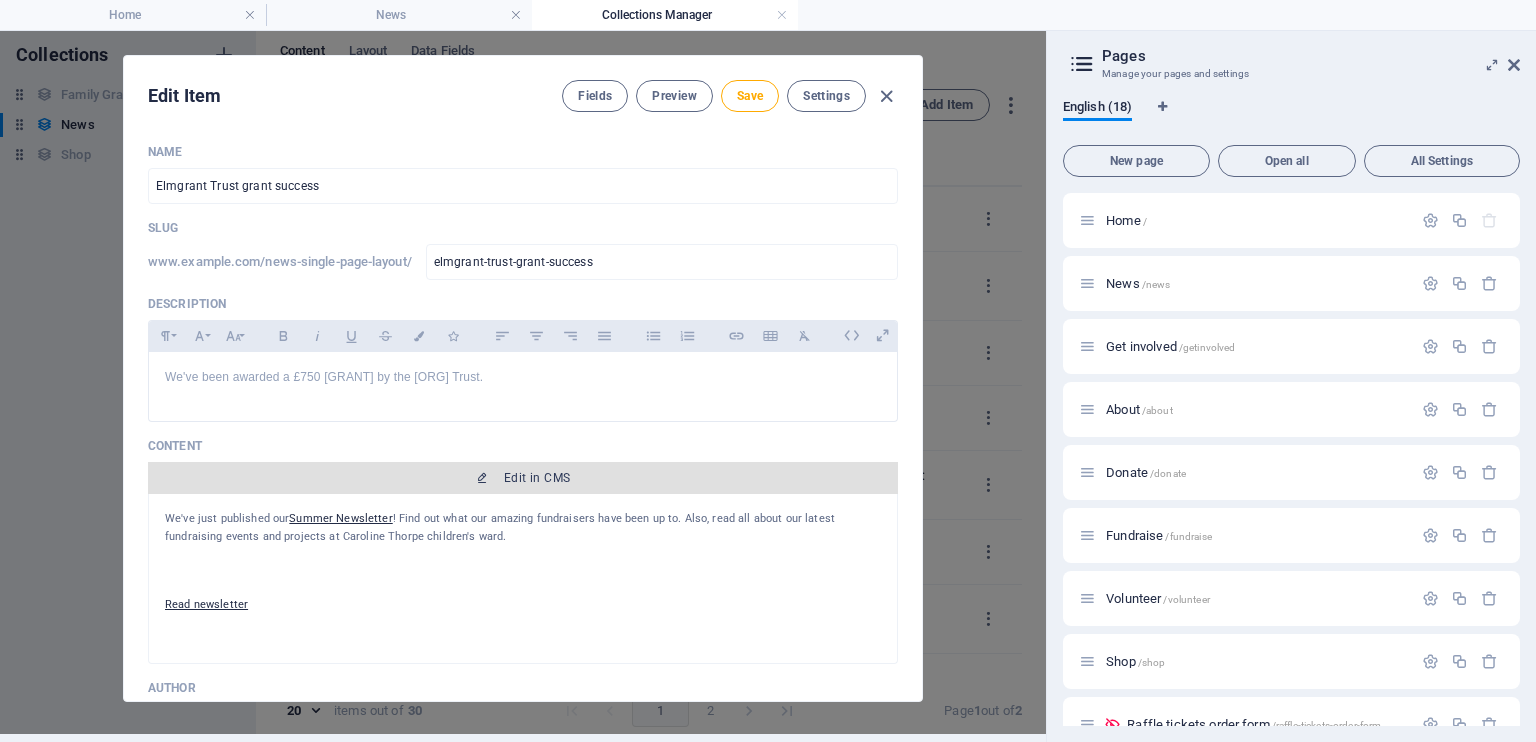 click on "Edit in CMS" at bounding box center (537, 478) 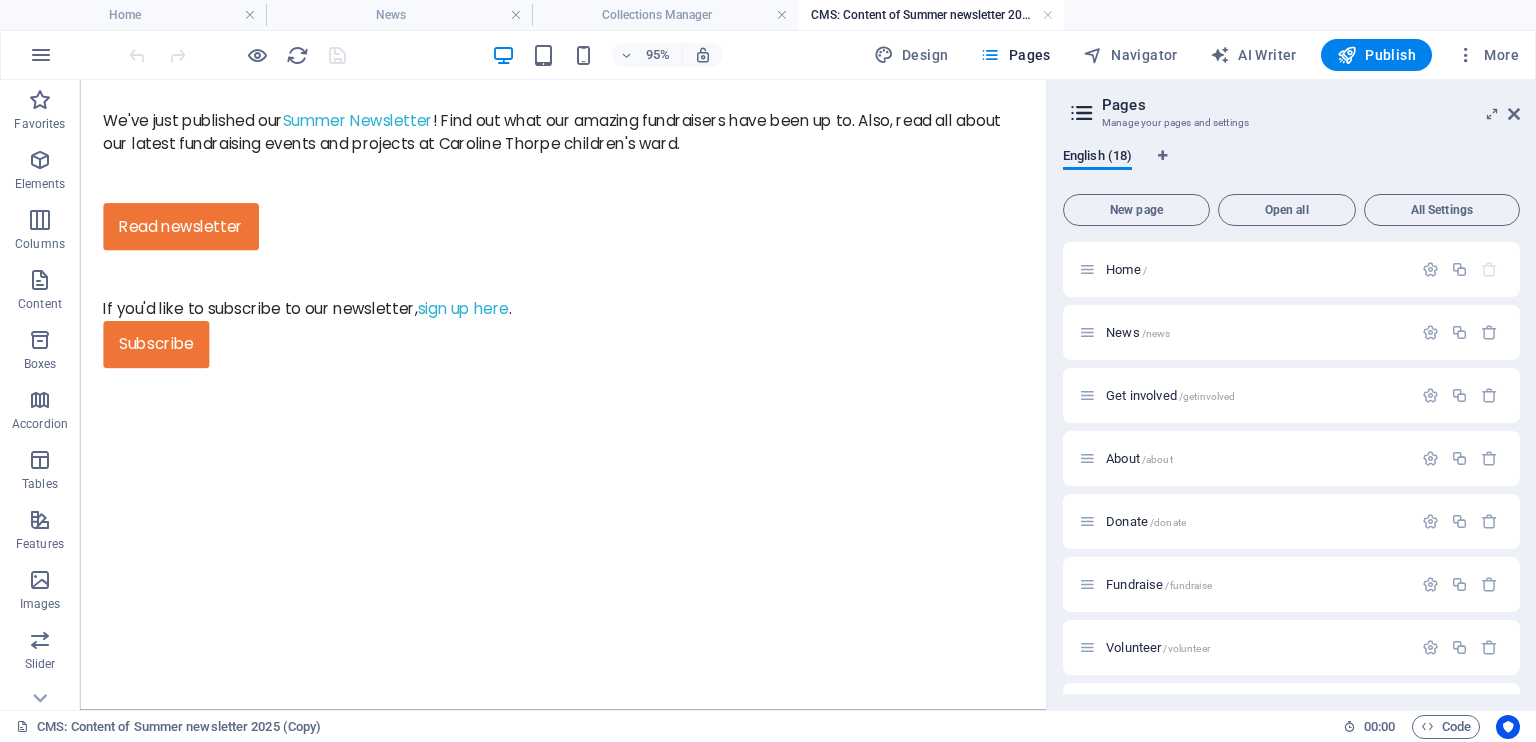 scroll, scrollTop: 0, scrollLeft: 0, axis: both 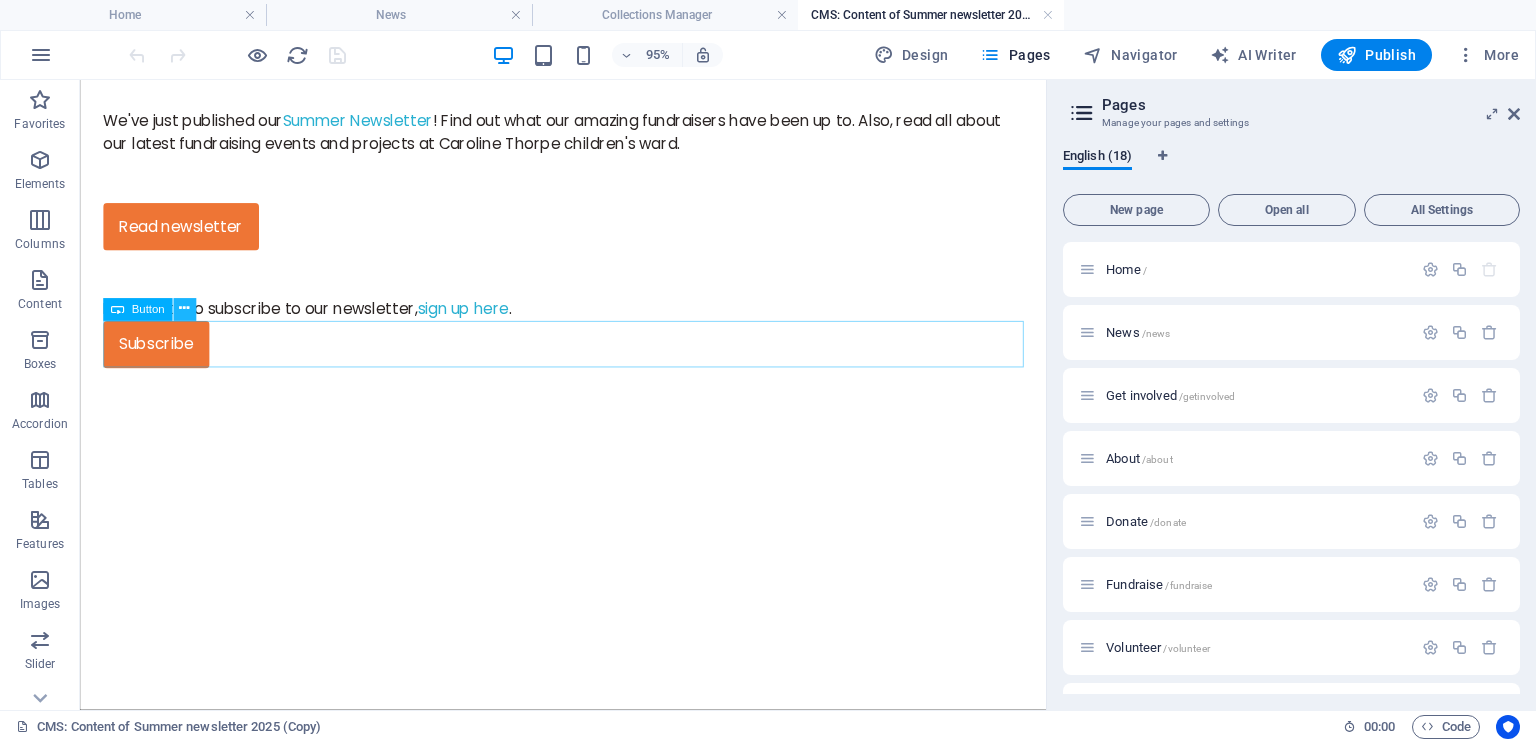 click at bounding box center (184, 310) 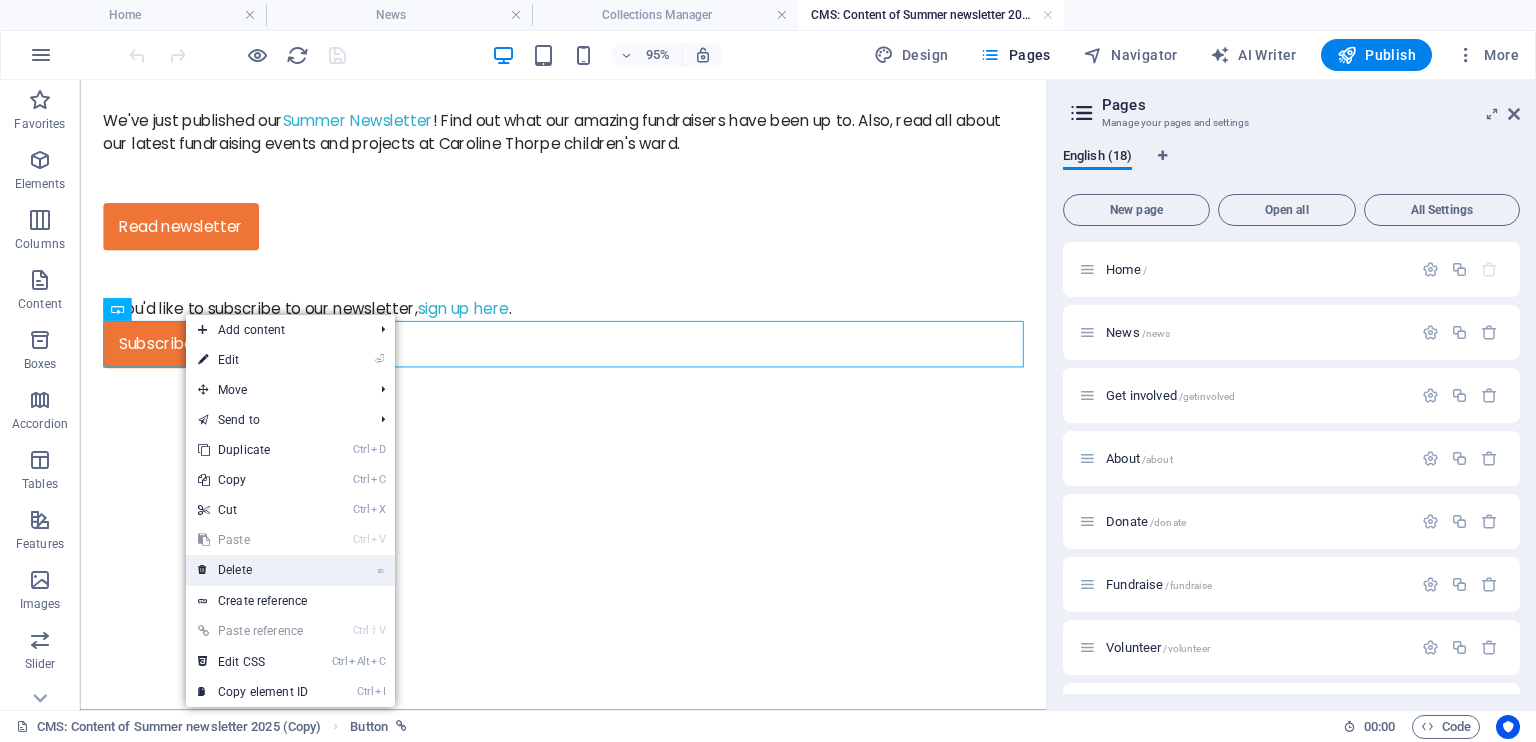 click on "⌦  Delete" at bounding box center [253, 570] 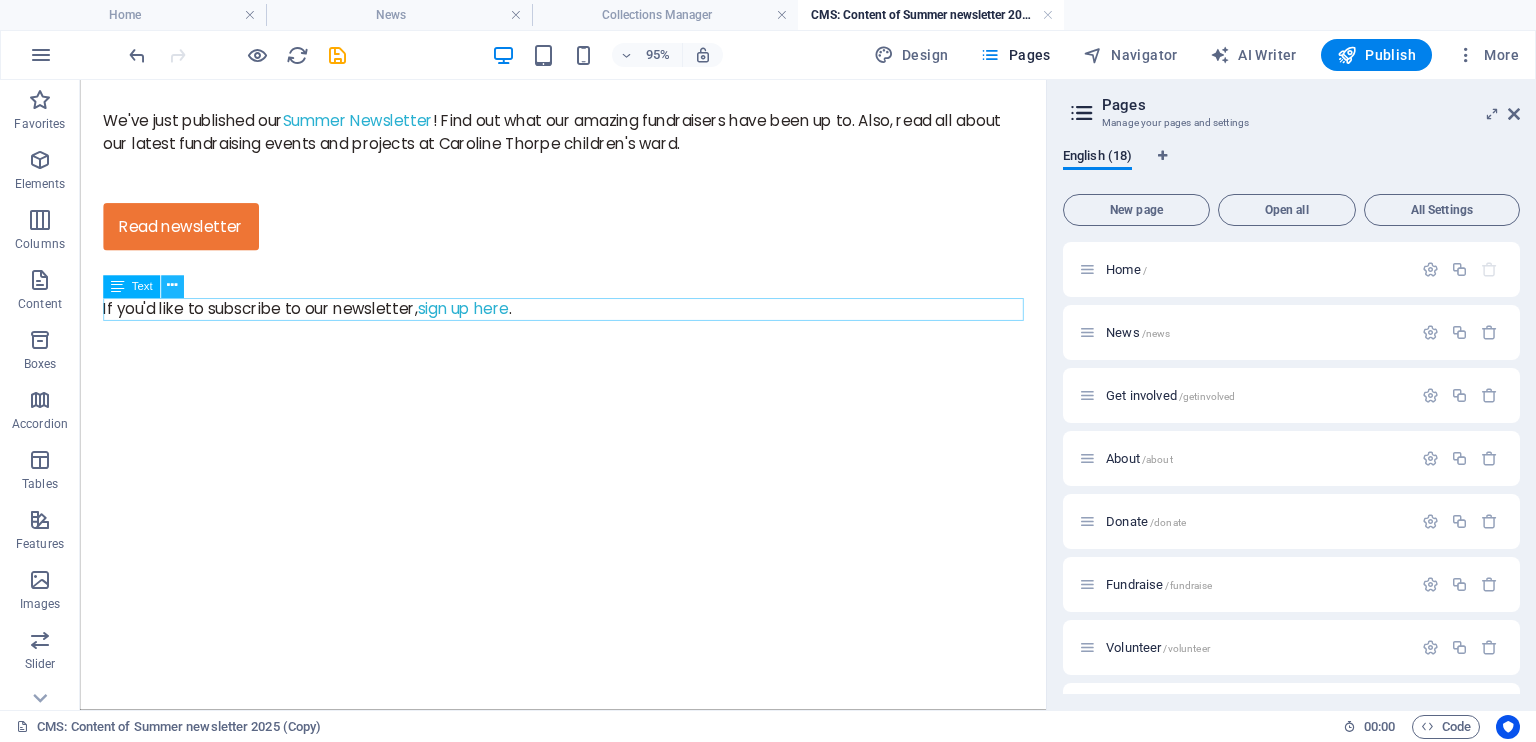 click at bounding box center [172, 287] 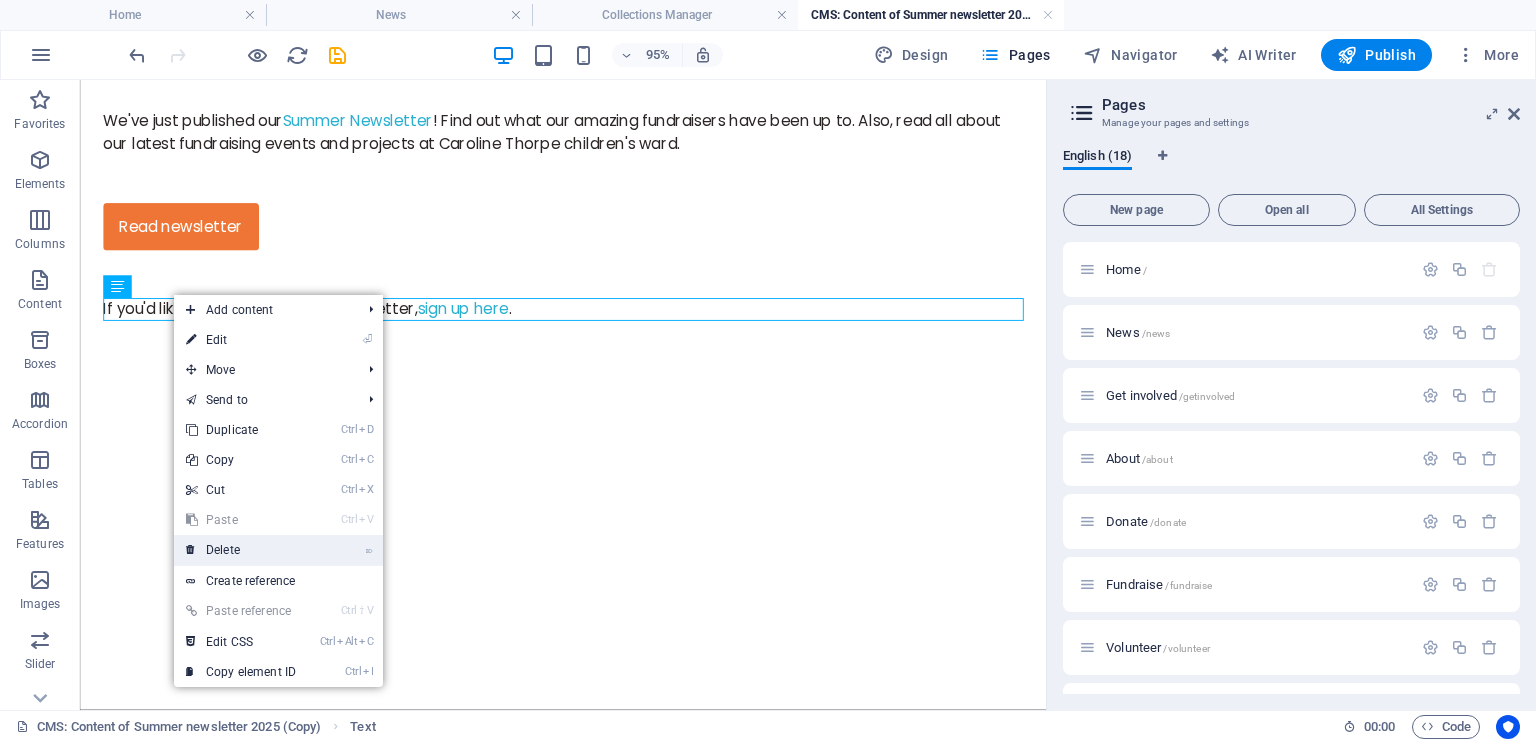 click on "⌦  Delete" at bounding box center (241, 550) 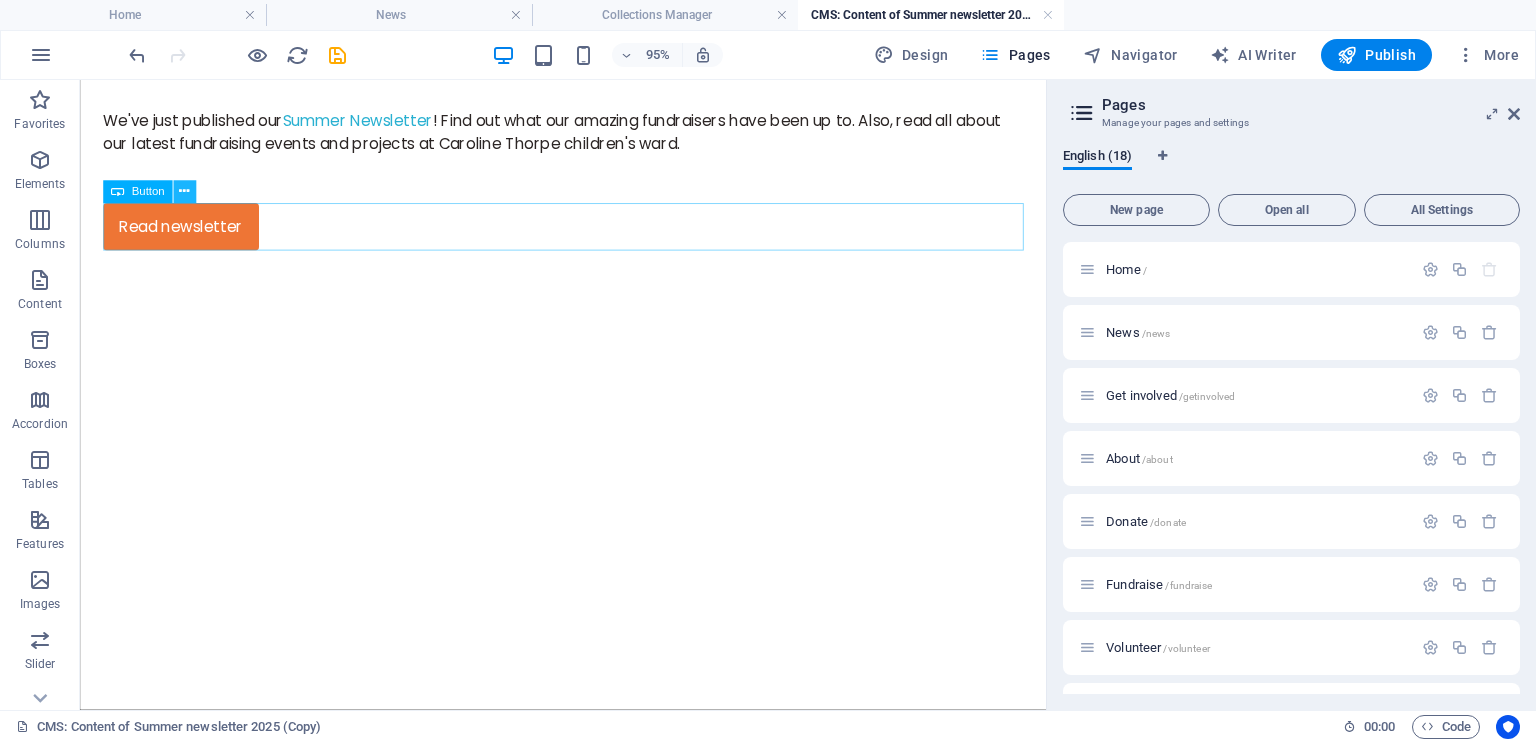 click at bounding box center (184, 192) 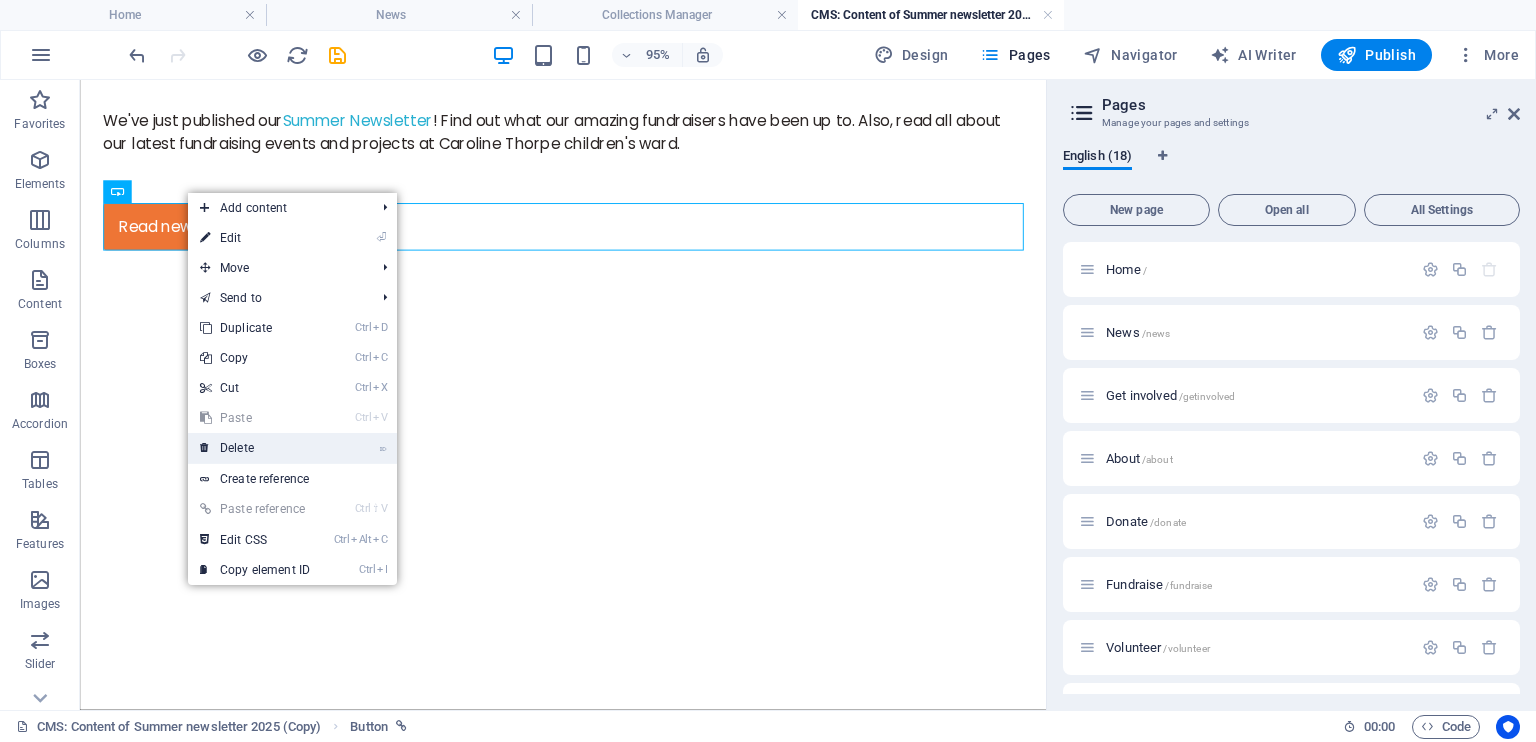 click on "⌦  Delete" at bounding box center [255, 448] 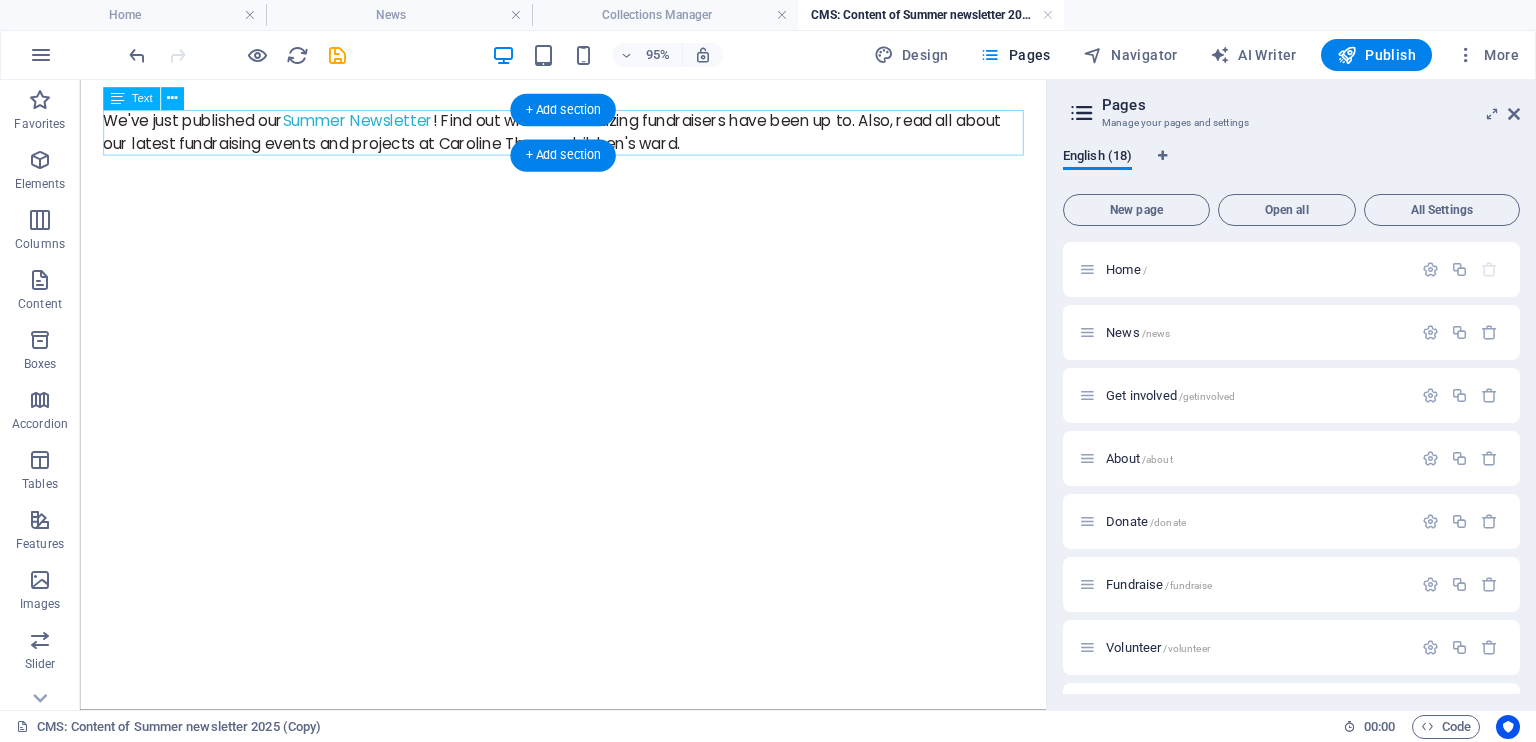 click on "We've just published our  Summer Newsletter ! Find out what our amazing fundraisers have been up to. Also, read all about our latest fundraising events and projects at Caroline Thorpe children's ward." at bounding box center (588, 136) 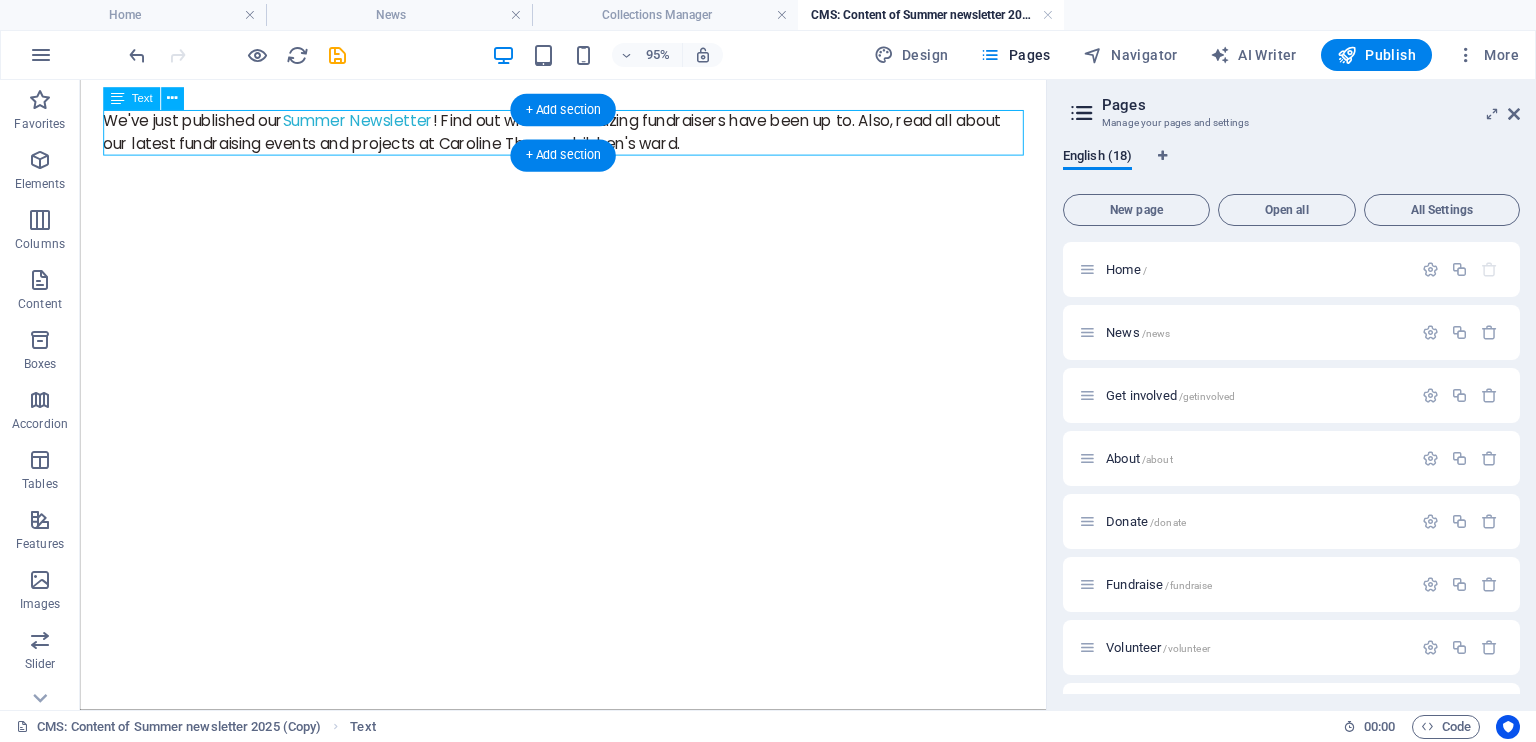 click on "We've just published our  Summer Newsletter ! Find out what our amazing fundraisers have been up to. Also, read all about our latest fundraising events and projects at Caroline Thorpe children's ward." at bounding box center (588, 136) 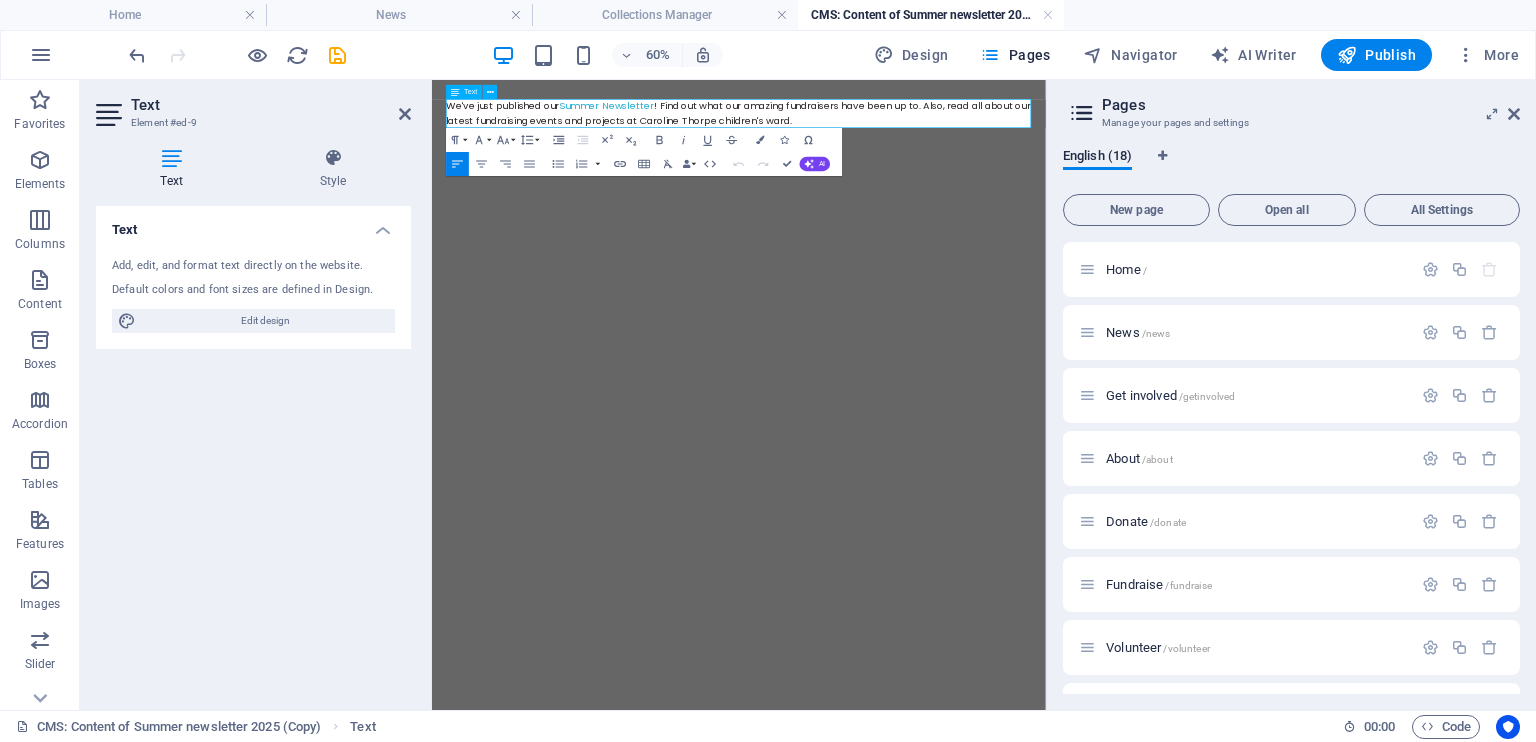 drag, startPoint x: 1129, startPoint y: 134, endPoint x: 881, endPoint y: 140, distance: 248.07257 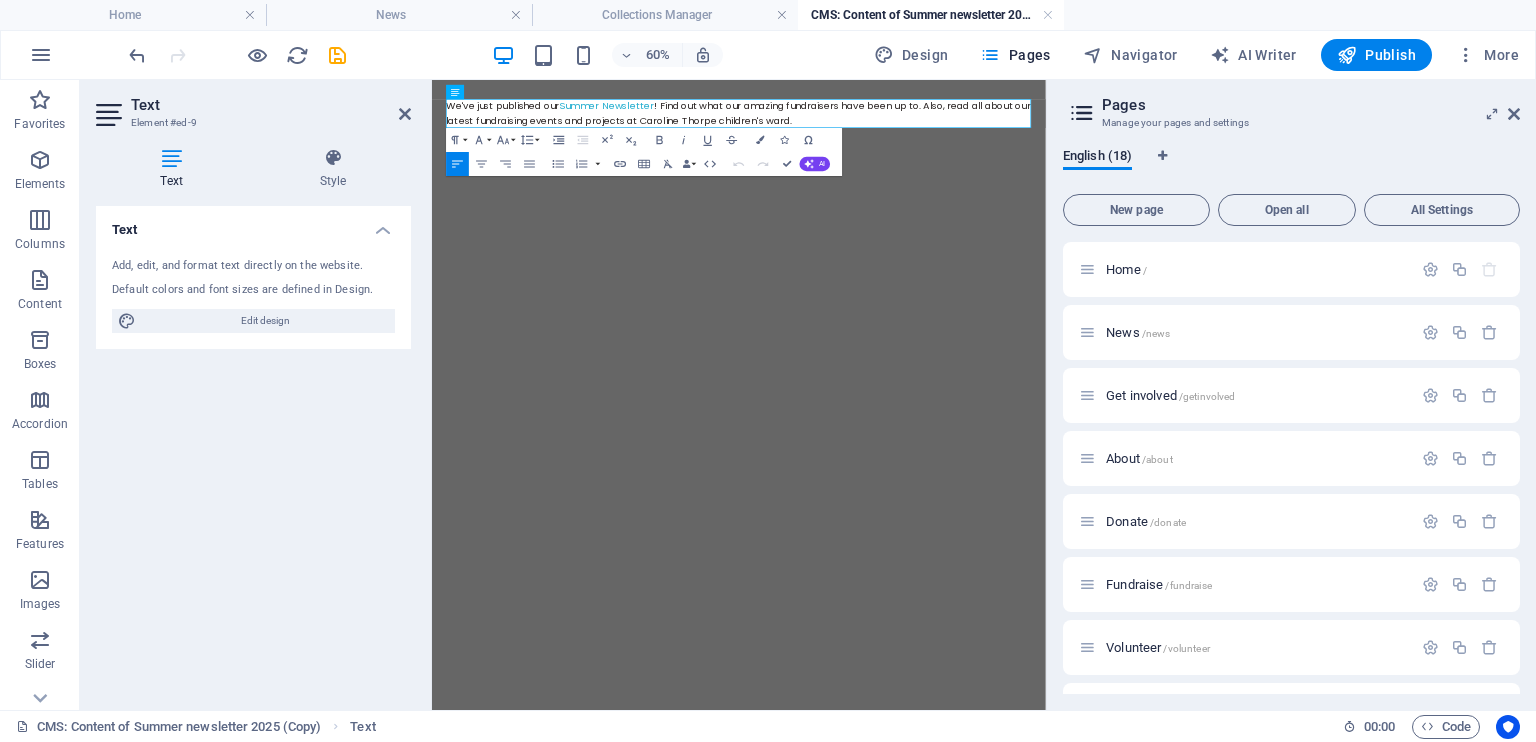 drag, startPoint x: 1101, startPoint y: 149, endPoint x: 834, endPoint y: 204, distance: 272.60596 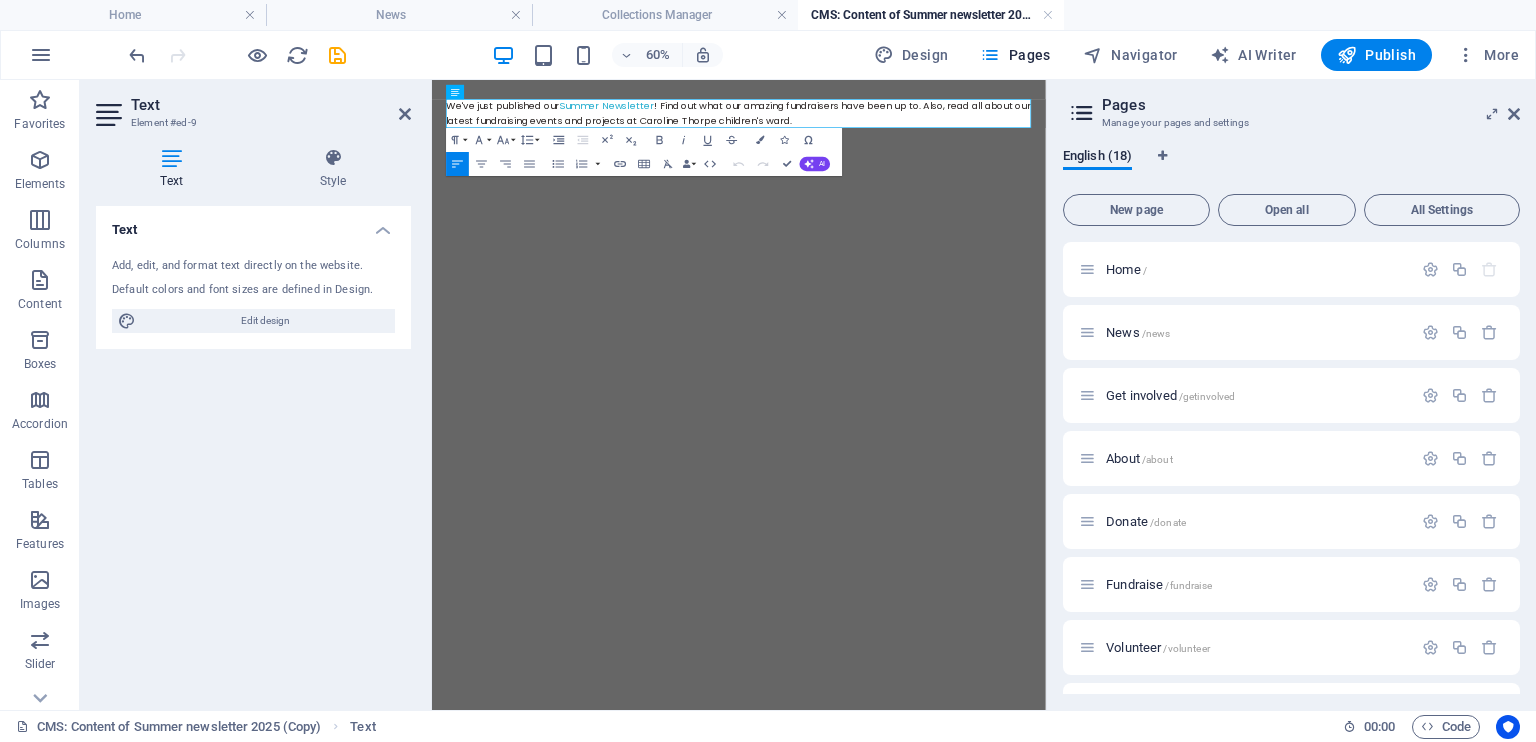 click on "We've just published our  Summer Newsletter ! Find out what our amazing fundraisers have been up to. Also, read all about our latest fundraising events and projects at Caroline Thorpe children's ward." at bounding box center (943, 186) 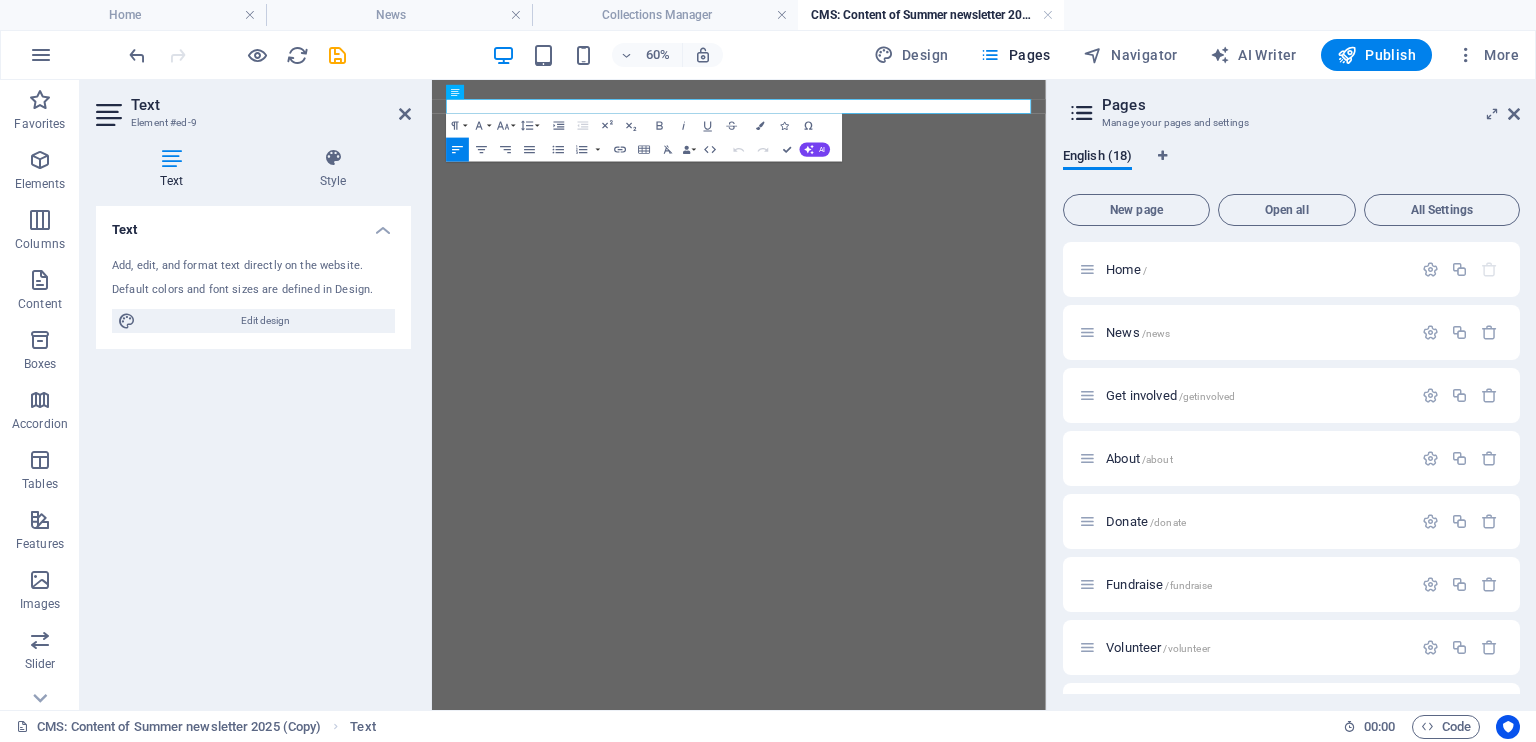 type 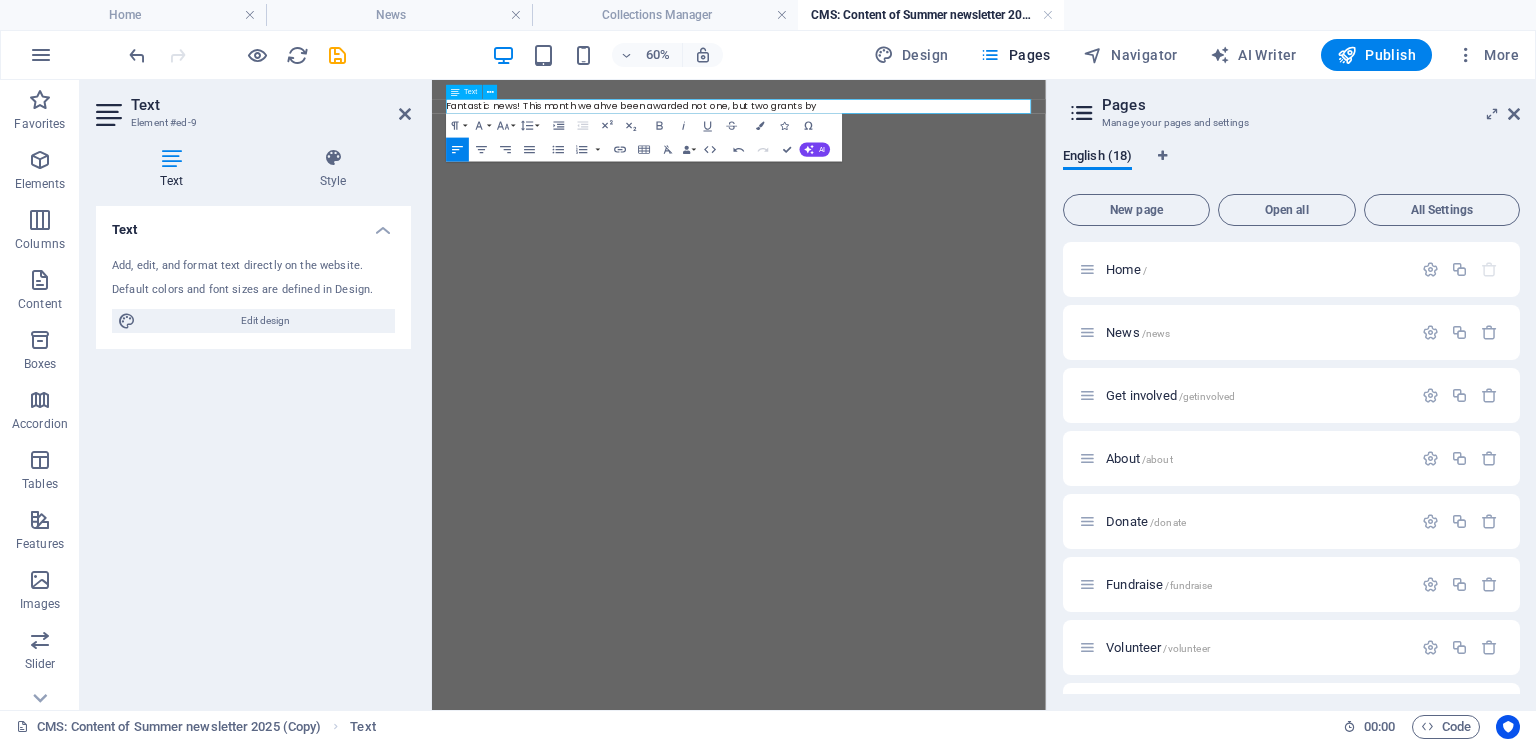 click on "​Fantastic news! This month we ahve been awarded not one, but two grants by" at bounding box center [943, 124] 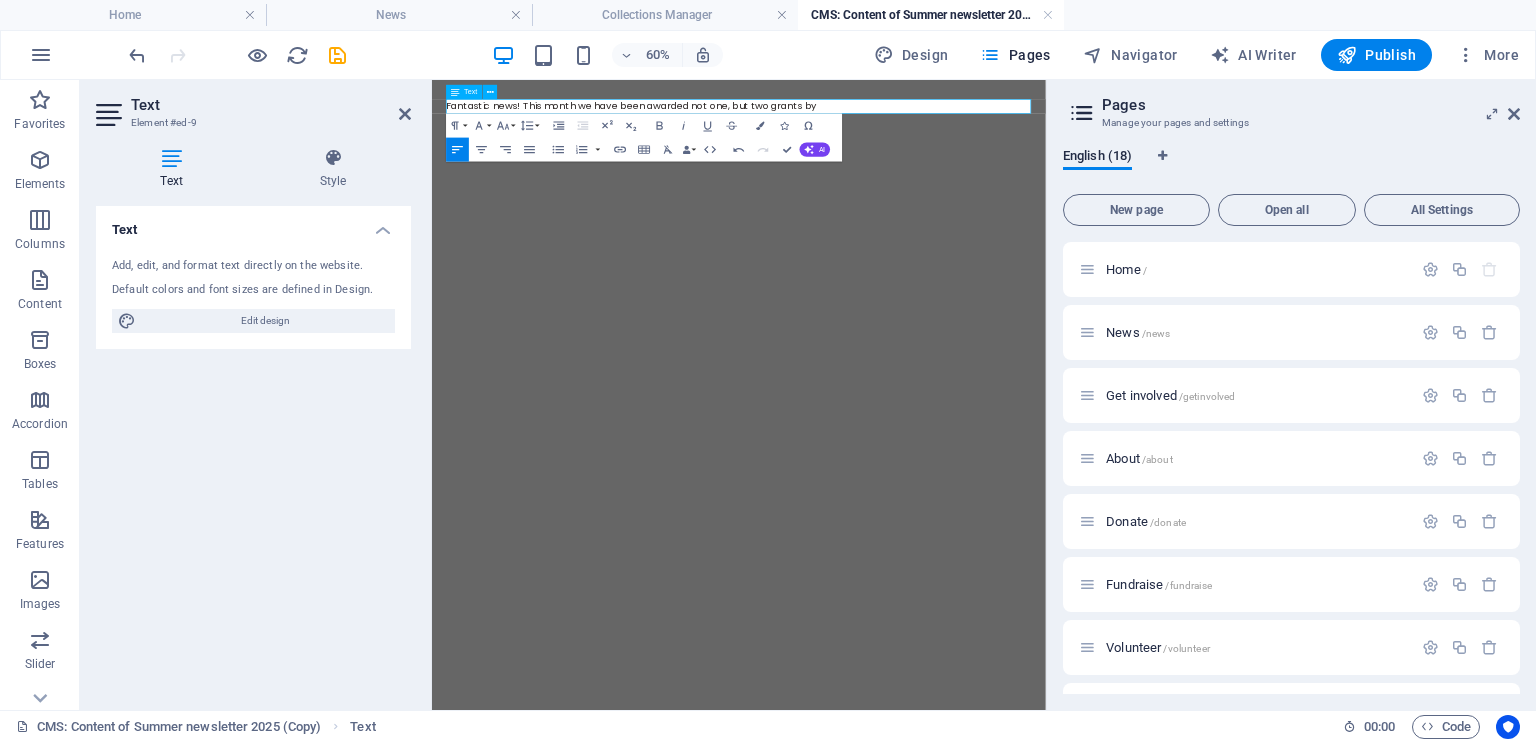 click on "Fantastic news! This month we have been awarded not one, but two grants by" at bounding box center (943, 124) 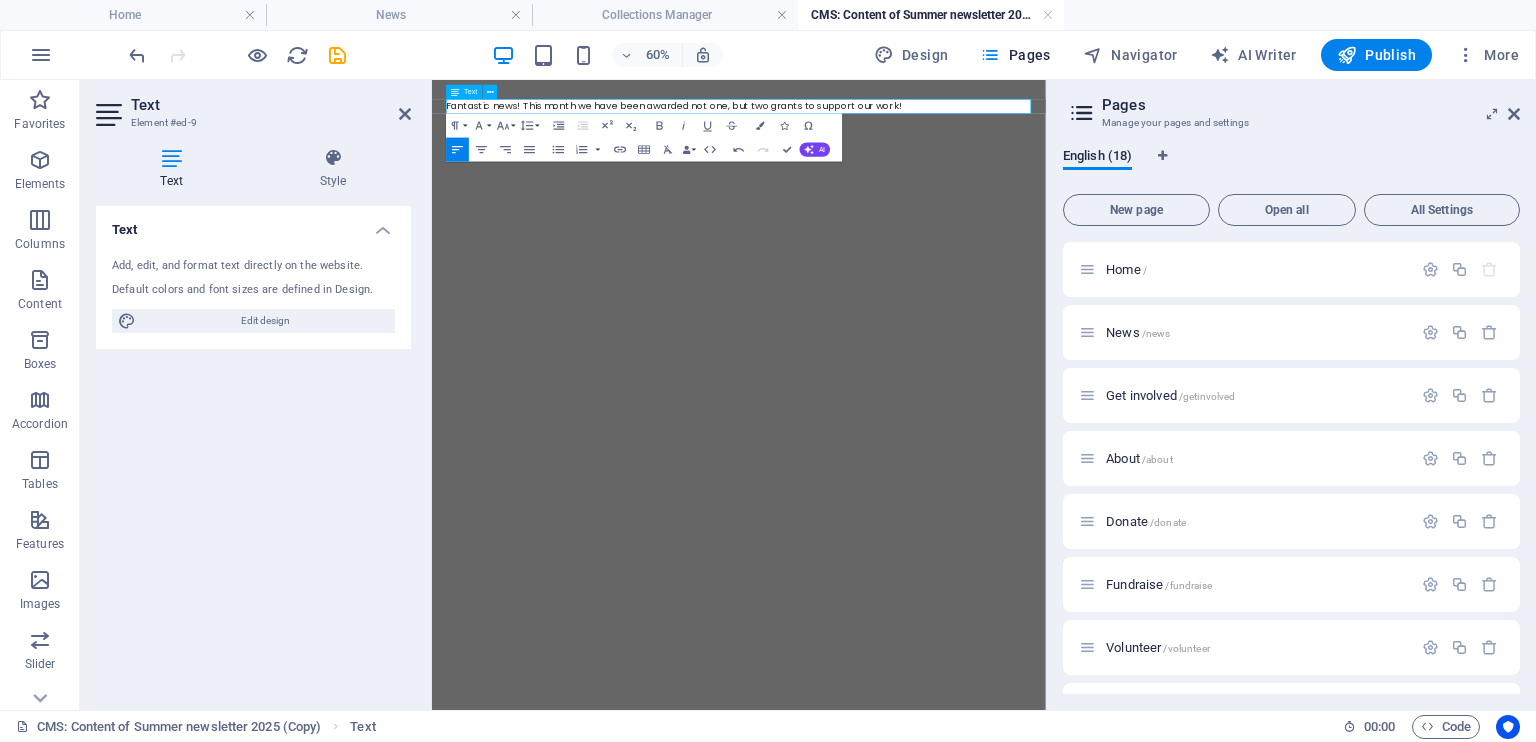 click on "Fantastic news! This month we have been awarded not one, but two grants to support our work!" at bounding box center [943, 124] 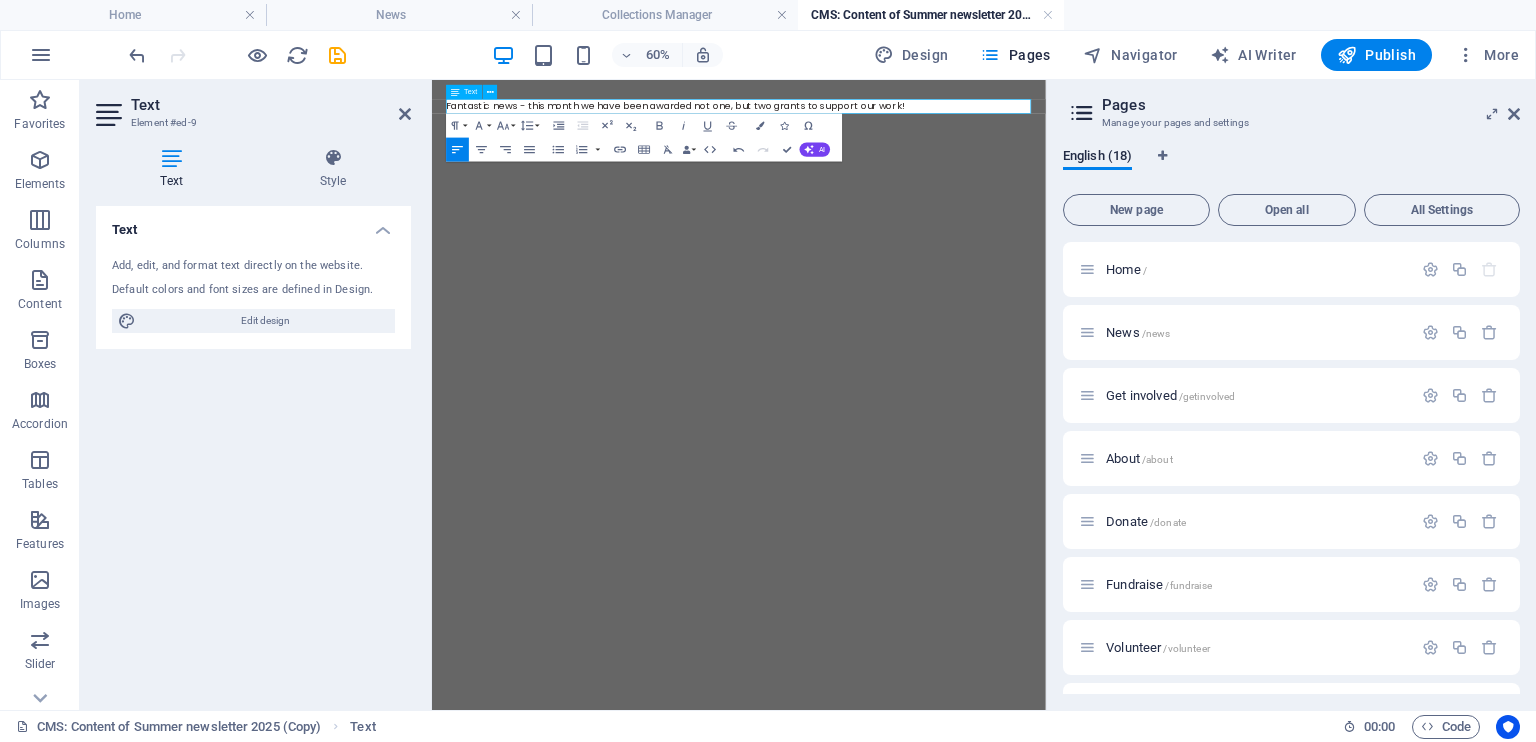 click on "Fantastic news - t his month we have been awarded not one, but two grants to support our work!" at bounding box center [943, 124] 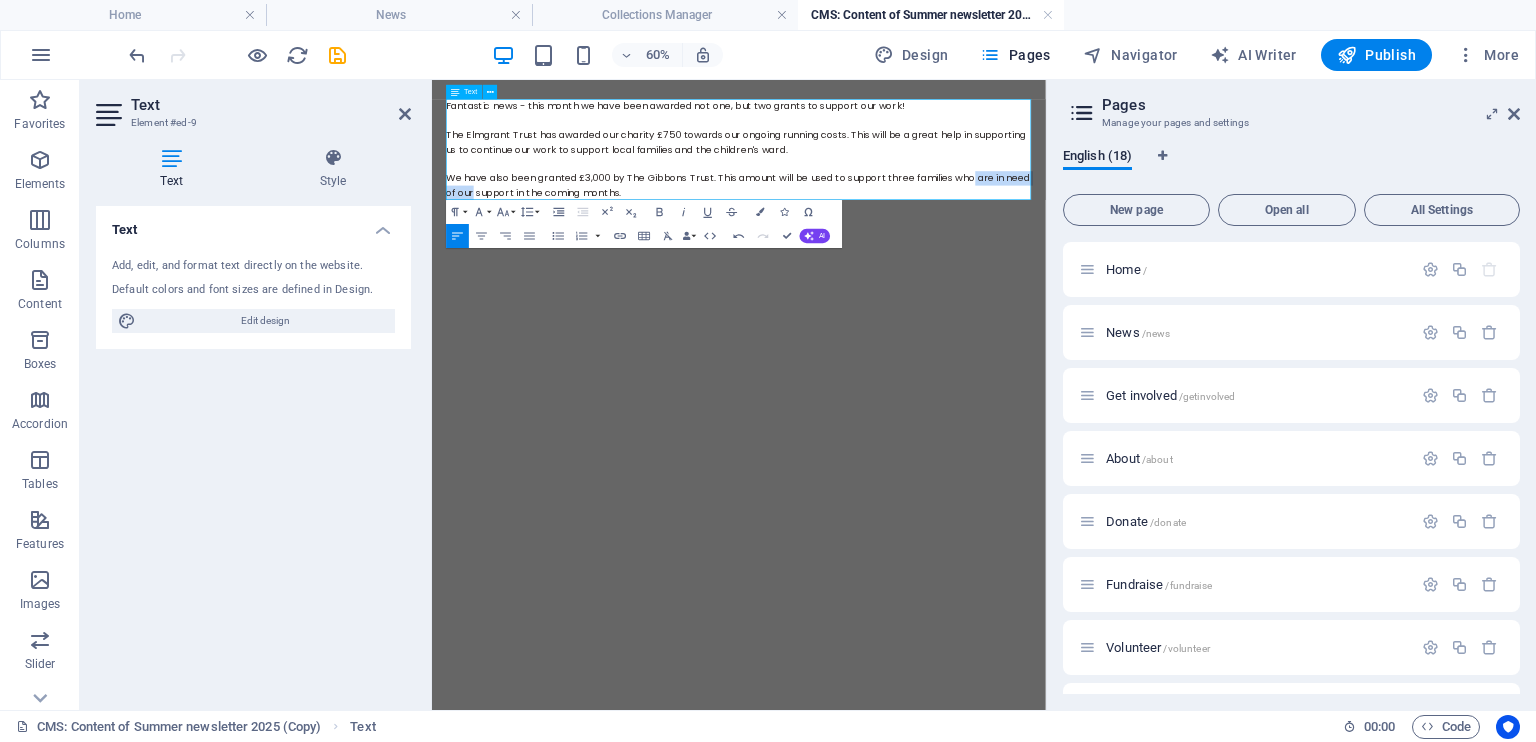 drag, startPoint x: 1349, startPoint y: 246, endPoint x: 546, endPoint y: 270, distance: 803.3586 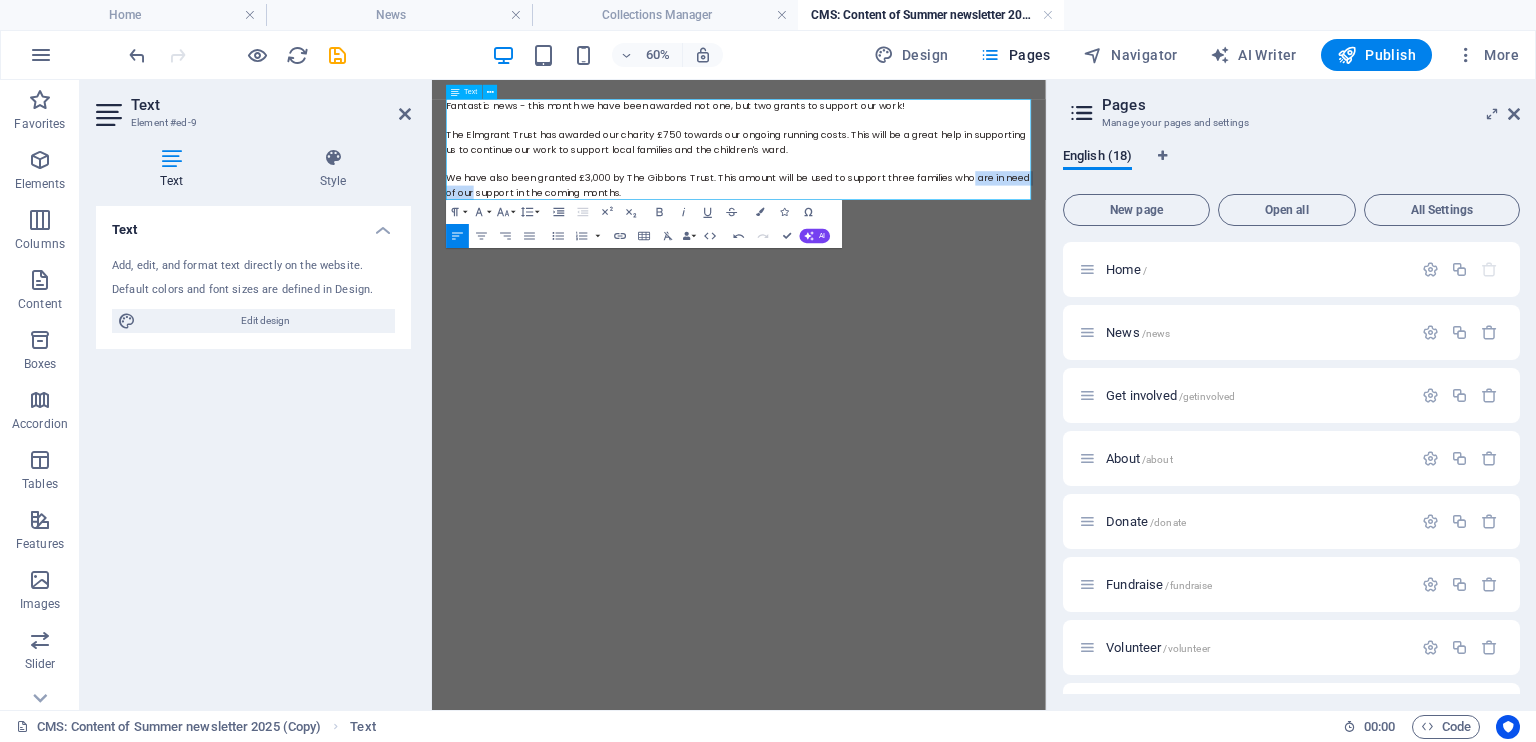 click on "We have also been granted £3,000 by The Gibbons Trust. This amount will be used to support three families who are in need of our support in the coming months." at bounding box center [943, 256] 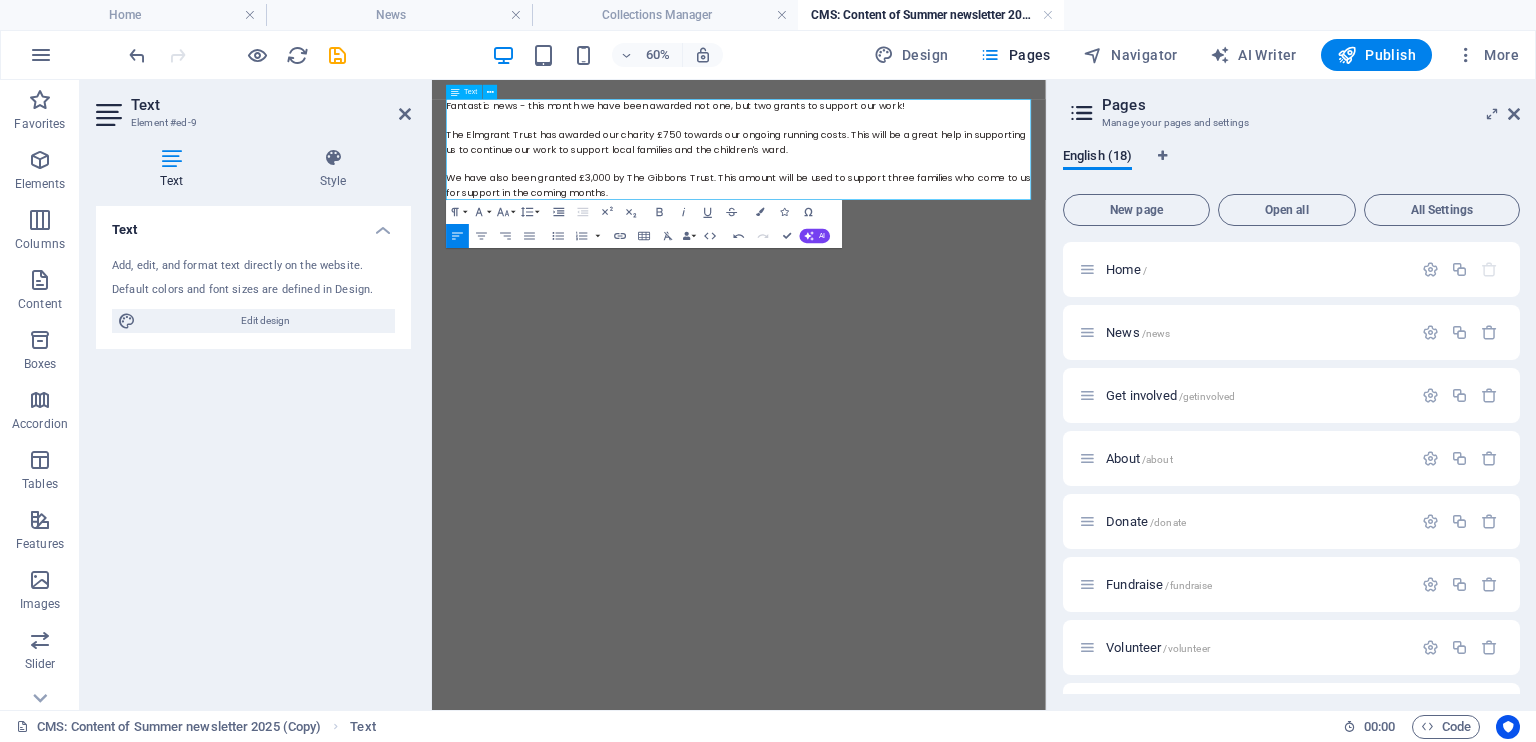 click on "We have also been granted £3,000 by The Gibbons Trust. This amount will be used to support three families who come to us for support in the coming months." at bounding box center [943, 256] 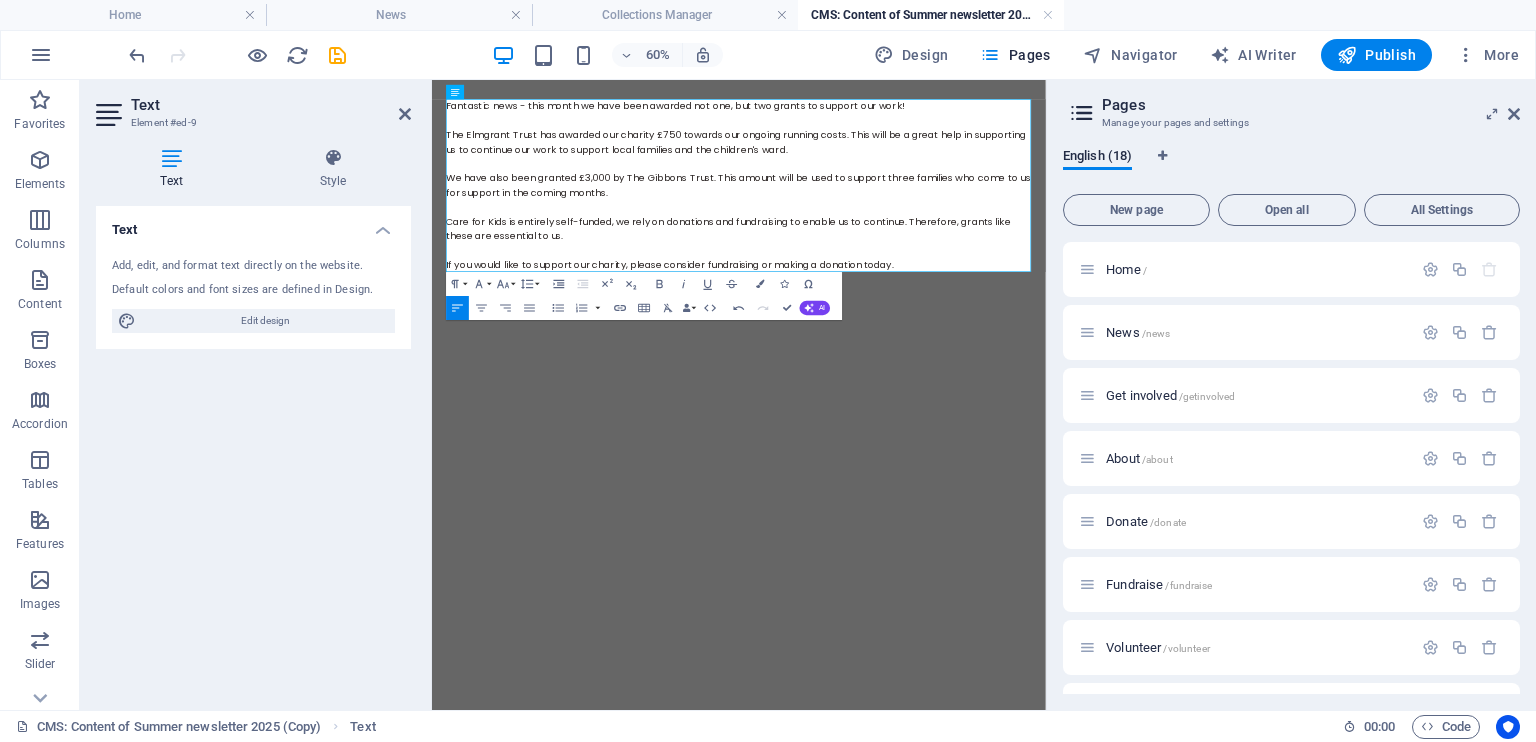 click on "Fantastic news - this month we have been awarded not one, but two grants to support our work! The Elmgrant Trust has awarded our charity £750 towards our ongoing running costs. This will be a great help in supporting us to continue our work to support local families and the children's ward. We have also been granted £3,000 by The Gibbons Trust. This amount will be used to support three families who come to us for support in the coming months. Care for Kids is entirely self-funded, we rely on donations and fundraising to enable us to continue. Therefore, grants like these are essential to us. If you would like to support our charity, please consider fundraising or making a donation today." at bounding box center (943, 306) 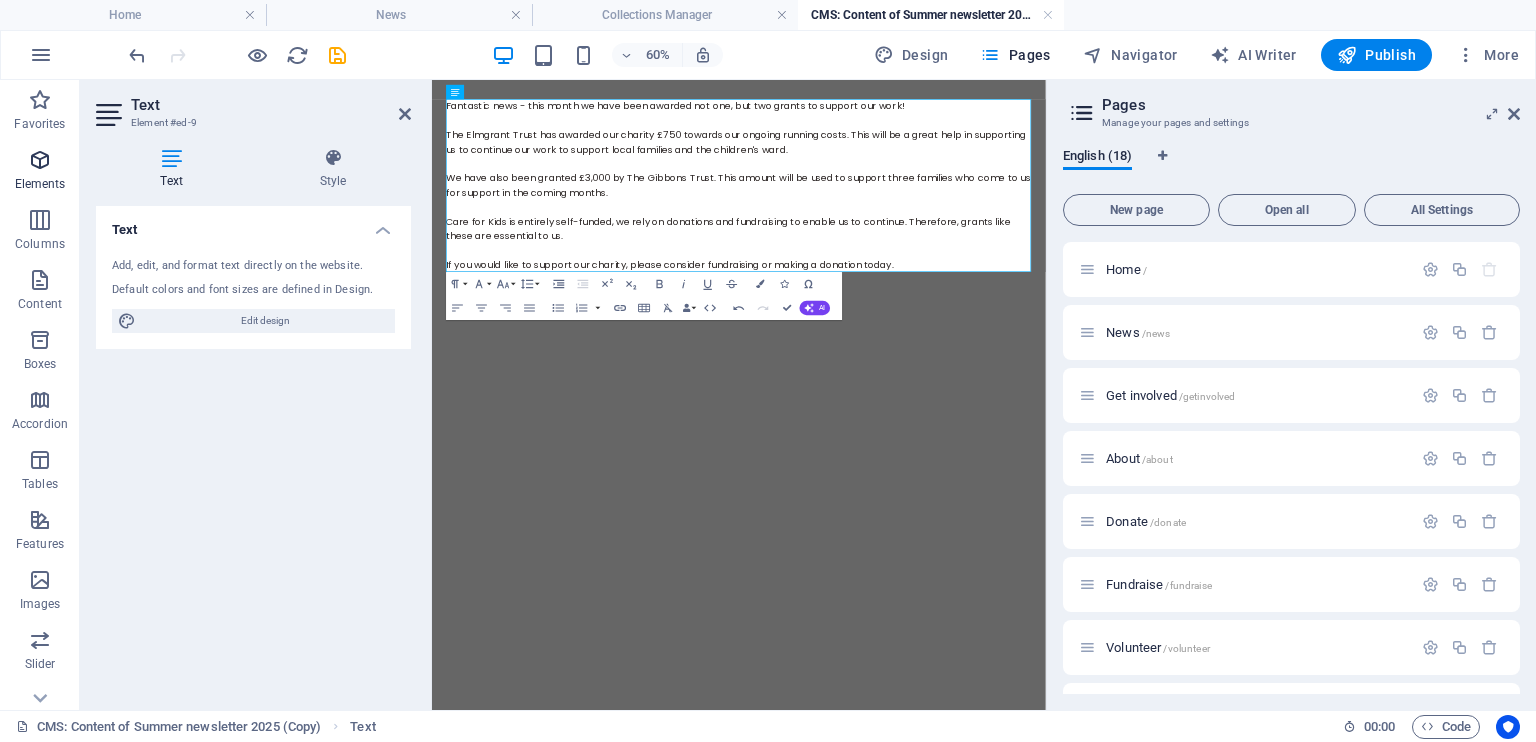 click at bounding box center [40, 160] 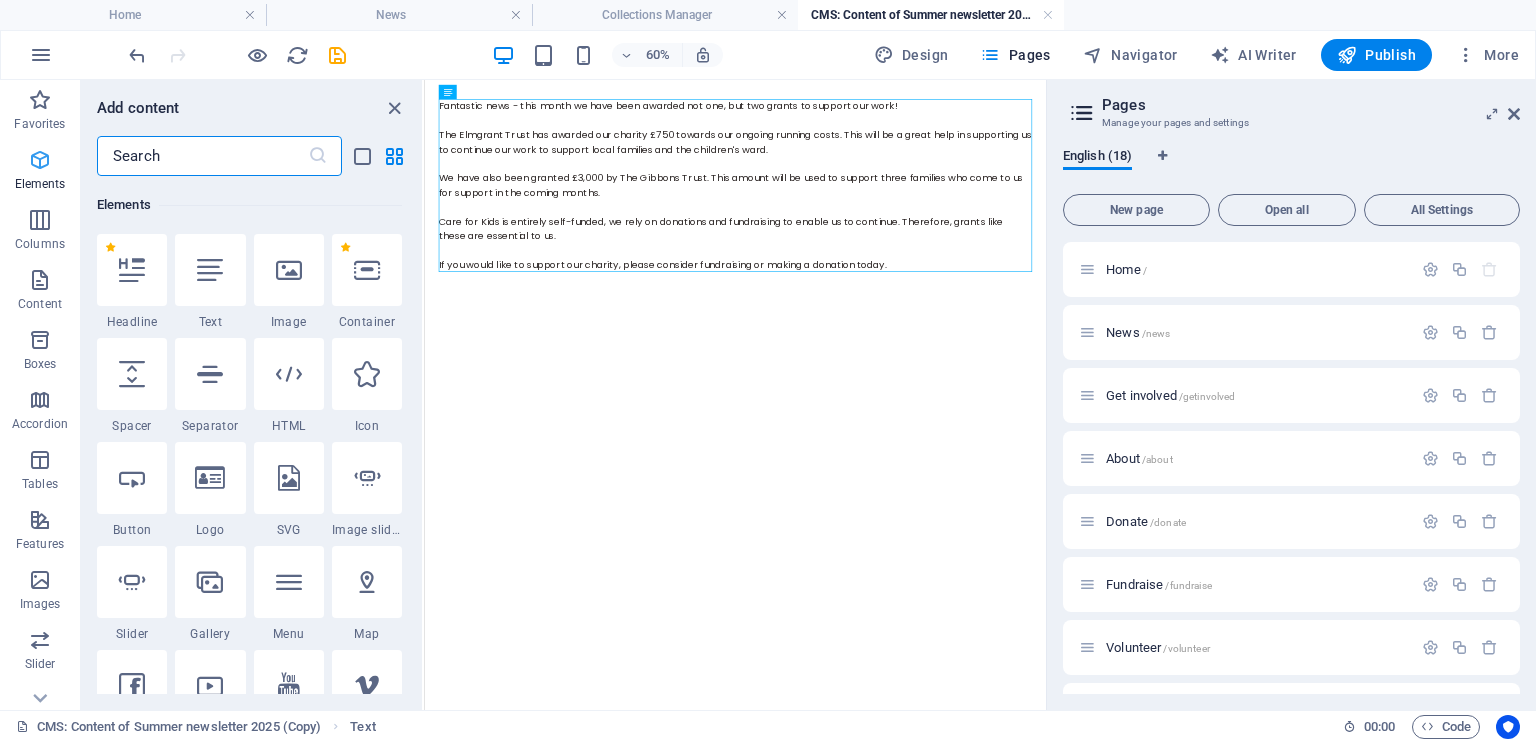 scroll, scrollTop: 212, scrollLeft: 0, axis: vertical 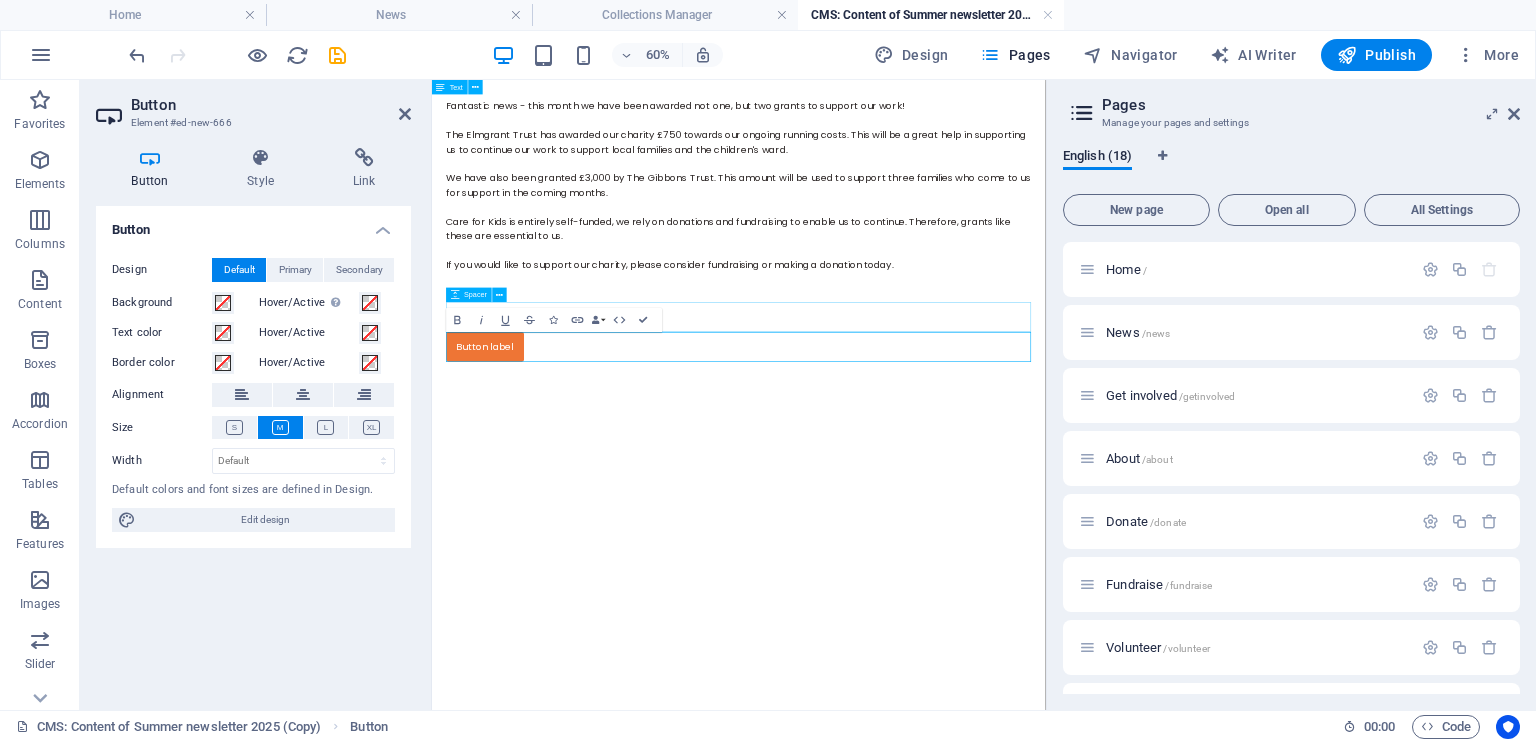 drag, startPoint x: 622, startPoint y: 532, endPoint x: 985, endPoint y: 394, distance: 388.3465 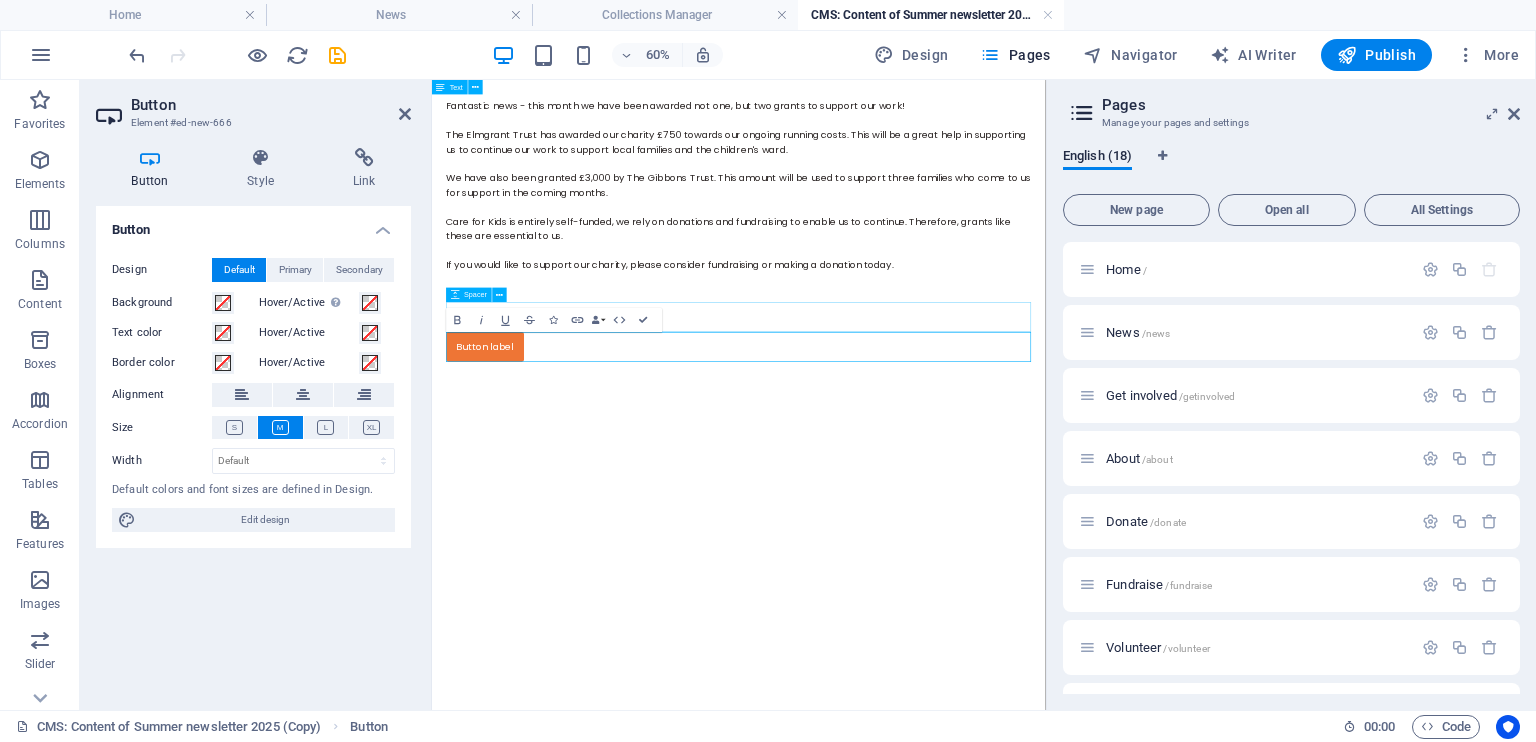 click on "Fantastic news - this month we have been awarded not one, but two grants to support our work! The Elmgrant Trust has awarded our charity £750 towards our ongoing running costs. This will be a great help in supporting us to continue our work to support local families and the children's ward. We have also been granted £3,000 by The Gibbons Trust. This amount will be used to support three families who come to us for support in the coming months. Care for Kids is entirely self-funded, we rely on donations and fundraising to enable us to continue. Therefore, grants like these are essential to us. If you would like to support our charity, please consider fundraising or making a donation today. Button label" at bounding box center [943, 331] 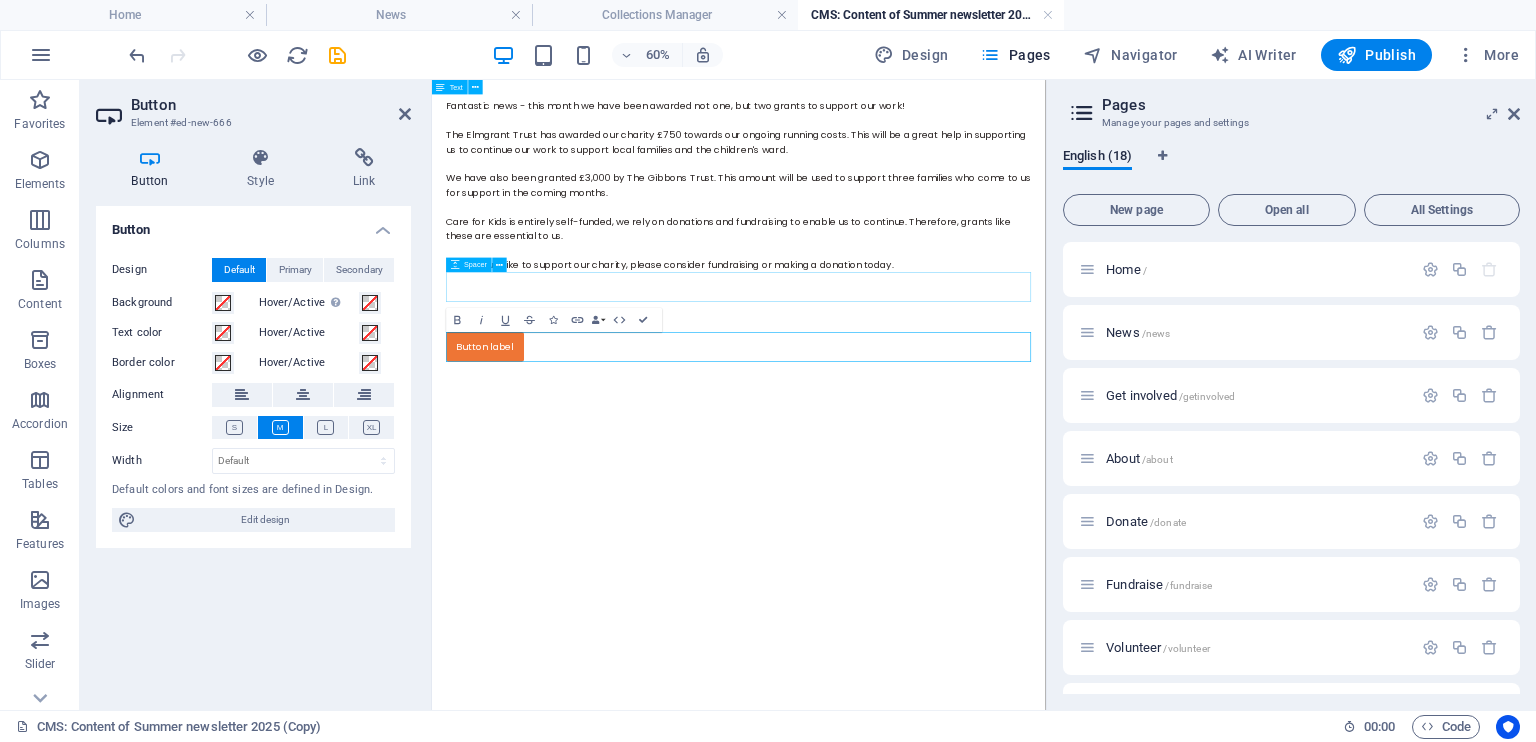 drag, startPoint x: 633, startPoint y: 509, endPoint x: 623, endPoint y: 441, distance: 68.73136 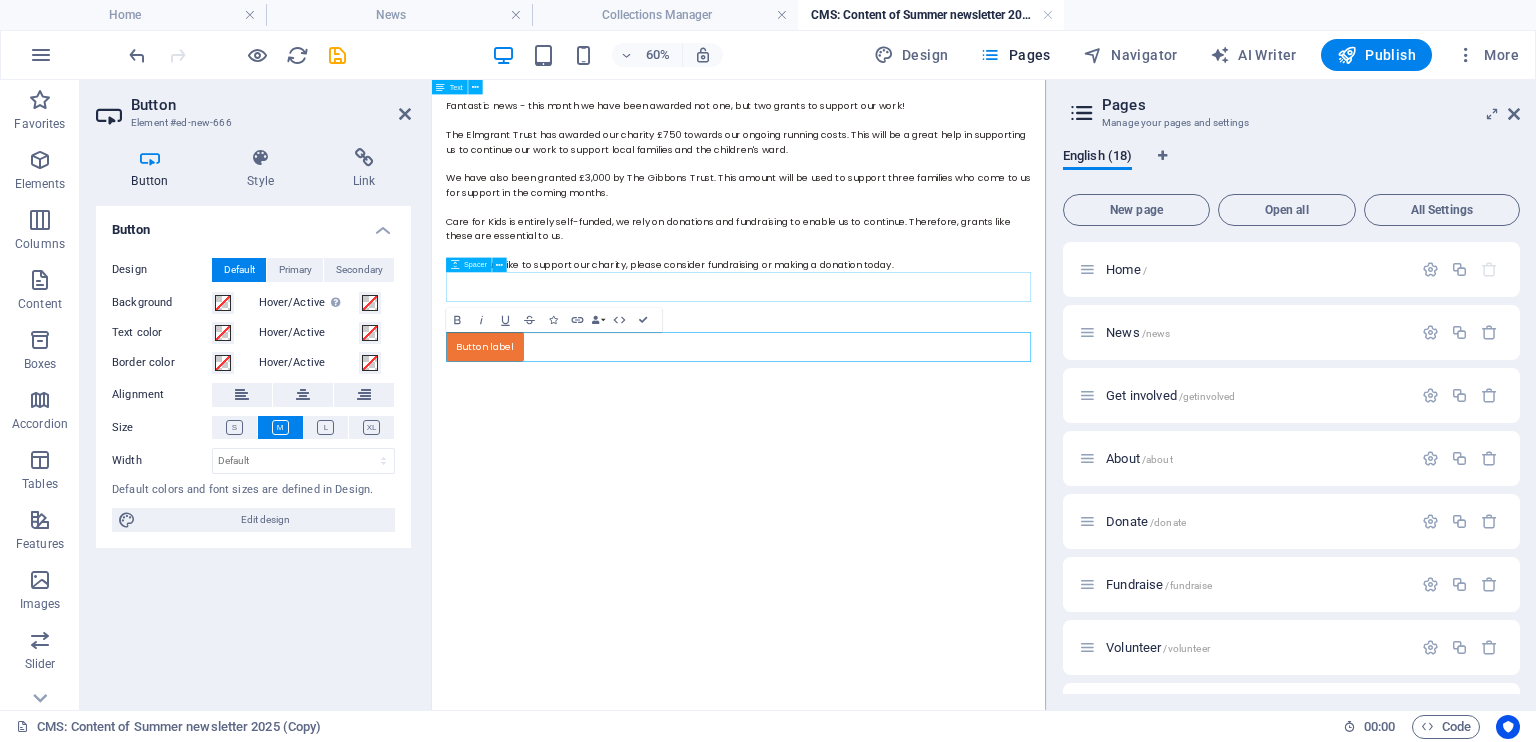 click on "Fantastic news - this month we have been awarded not one, but two grants to support our work! The Elmgrant Trust has awarded our charity £750 towards our ongoing running costs. This will be a great help in supporting us to continue our work to support local families and the children's ward. We have also been granted £3,000 by The Gibbons Trust. This amount will be used to support three families who come to us for support in the coming months. Care for Kids is entirely self-funded, we rely on donations and fundraising to enable us to continue. Therefore, grants like these are essential to us. If you would like to support our charity, please consider fundraising or making a donation today. Button label" at bounding box center [943, 331] 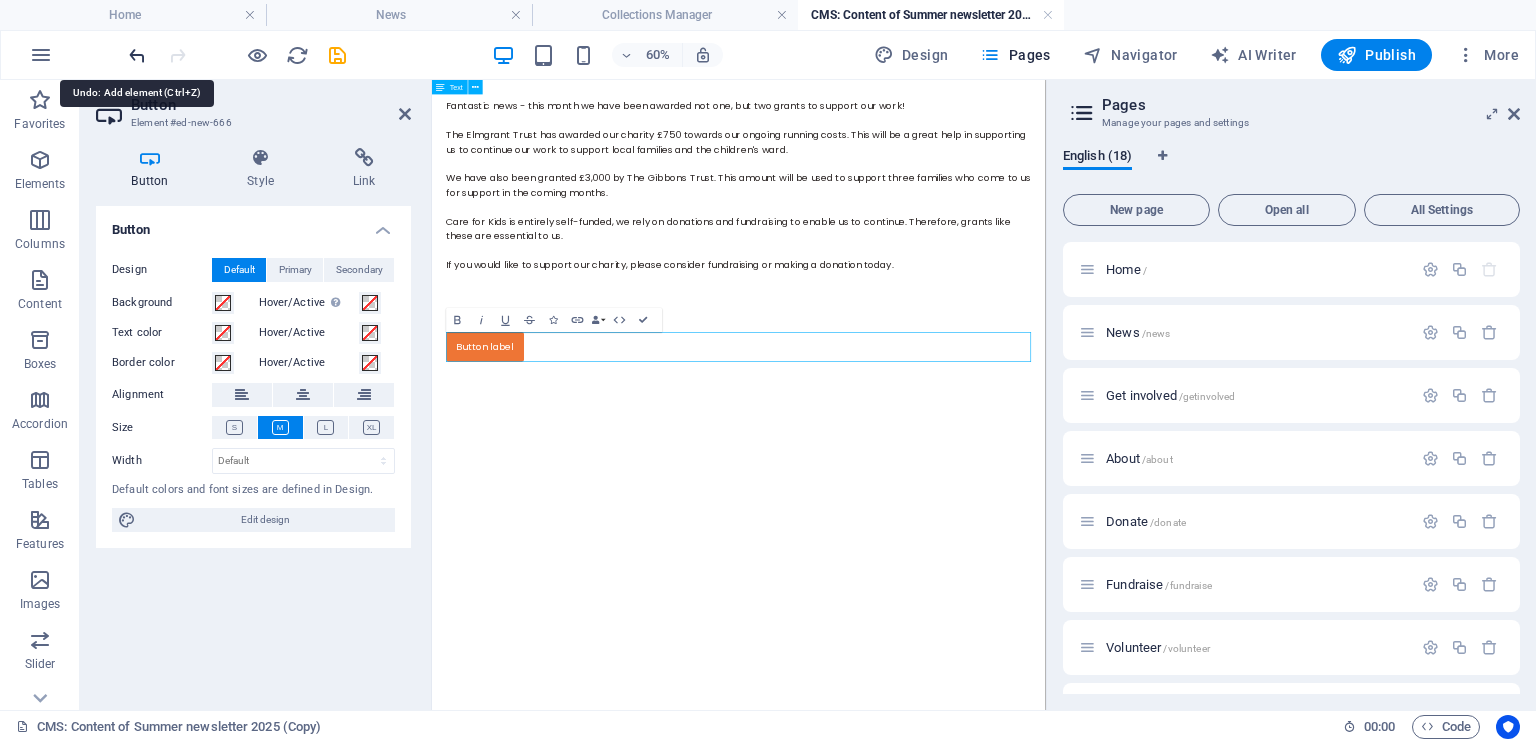 click at bounding box center (137, 55) 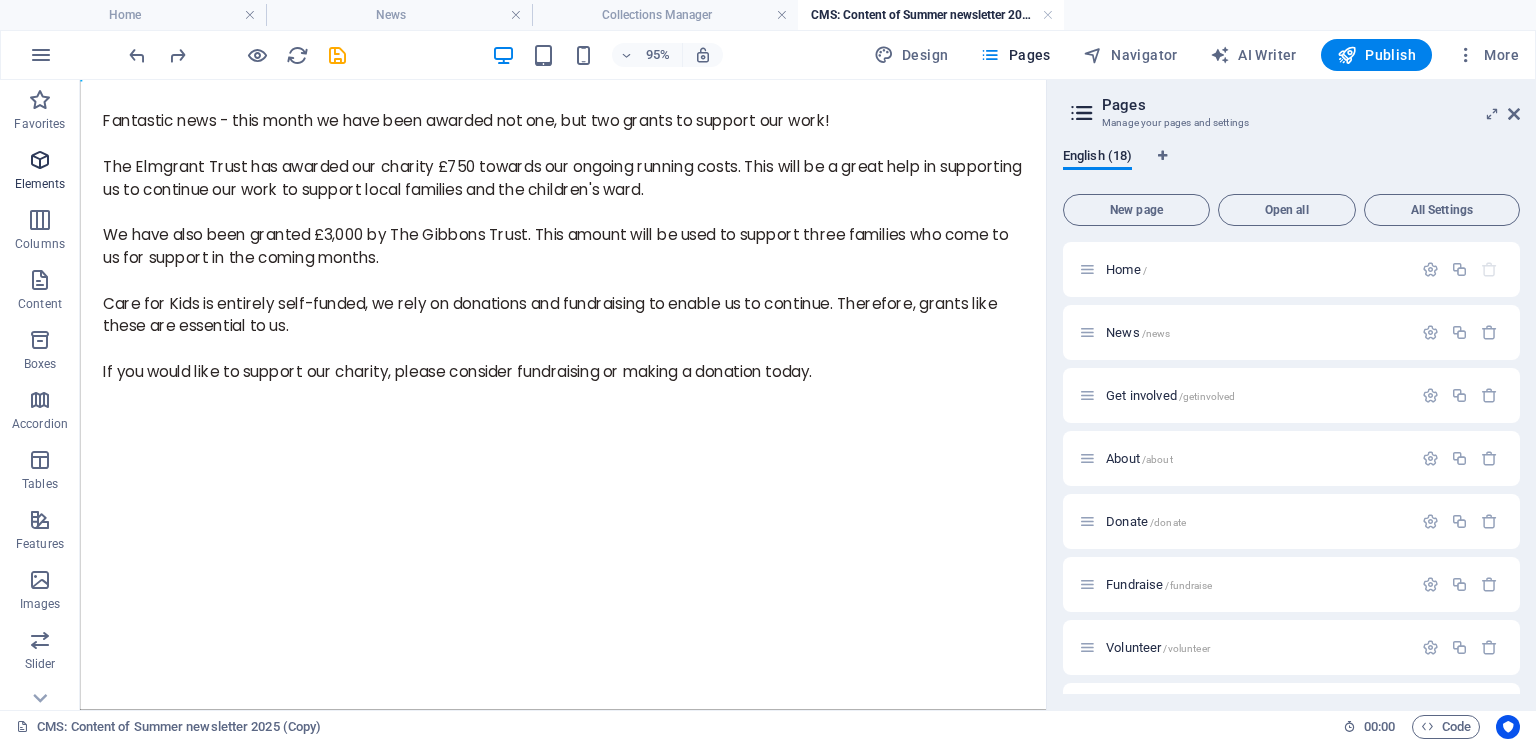 click at bounding box center [40, 160] 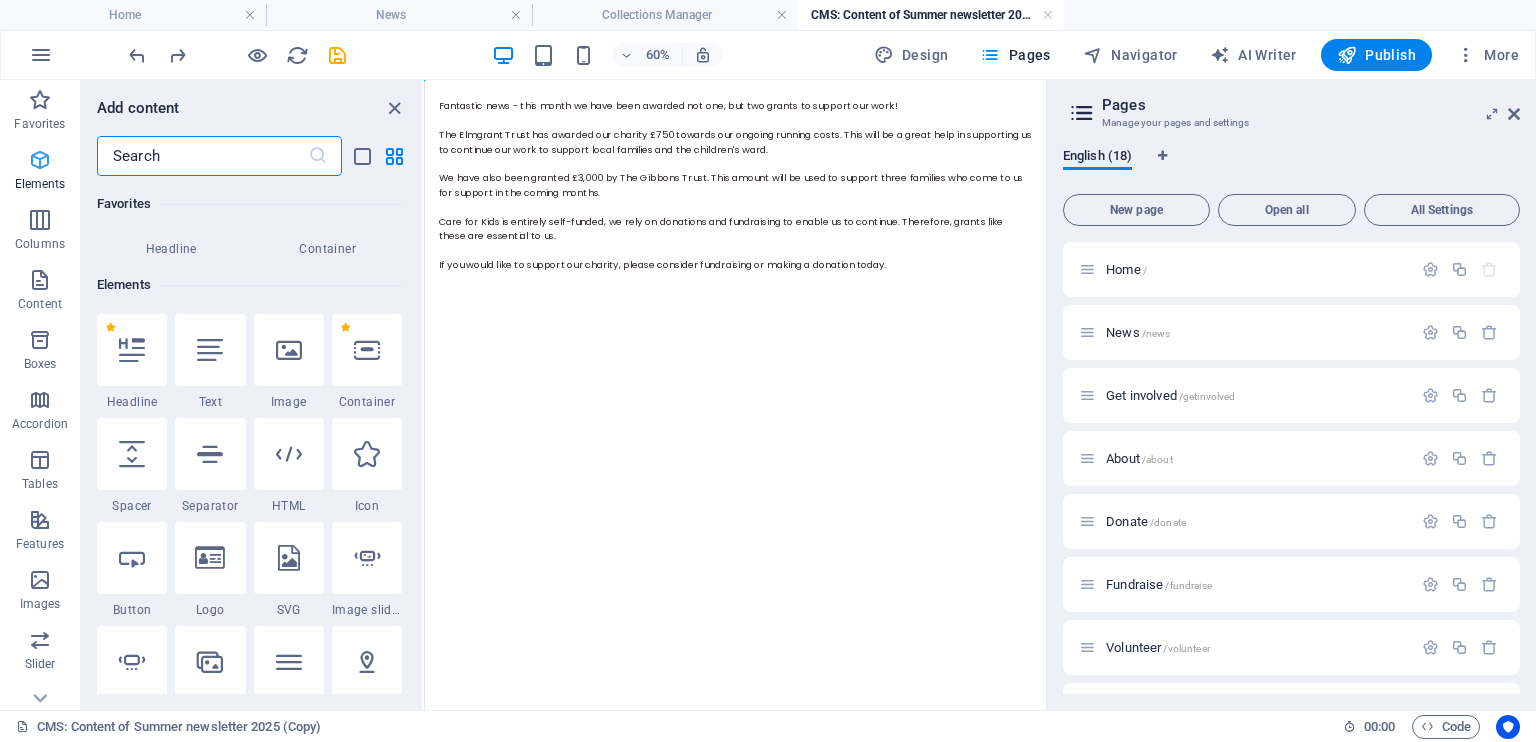 scroll, scrollTop: 212, scrollLeft: 0, axis: vertical 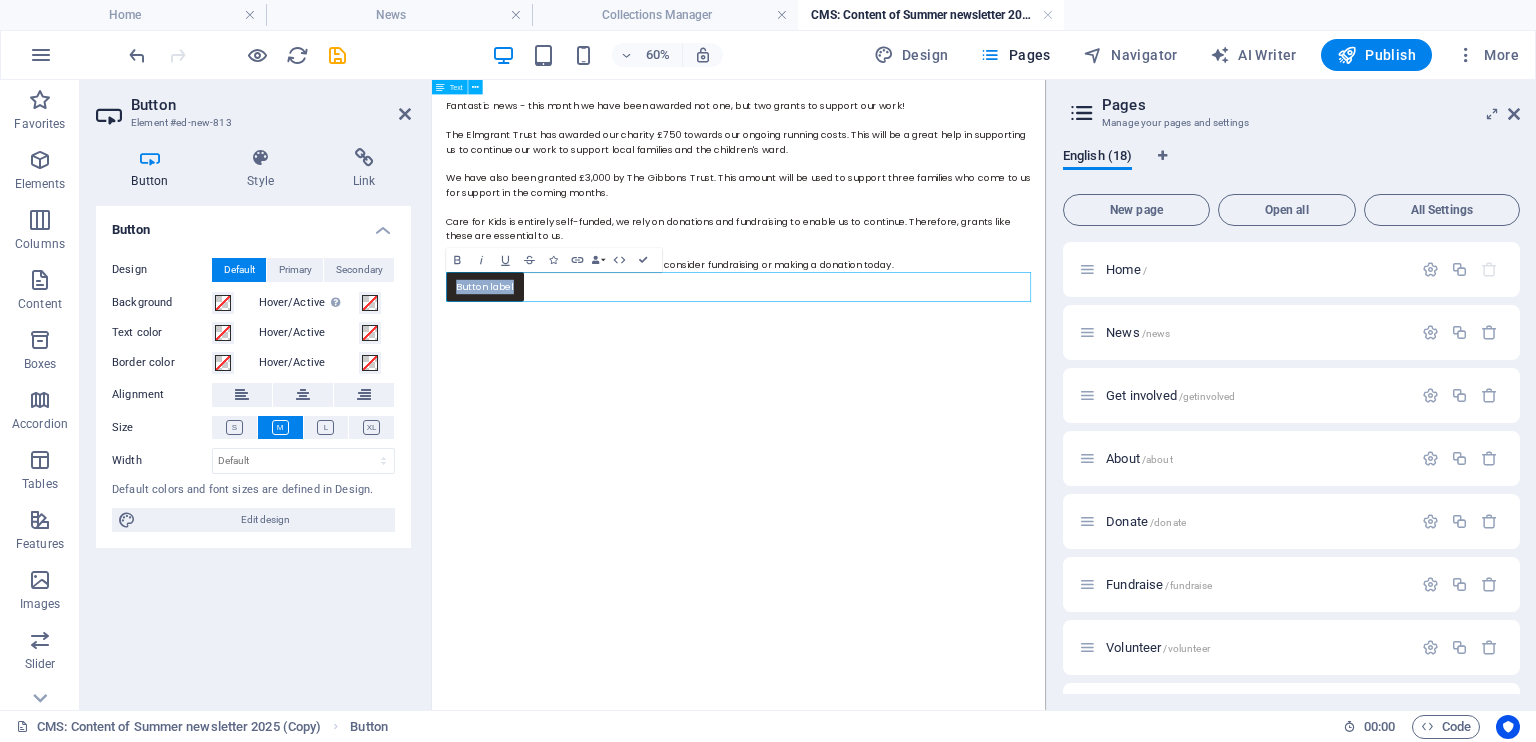 click on "Button label" at bounding box center [521, 425] 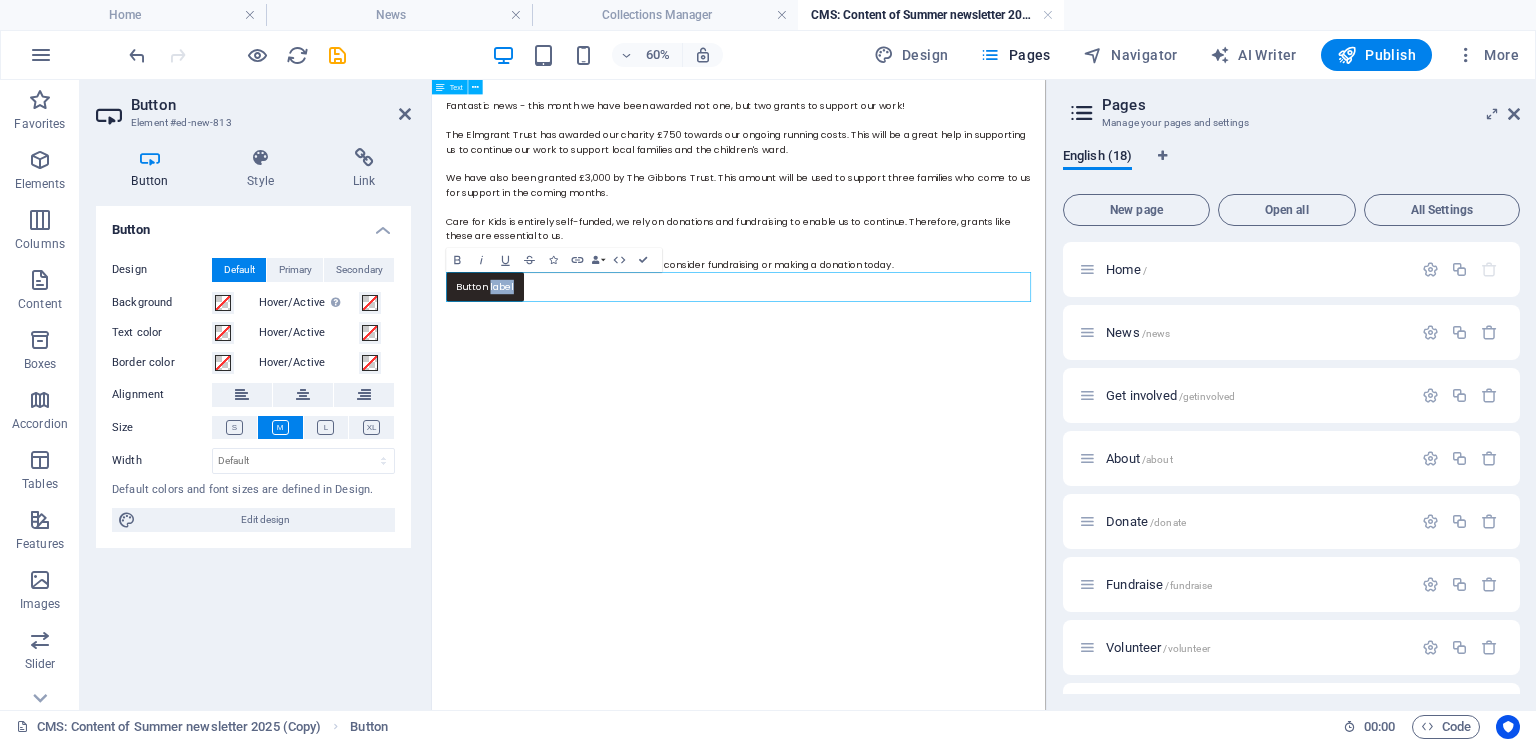 click on "Button label" at bounding box center [521, 425] 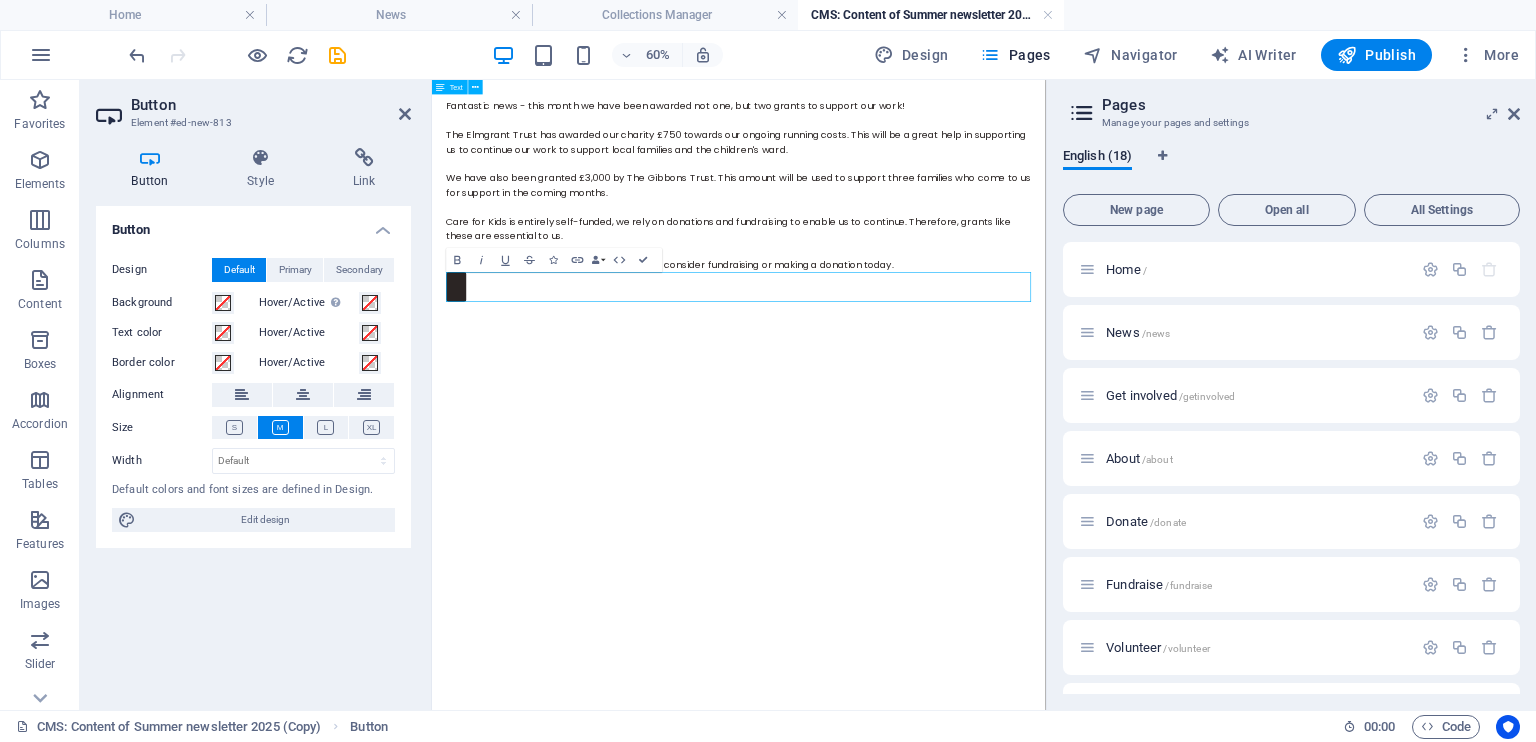 type 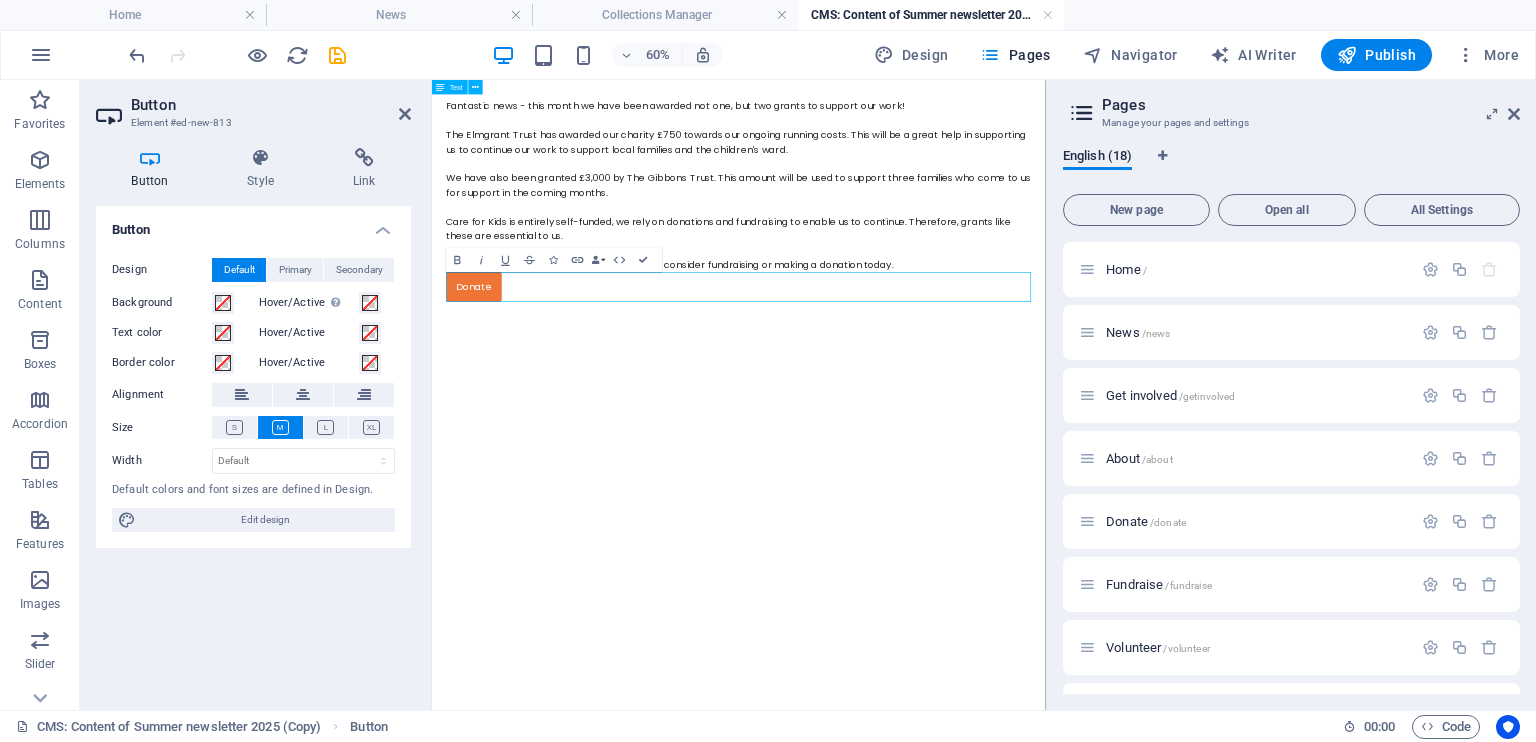 click on "Fantastic news - this month we have been awarded not one, but two grants to support our work! The Elmgrant Trust has awarded our charity £750 towards our ongoing running costs. This will be a great help in supporting us to continue our work to support local families and the children's ward. We have also been granted £3,000 by The Gibbons Trust. This amount will be used to support three families who come to us for support in the coming months. Care for Kids is entirely self-funded, we rely on donations and fundraising to enable us to continue. Therefore, grants like these are essential to us. If you would like to support our charity, please consider fundraising or making a donation today.   Donate" at bounding box center [943, 331] 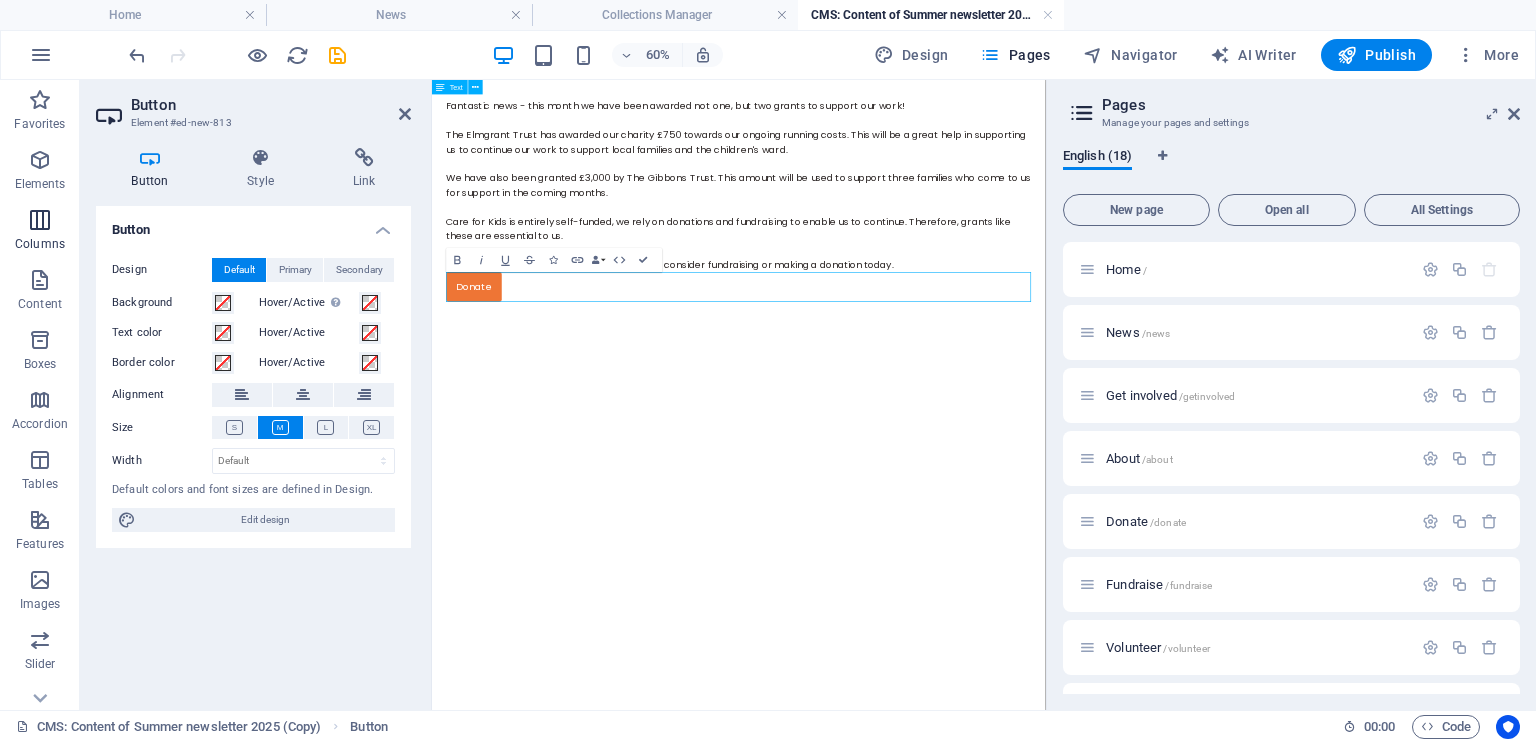 click at bounding box center [40, 220] 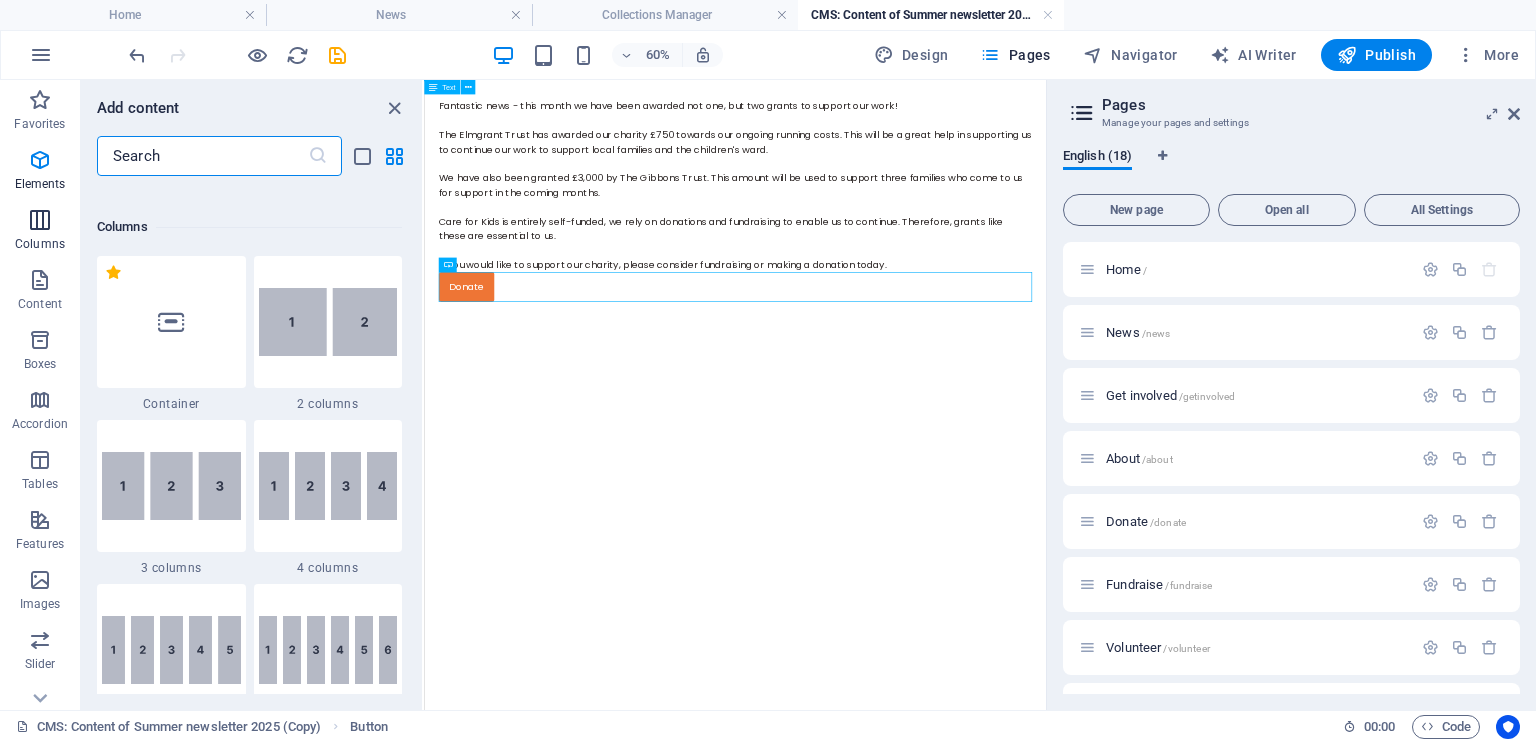 scroll, scrollTop: 990, scrollLeft: 0, axis: vertical 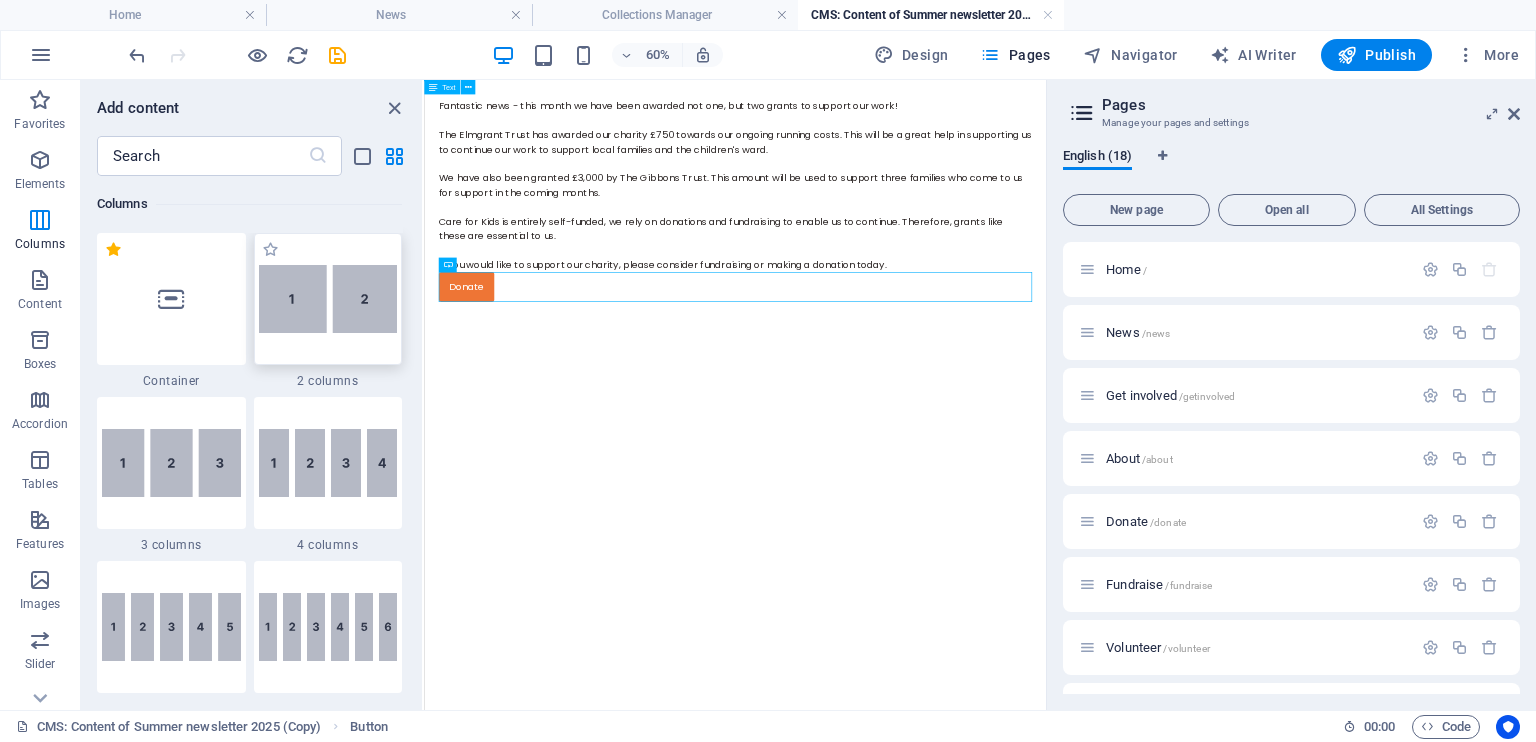 click at bounding box center [328, 299] 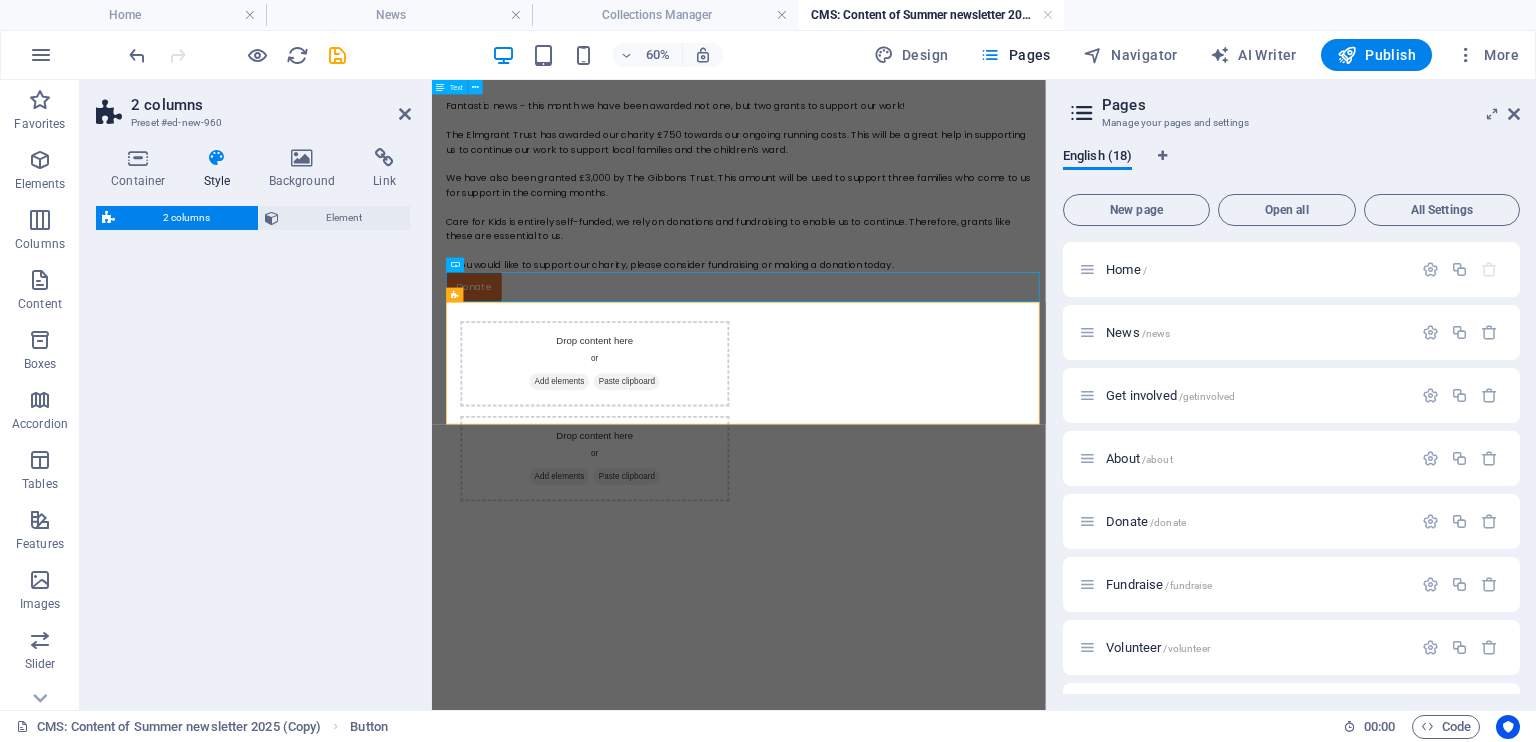 select on "rem" 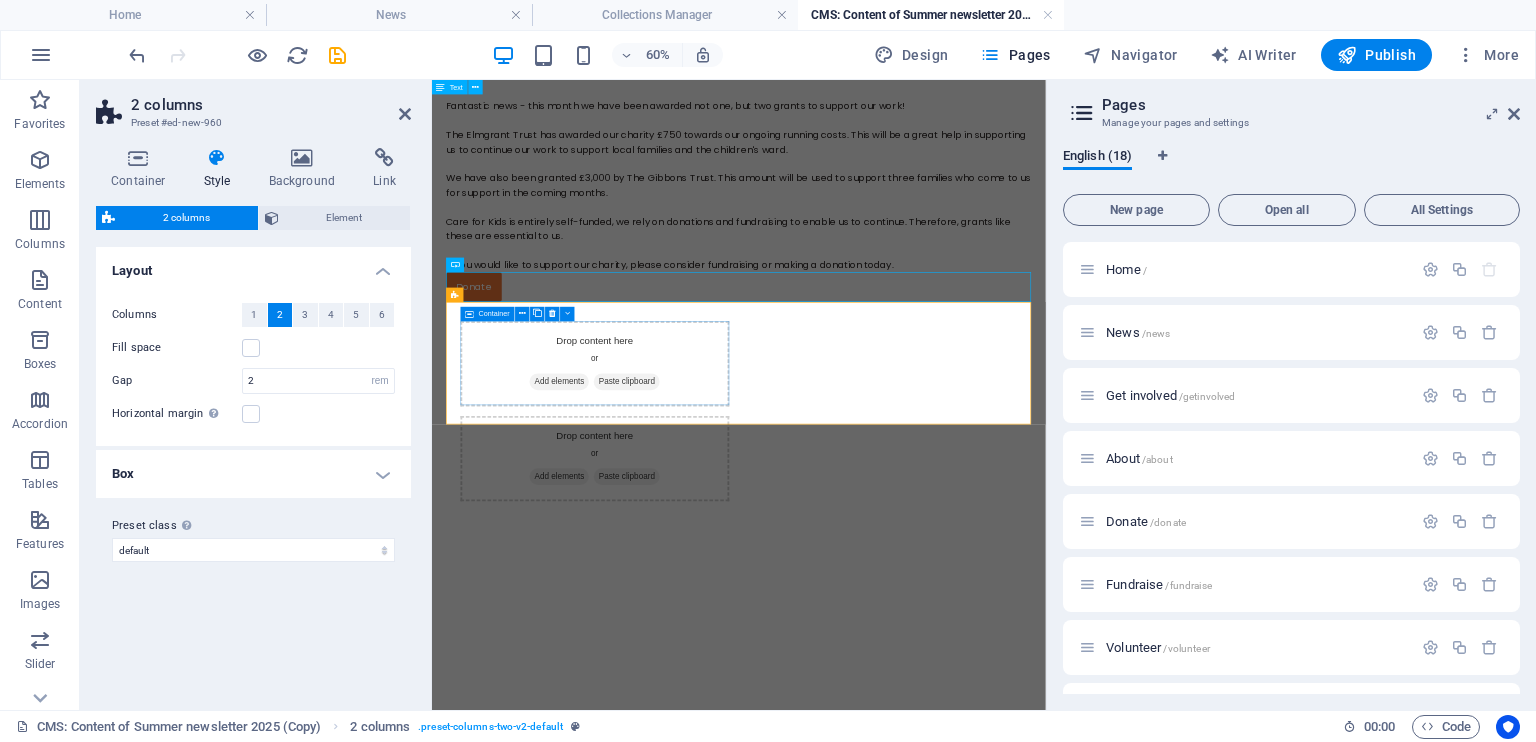 drag, startPoint x: 782, startPoint y: 373, endPoint x: 703, endPoint y: 537, distance: 182.0357 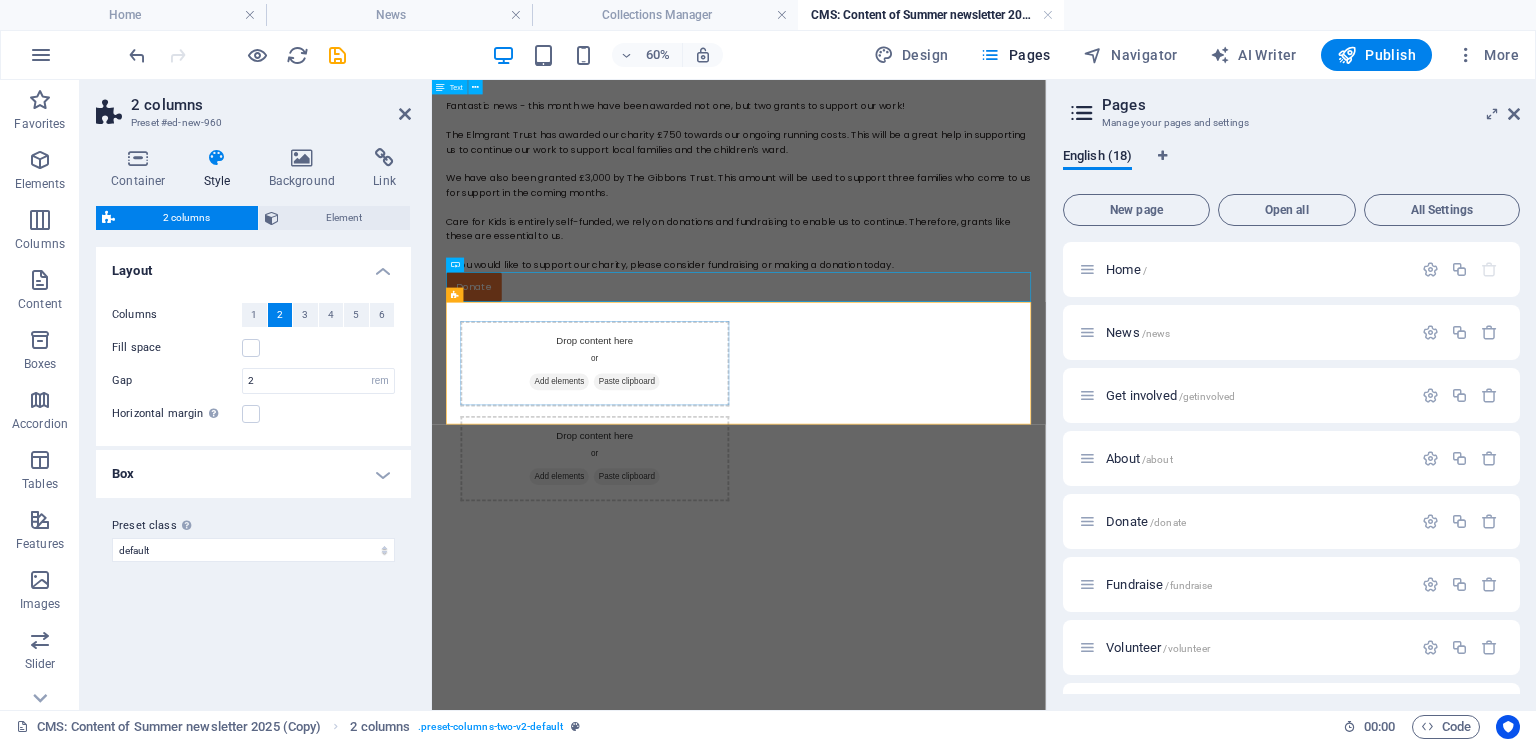 click on "Fantastic news - this month we have been awarded not one, but two grants to support our work! The [ORGANIZATION] has awarded our charity £750 towards our ongoing running costs. This will be a great help in supporting us to continue our work to support local families and the children's ward. We have also been granted £3,000 by The [ORGANIZATION]. This amount will be used to support three families who come to us for support in the coming months. Care for Kids is entirely self-funded, we rely on donations and fundraising to enable us to continue. Therefore, grants like these are essential to us. If you would like to support our charity, please consider fundraising or making a donation today. Donate Drop content here or Add elements Paste clipboard Drop content here or Add elements Paste clipboard" at bounding box center [943, 513] 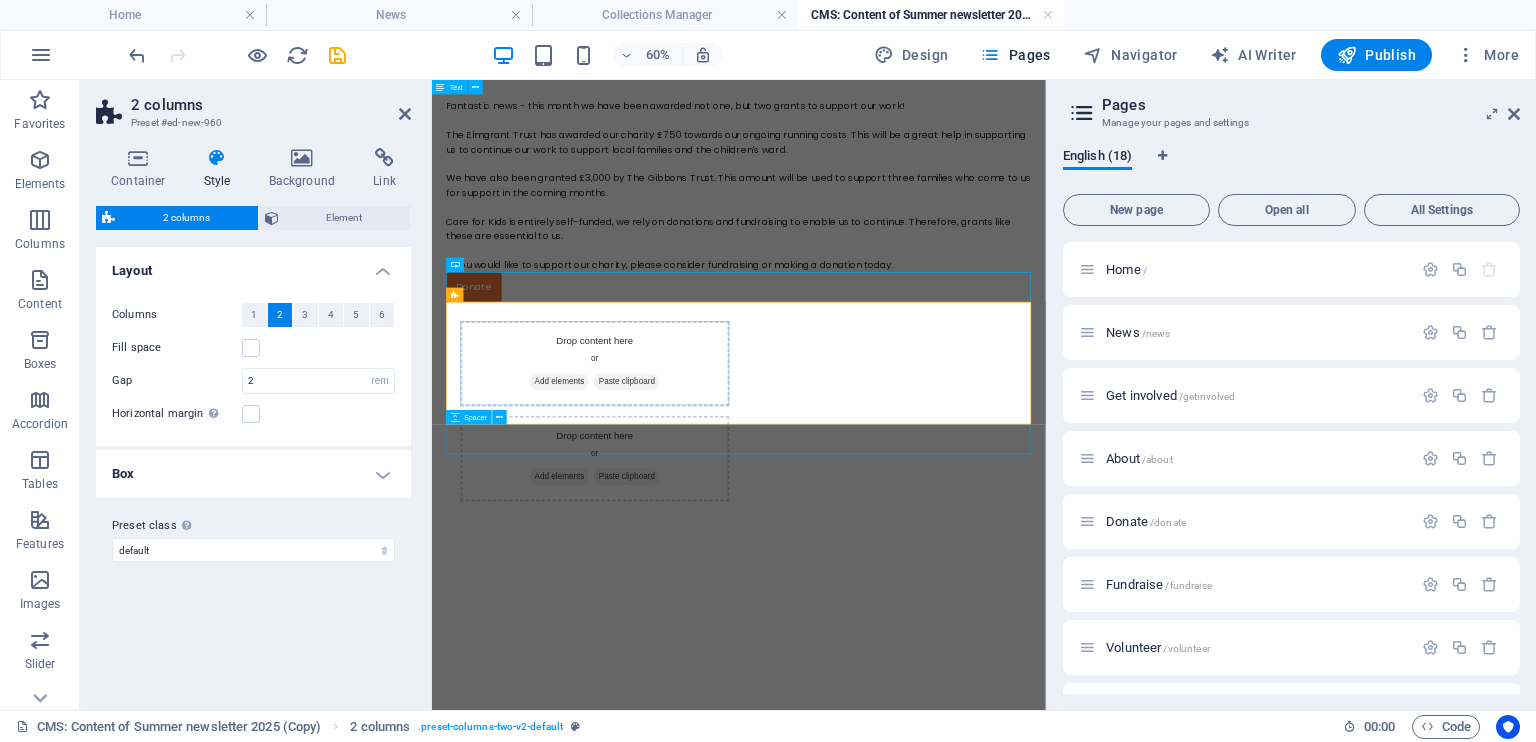 click at bounding box center [943, 839] 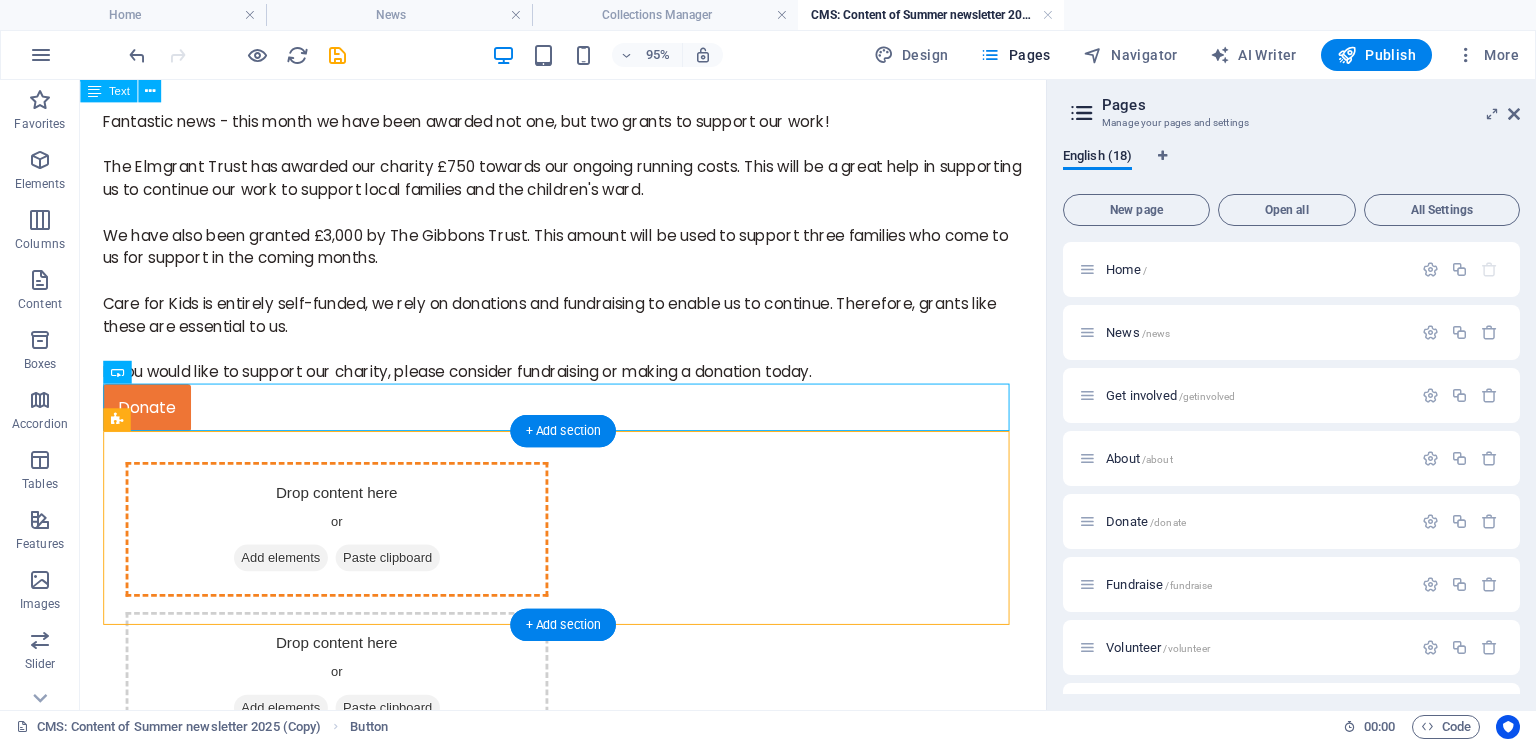 drag, startPoint x: 154, startPoint y: 422, endPoint x: 296, endPoint y: 590, distance: 219.97273 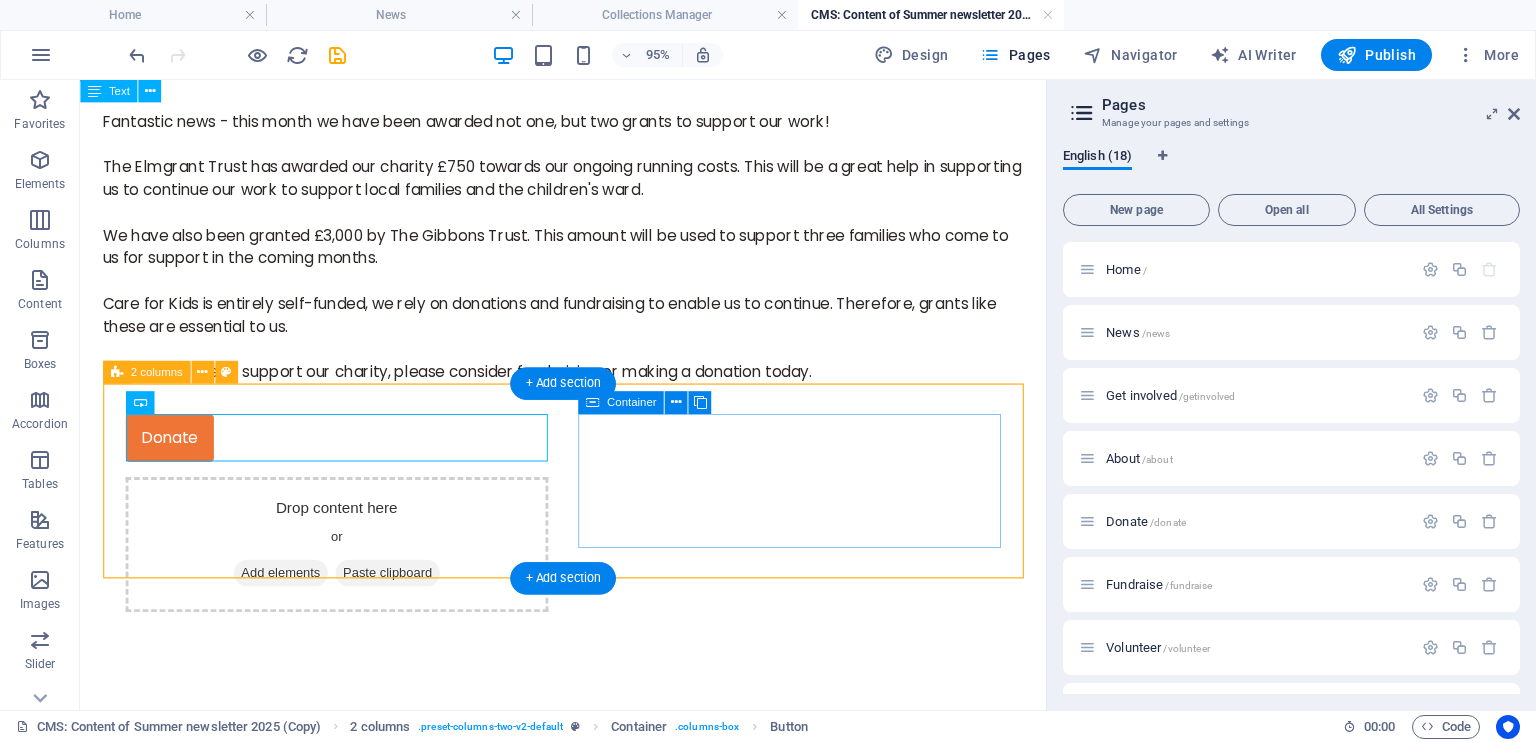 click on "Add elements" at bounding box center [291, 599] 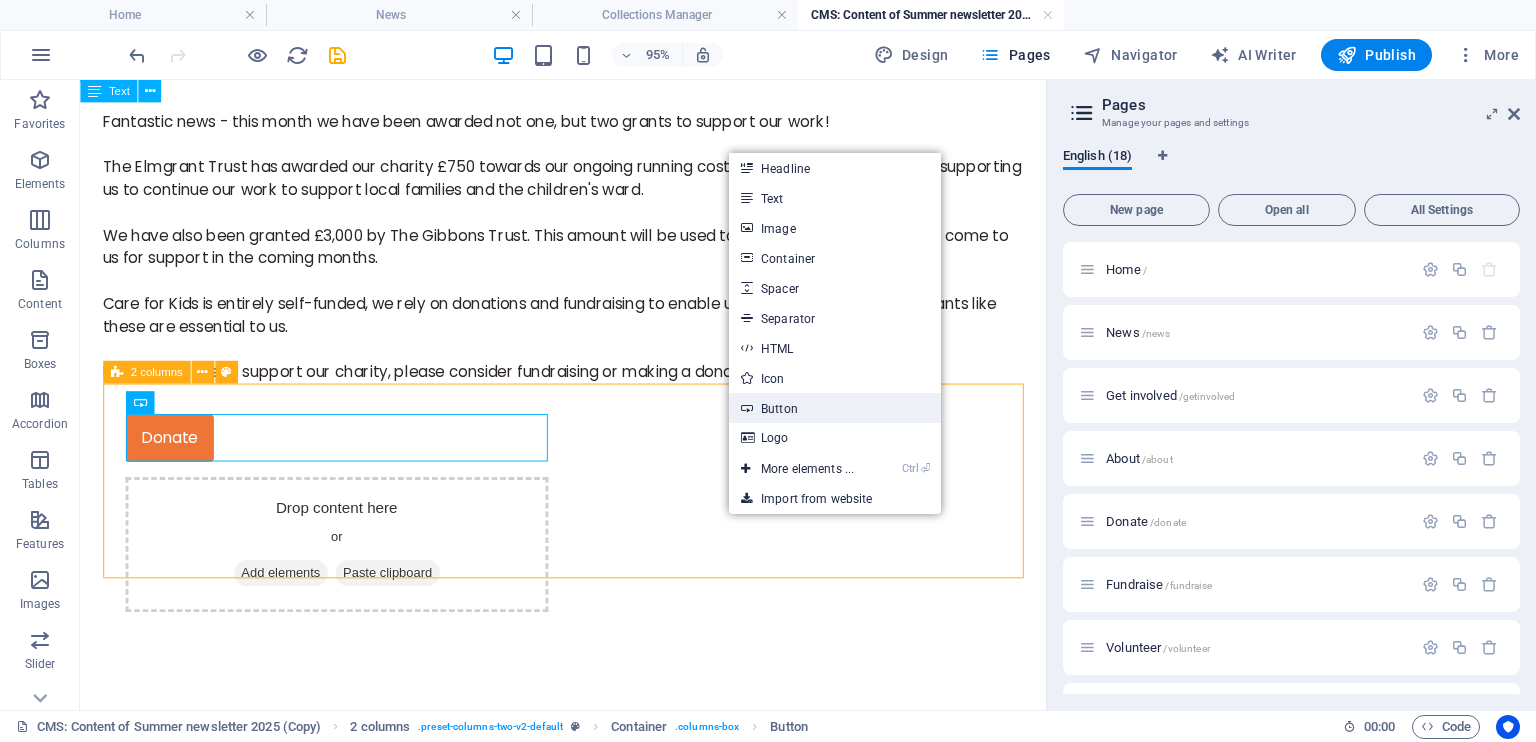 click on "Button" at bounding box center [835, 408] 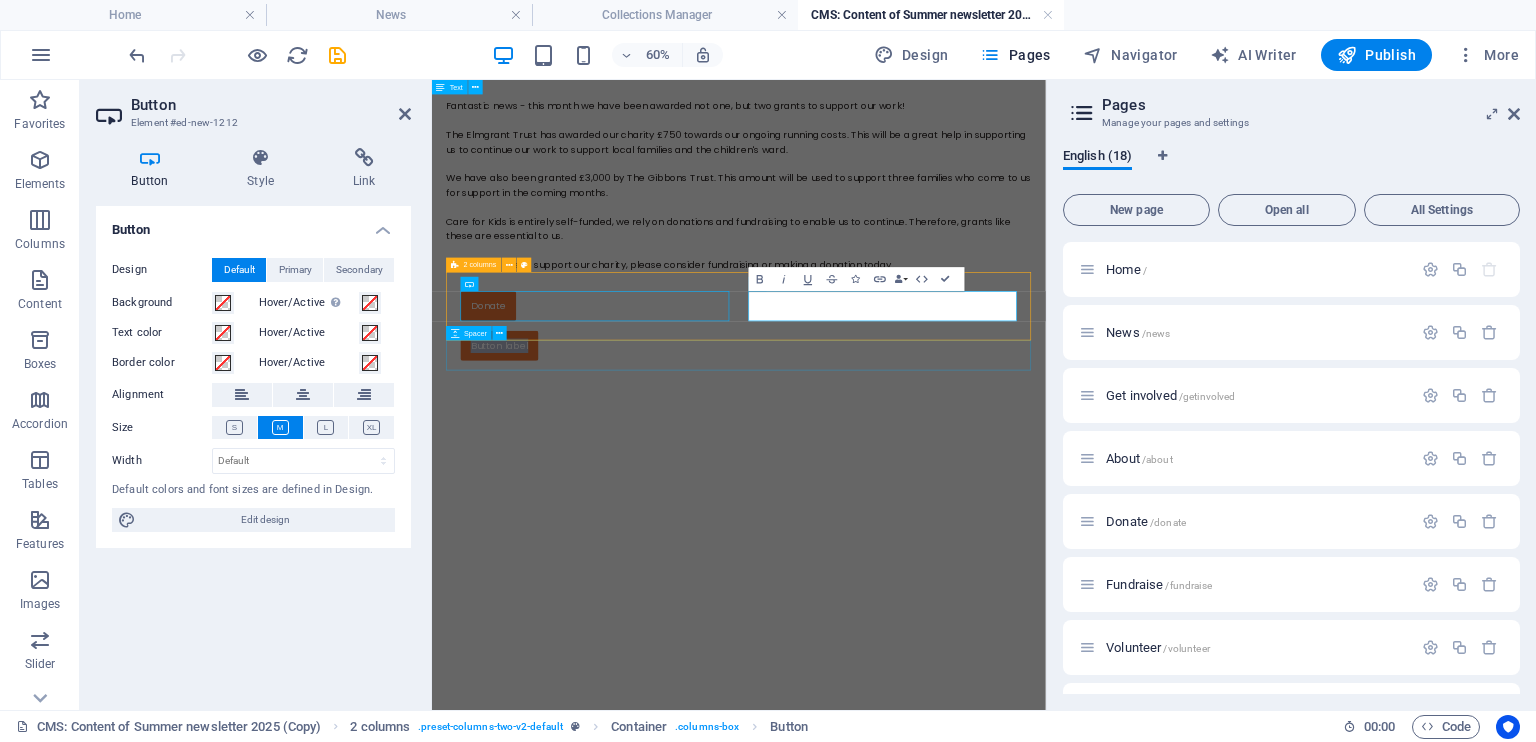 type 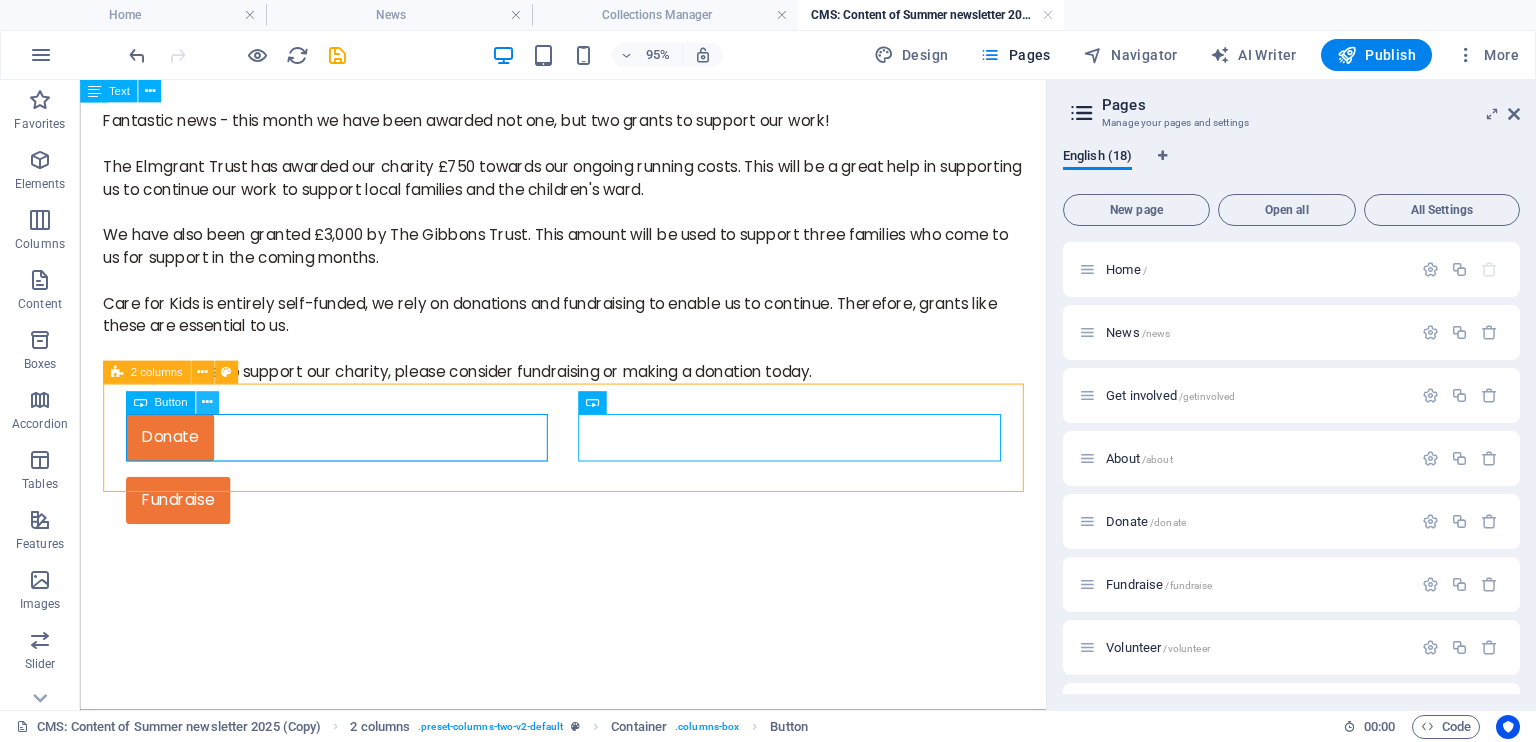 click at bounding box center [207, 403] 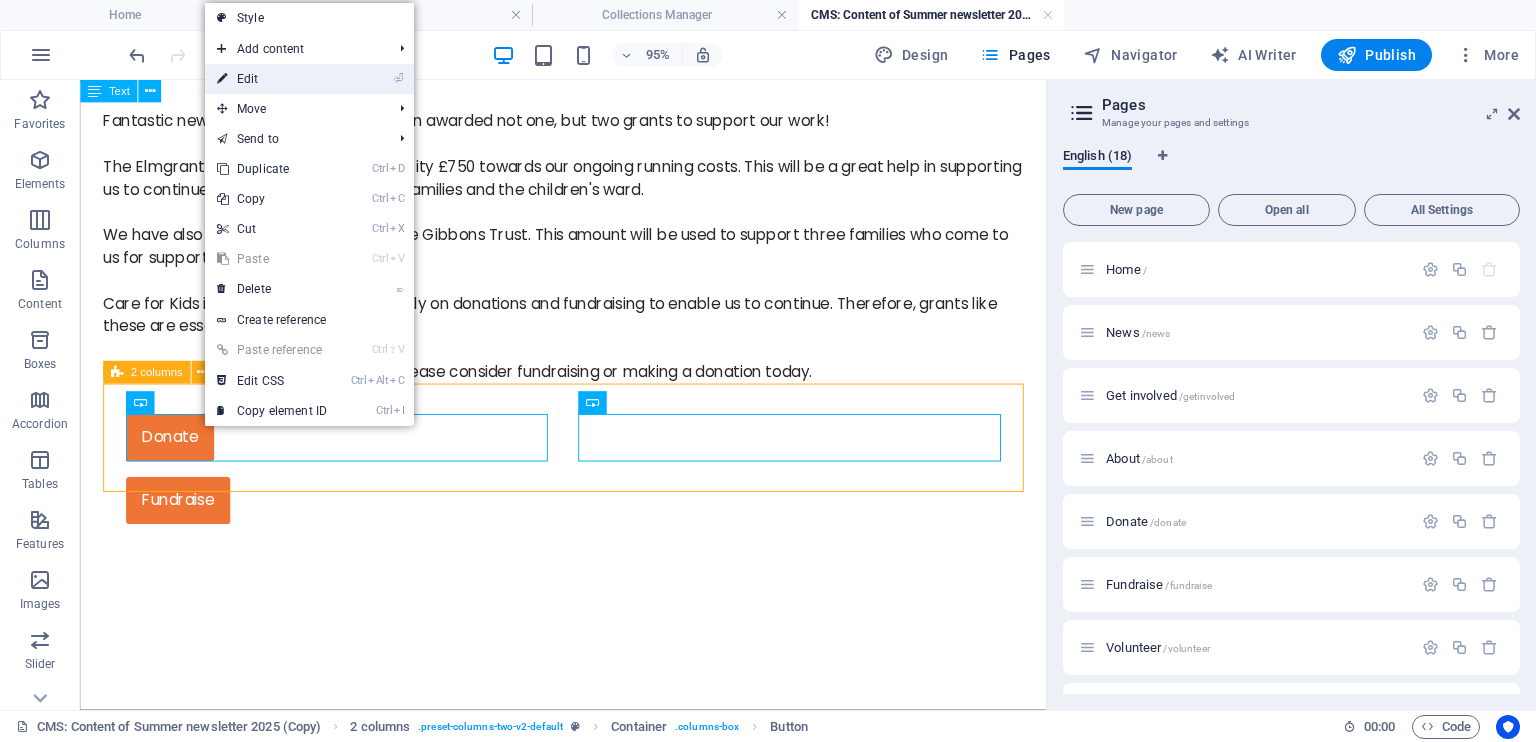 click on "⏎  Edit" at bounding box center (272, 79) 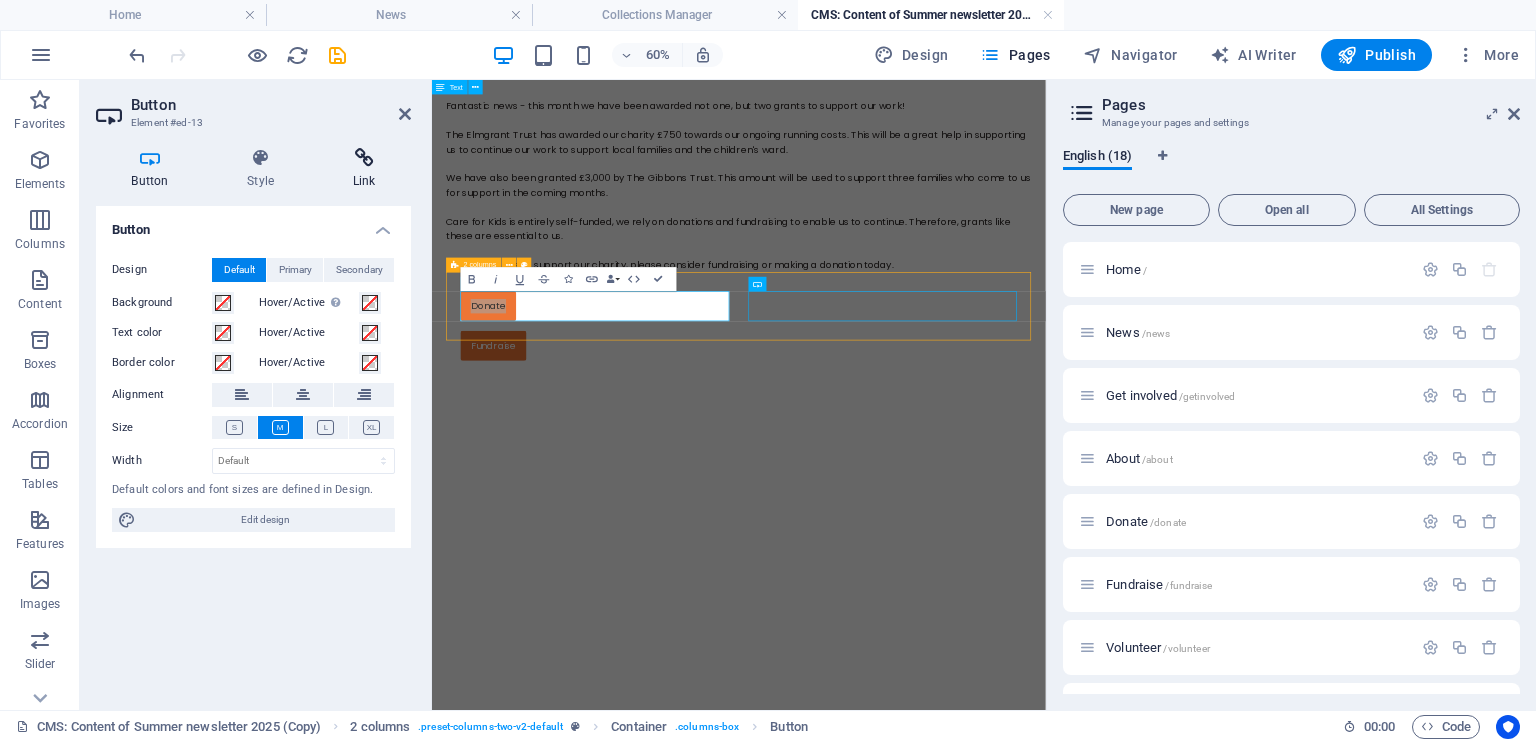 click at bounding box center (364, 158) 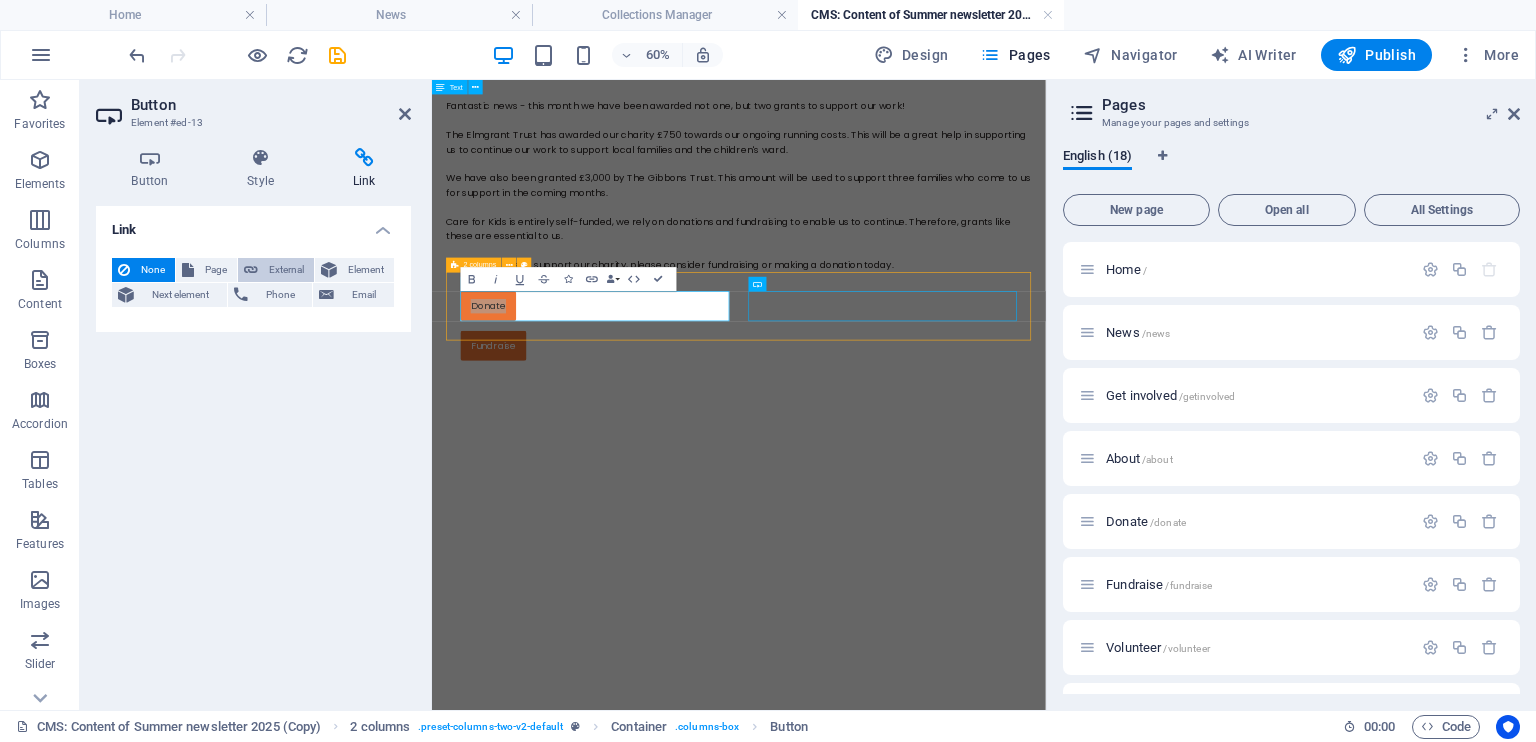 click on "External" at bounding box center (286, 270) 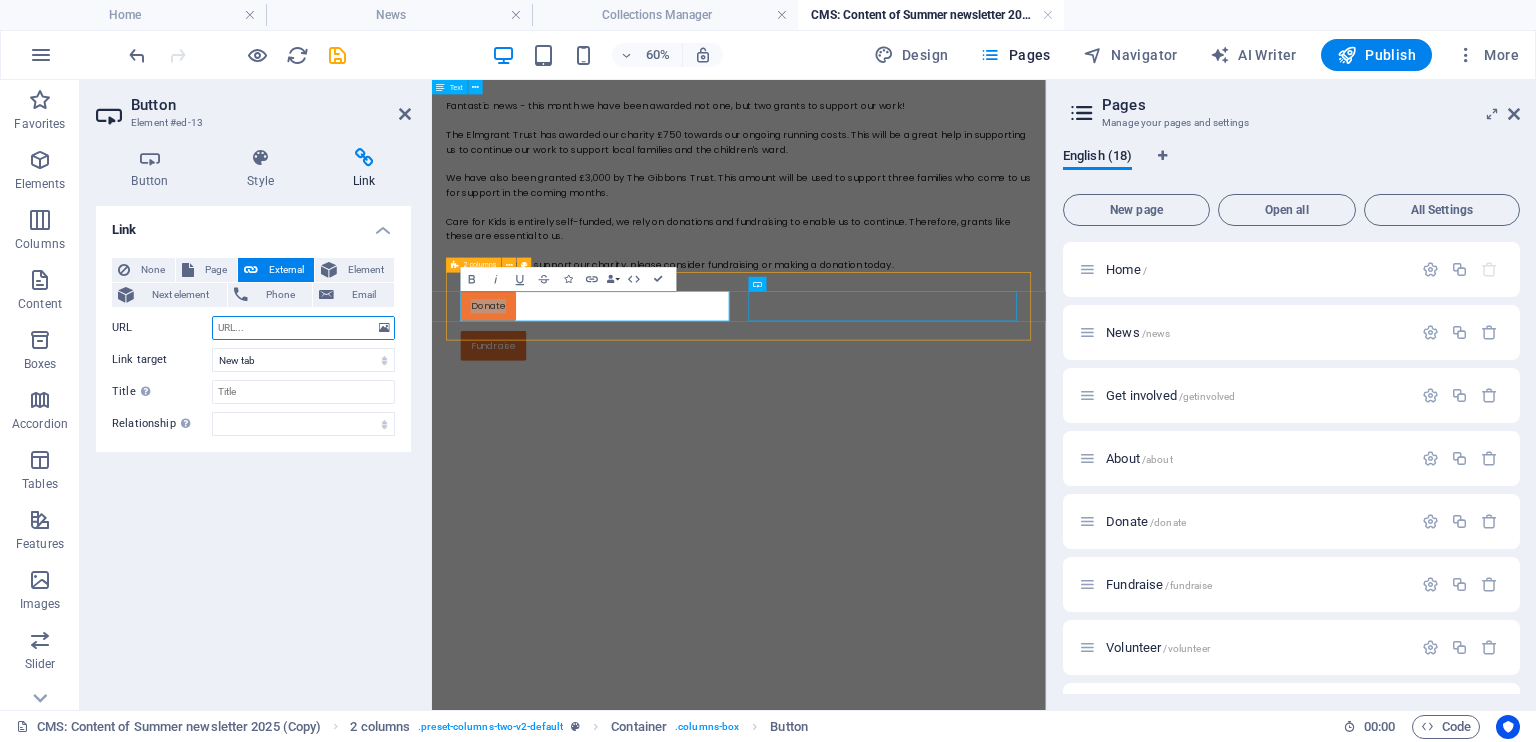 paste on "https://www.justgiving.com/charity/careforkidsnorthdevon" 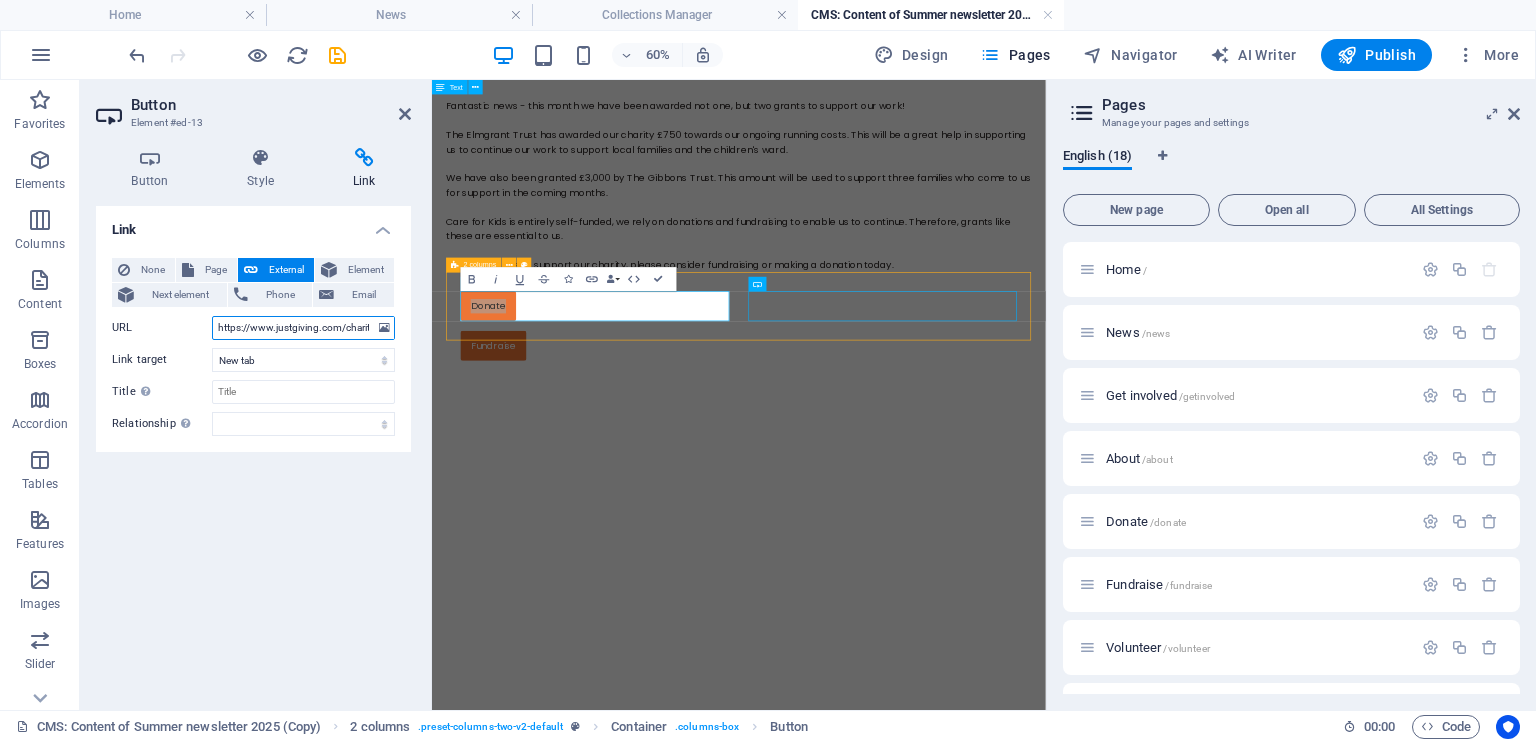 scroll, scrollTop: 0, scrollLeft: 108, axis: horizontal 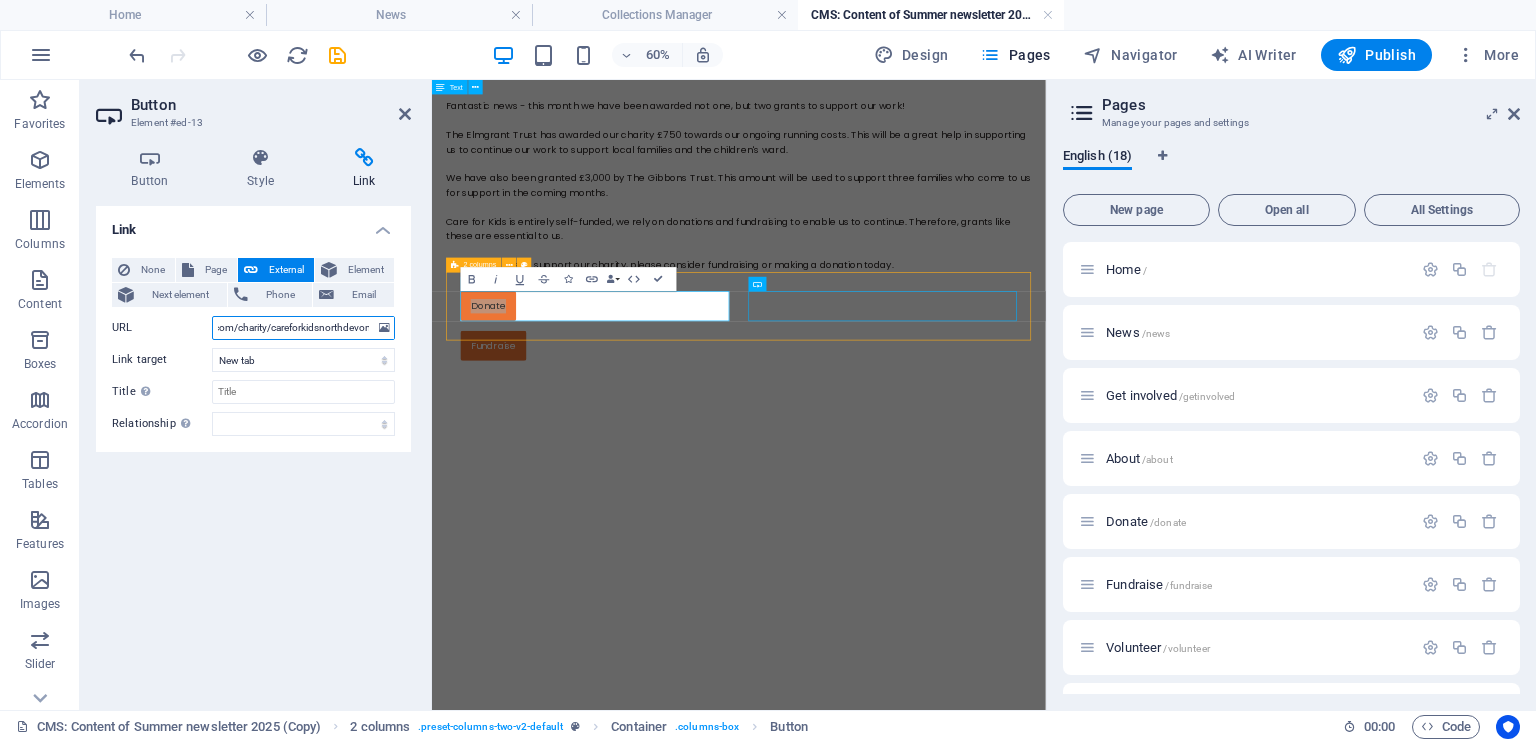 type on "https://www.justgiving.com/charity/careforkidsnorthdevon" 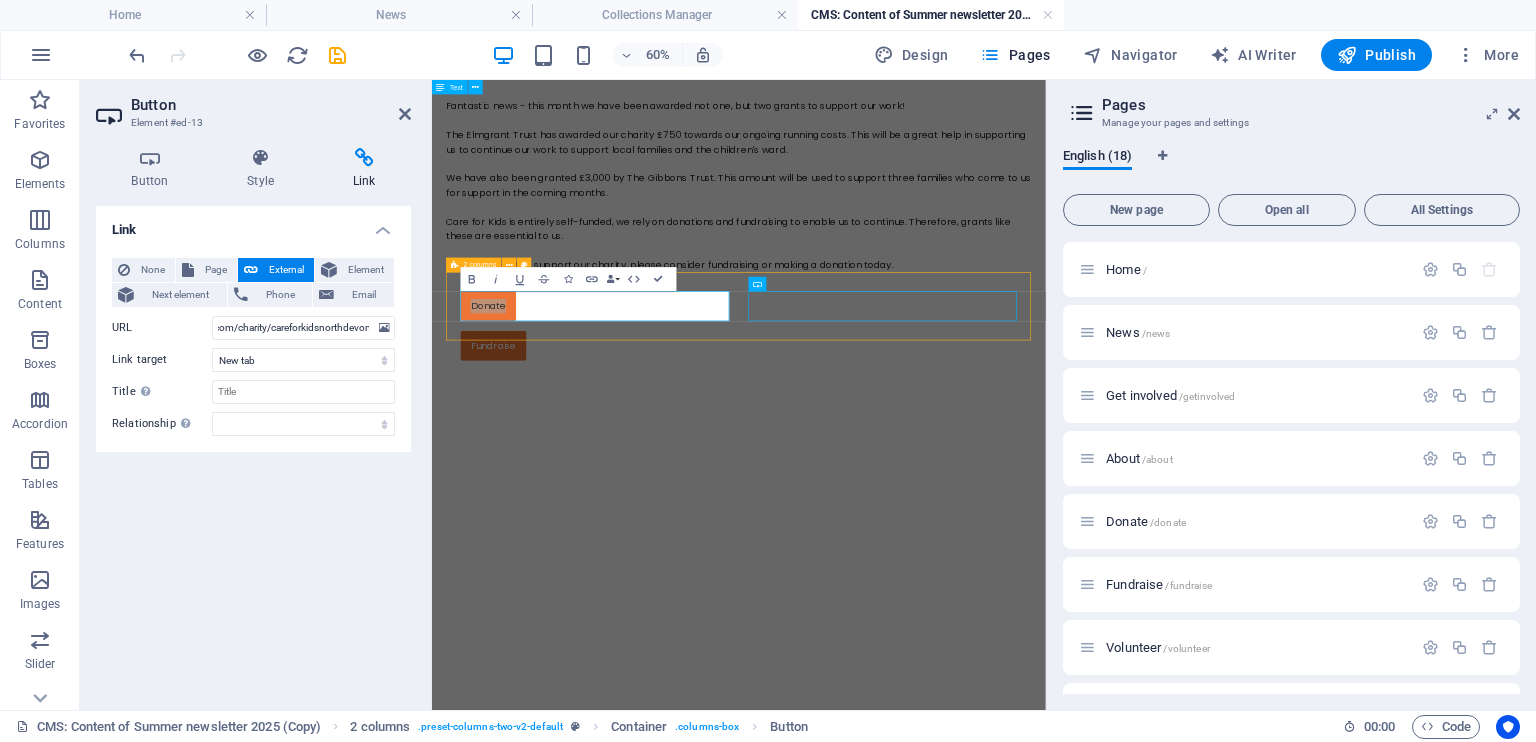 scroll, scrollTop: 0, scrollLeft: 0, axis: both 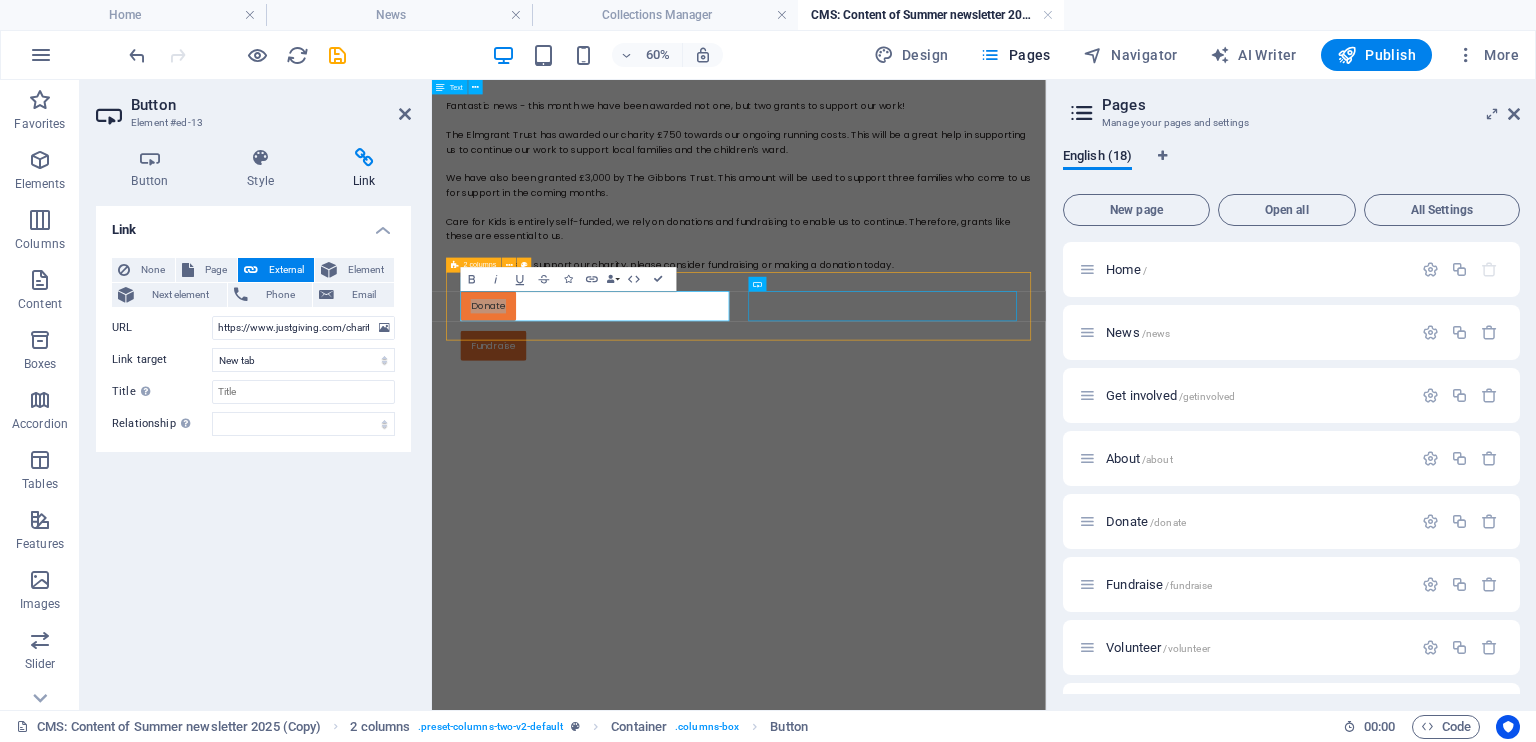 click on "Link None Page External Element Next element Phone Email Page Home News Get involved About Donate Fundraise Volunteer Shop Raffle tickets order form Meet the team Family grants Our projects Contact Legal Notice Privacy statement Element
URL https://www.justgiving.com/charity/careforkidsnorthdevon Phone Email Link target New tab Same tab Overlay Title Additional link description, should not be the same as the link text. The title is most often shown as a tooltip text when the mouse moves over the element. Leave empty if uncertain. Relationship Sets the  relationship of this link to the link target . For example, the value "nofollow" instructs search engines not to follow the link. Can be left empty. alternate author bookmark external help license next nofollow noreferrer noopener prev search tag" at bounding box center (253, 450) 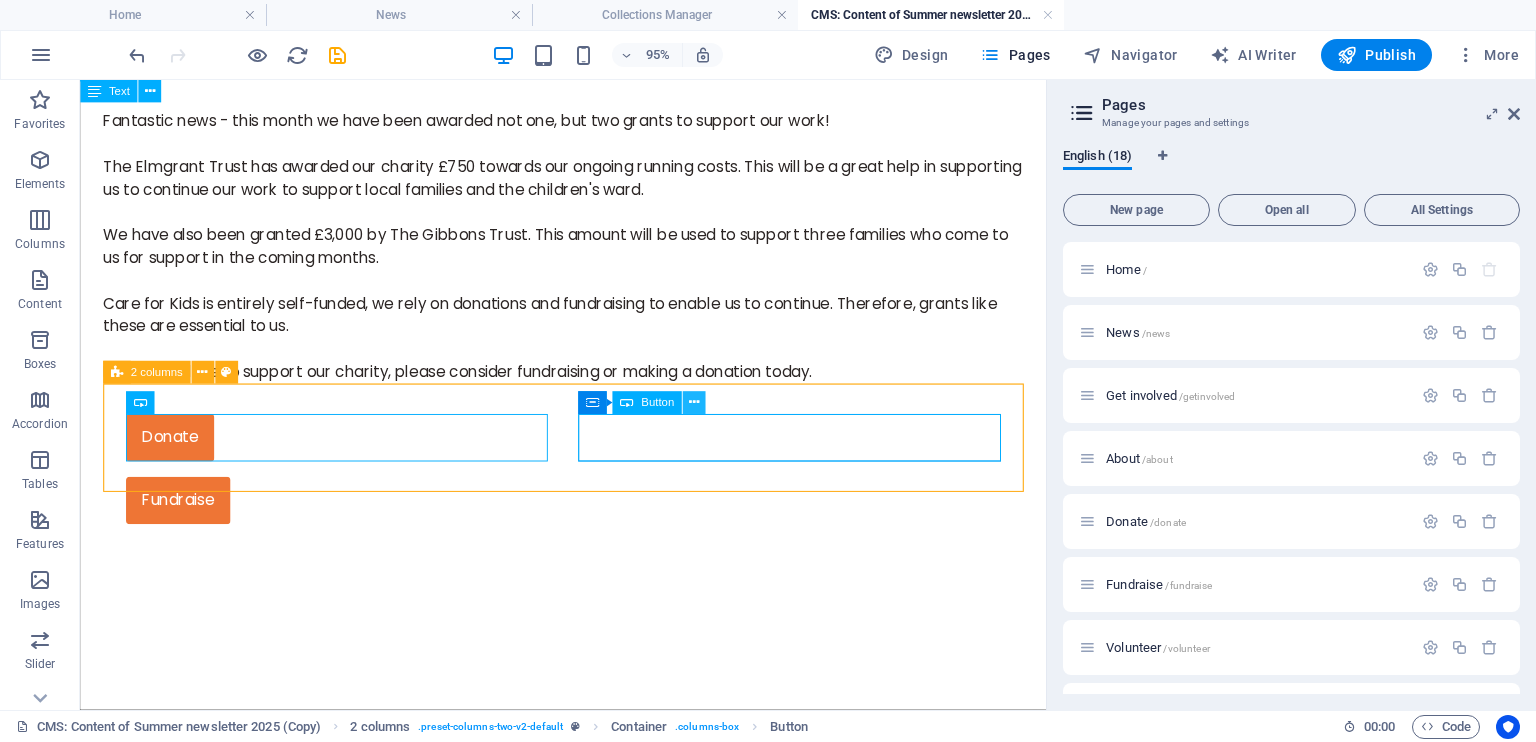 click at bounding box center [694, 403] 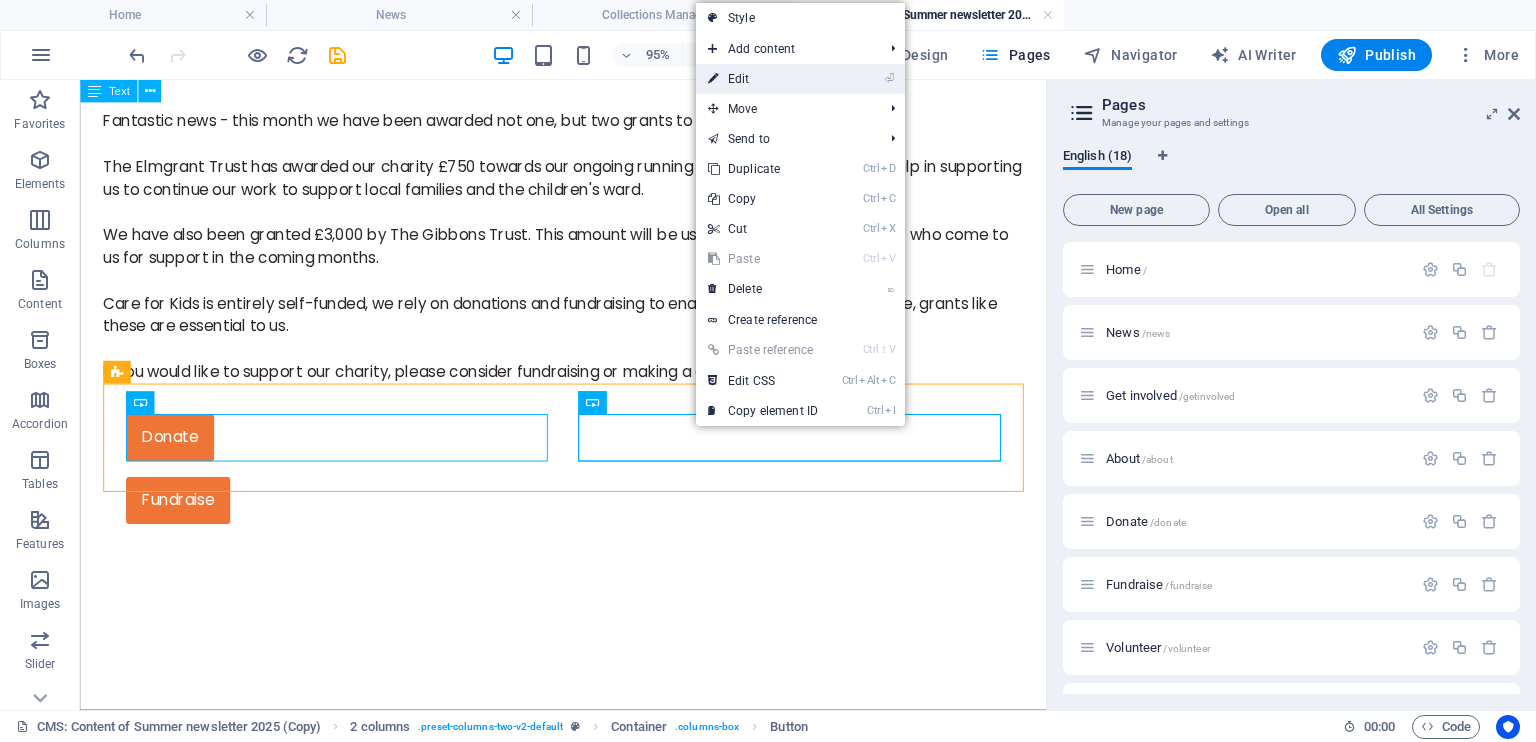 click on "⏎  Edit" at bounding box center [763, 79] 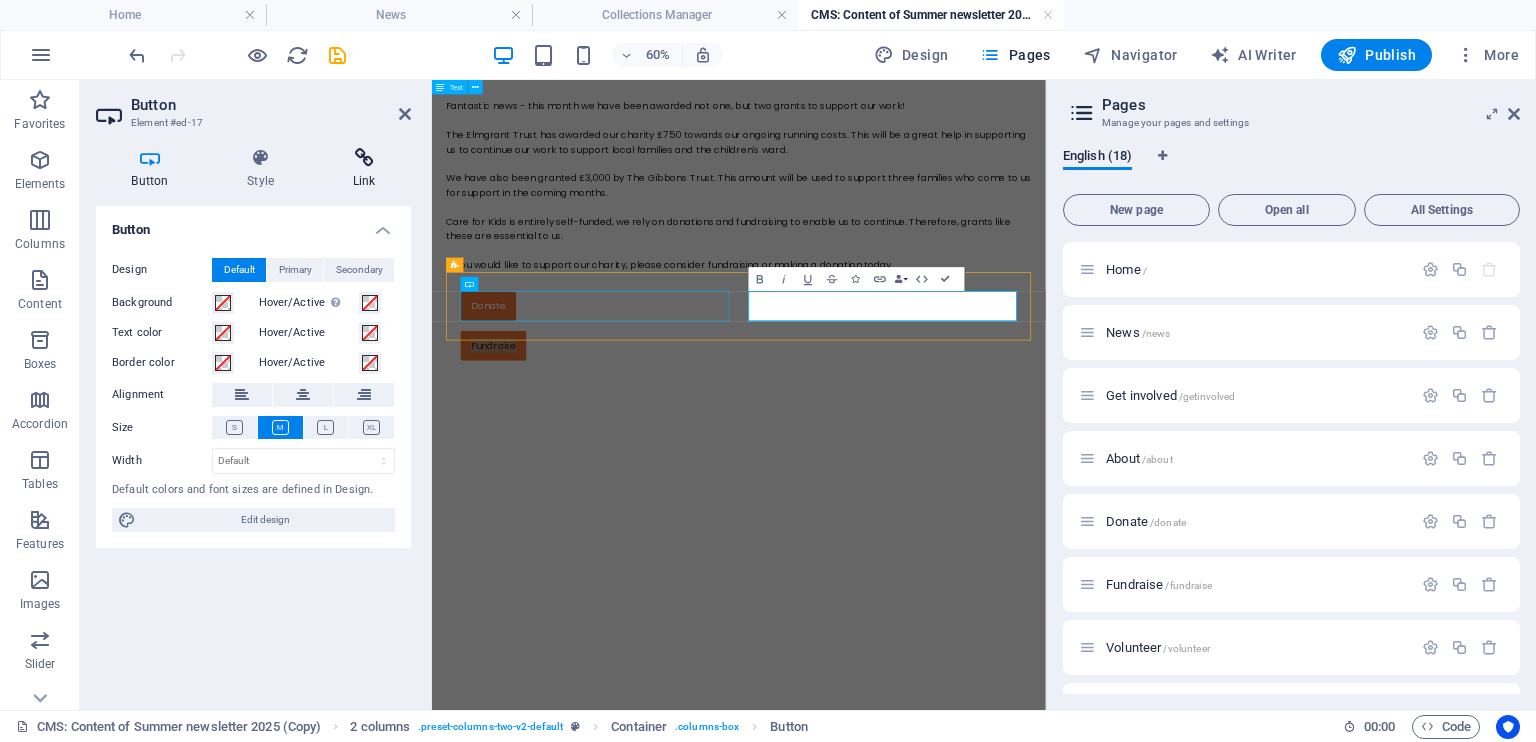 click at bounding box center (364, 158) 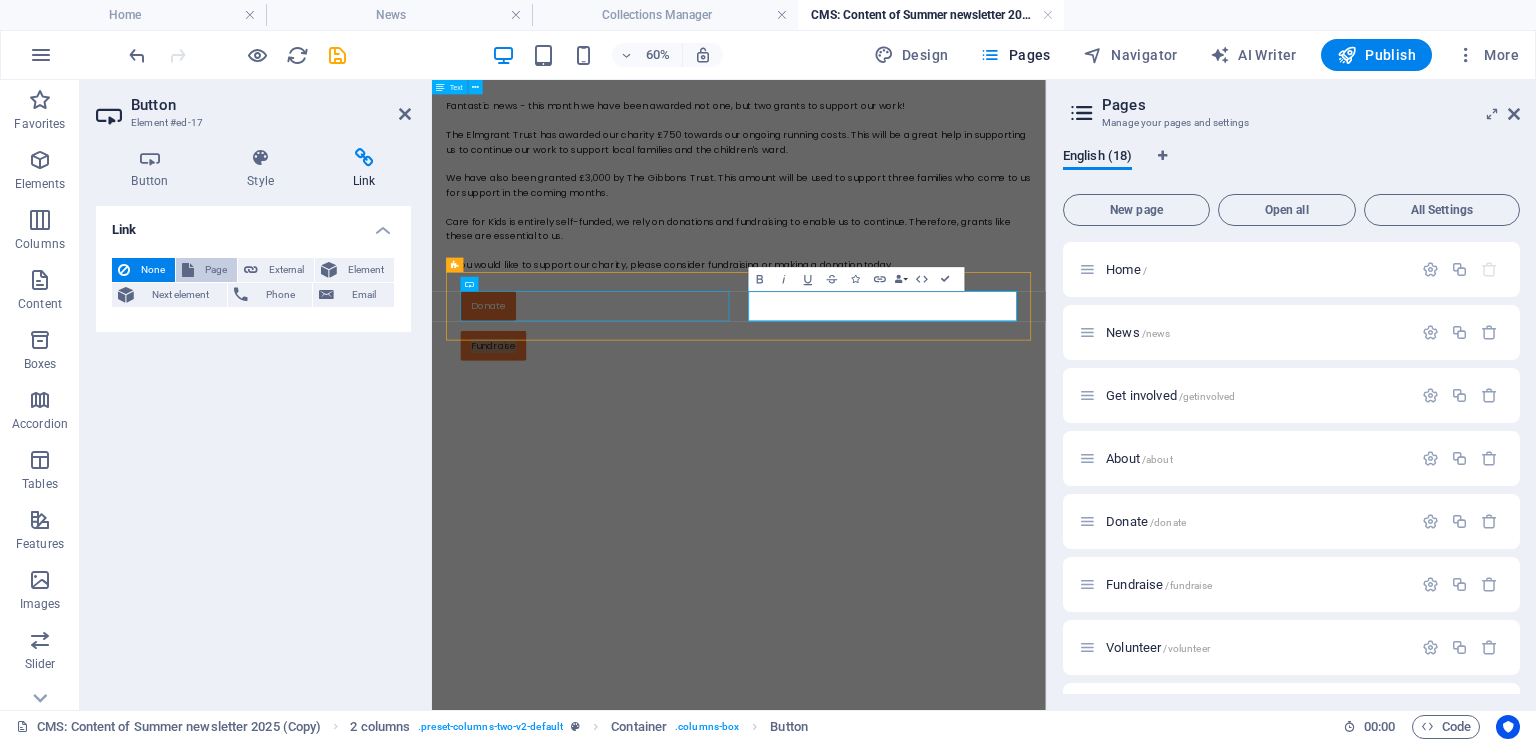 click on "Page" at bounding box center (215, 270) 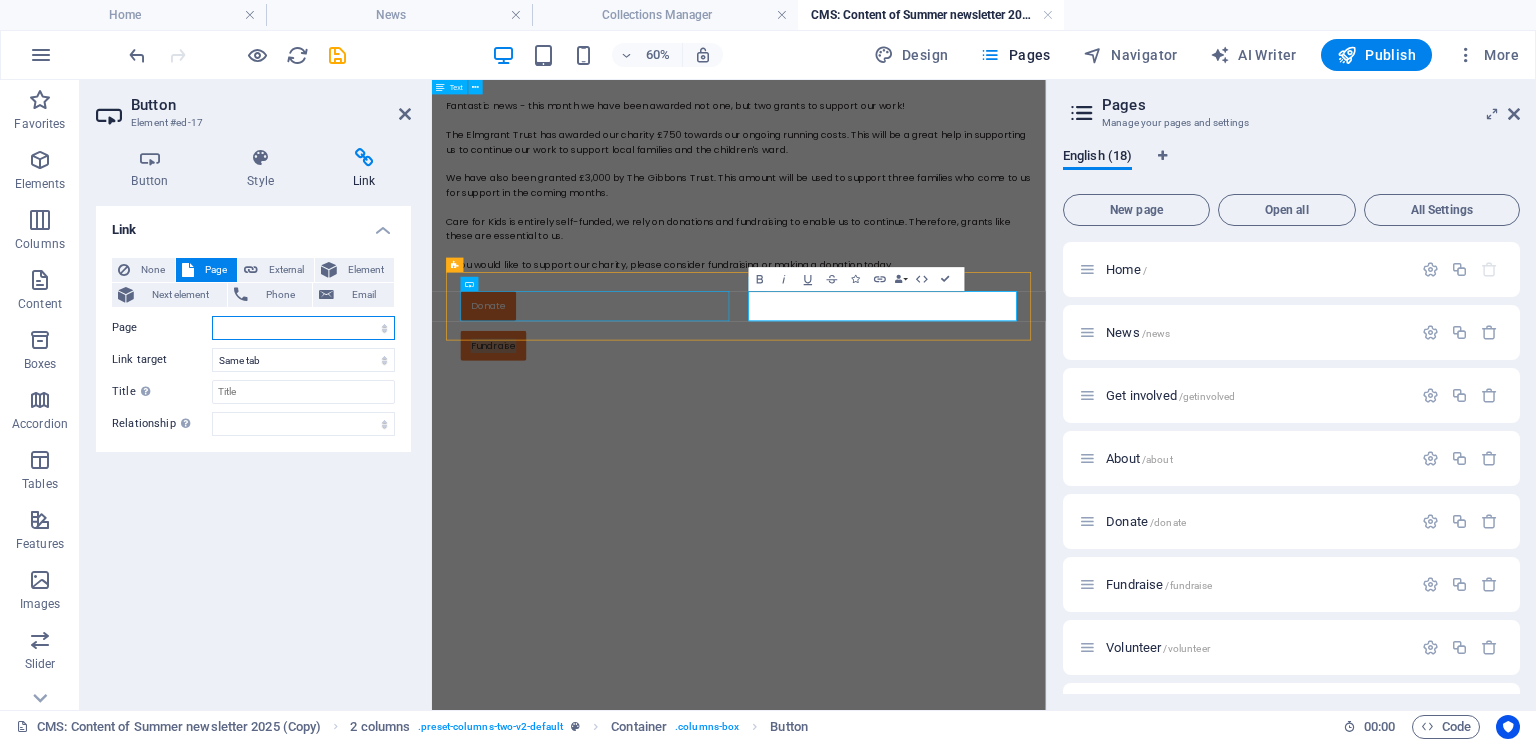click on "Home News Get involved About Donate Fundraise Volunteer Shop Raffle tickets order form Meet the team Family grants Our projects Contact Legal Notice Privacy statement" at bounding box center [303, 328] 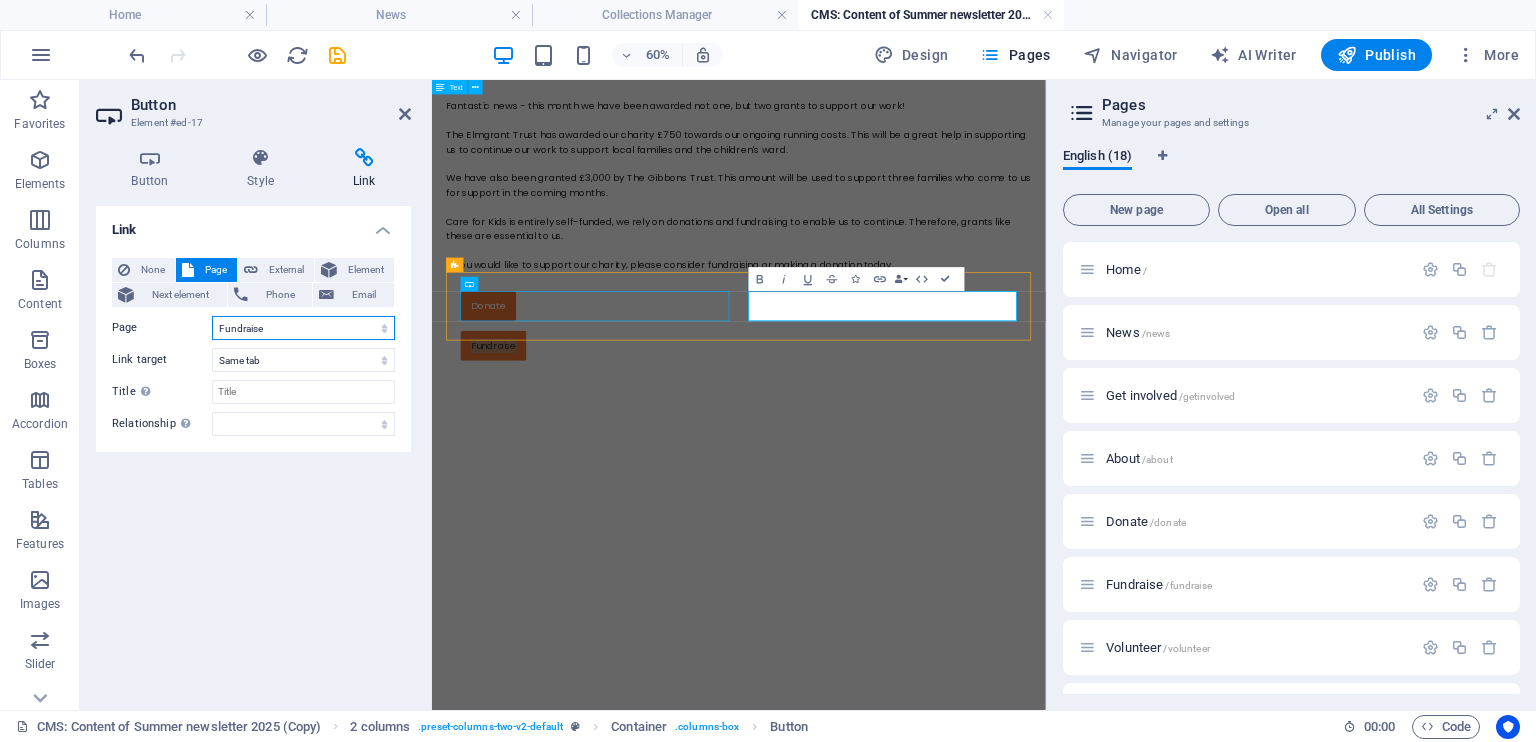 click on "Home News Get involved About Donate Fundraise Volunteer Shop Raffle tickets order form Meet the team Family grants Our projects Contact Legal Notice Privacy statement" at bounding box center [303, 328] 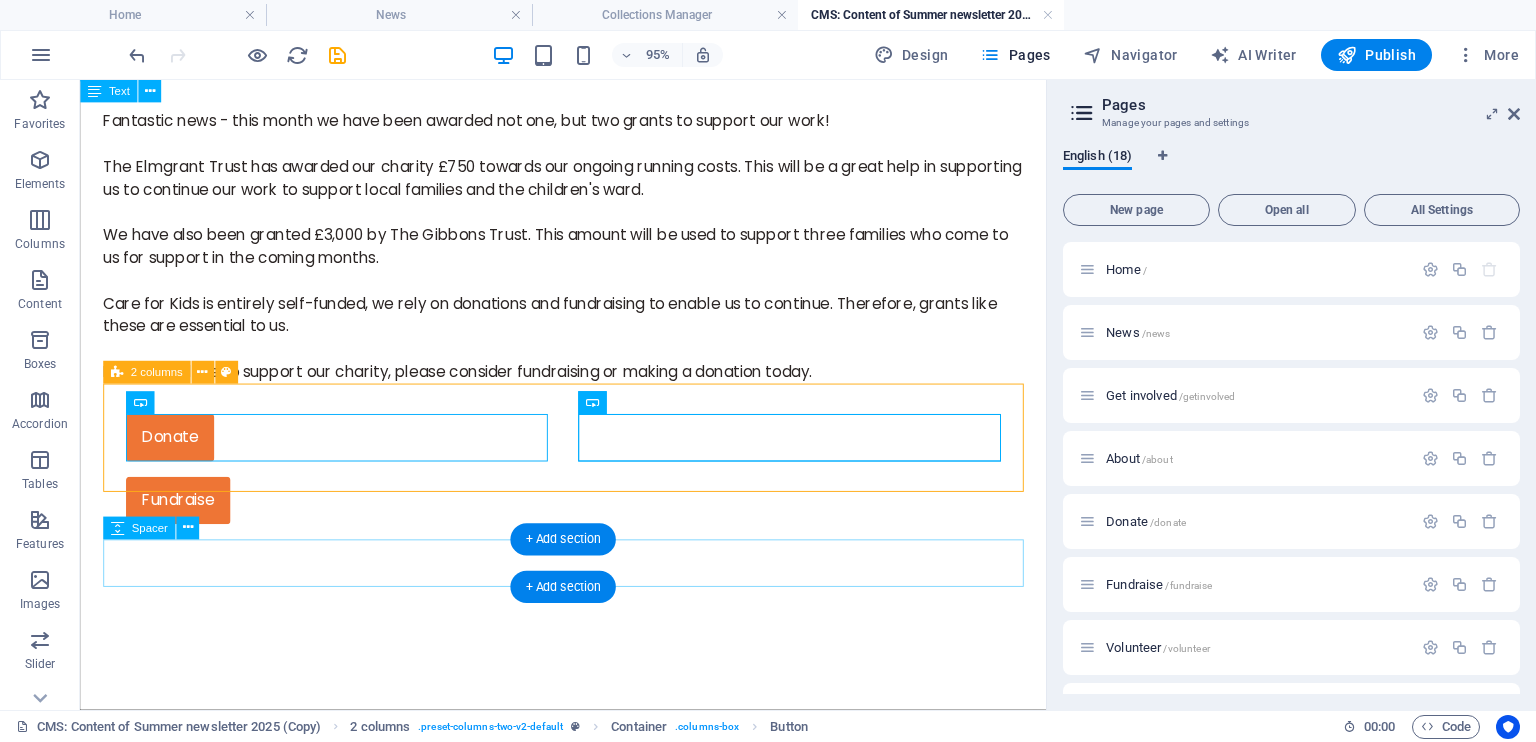 click at bounding box center (588, 655) 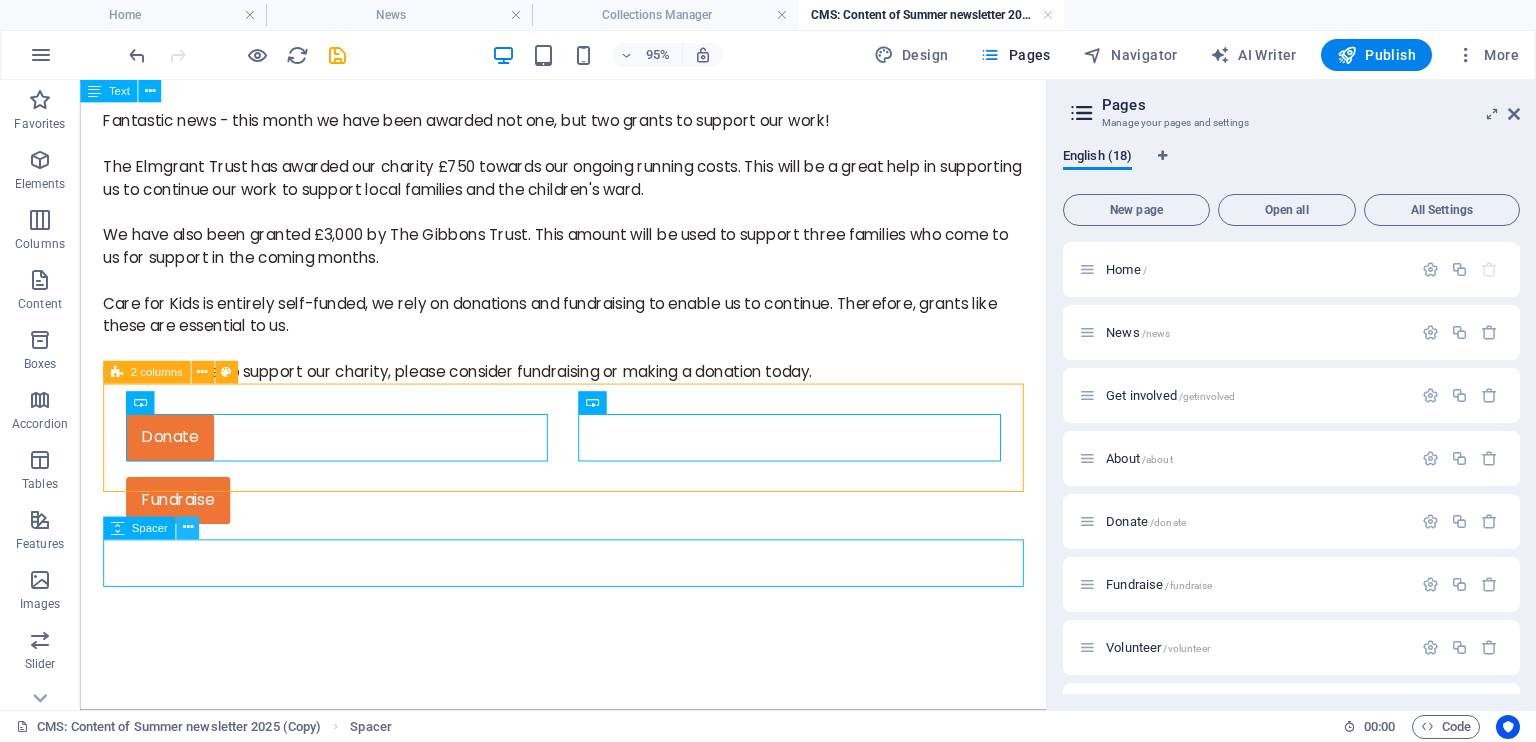 click at bounding box center [187, 528] 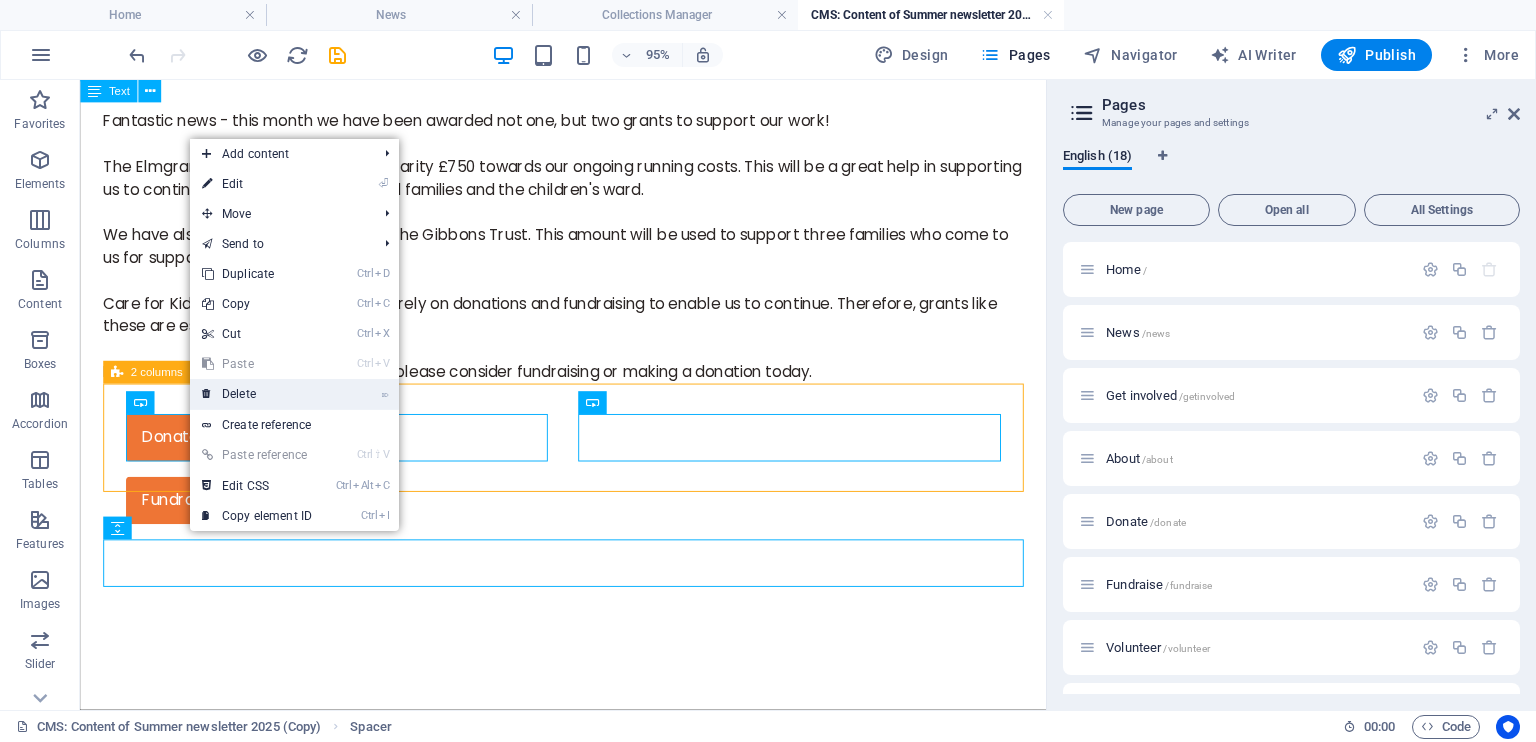 click on "⌦  Delete" at bounding box center [257, 394] 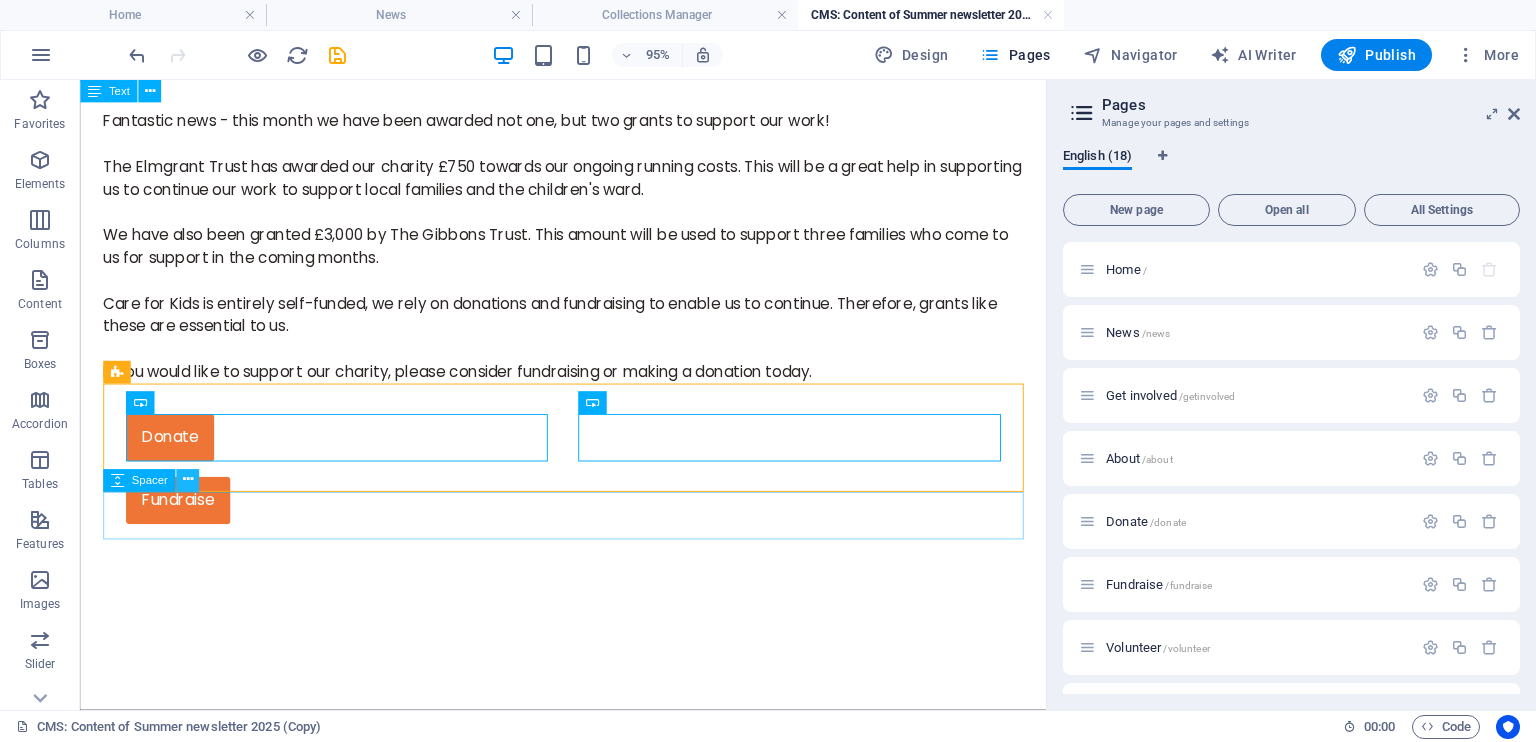 click at bounding box center (187, 481) 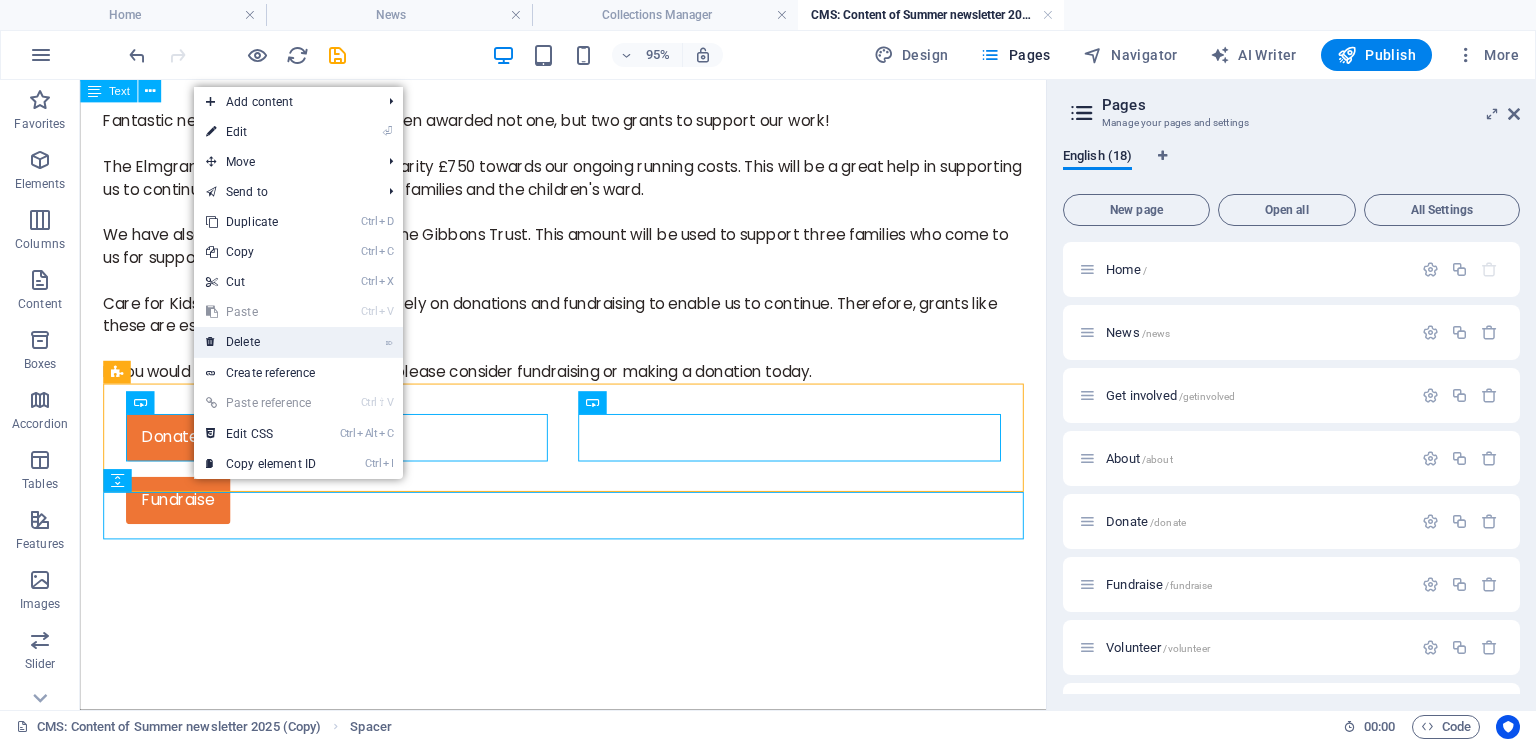click on "⌦  Delete" at bounding box center (261, 342) 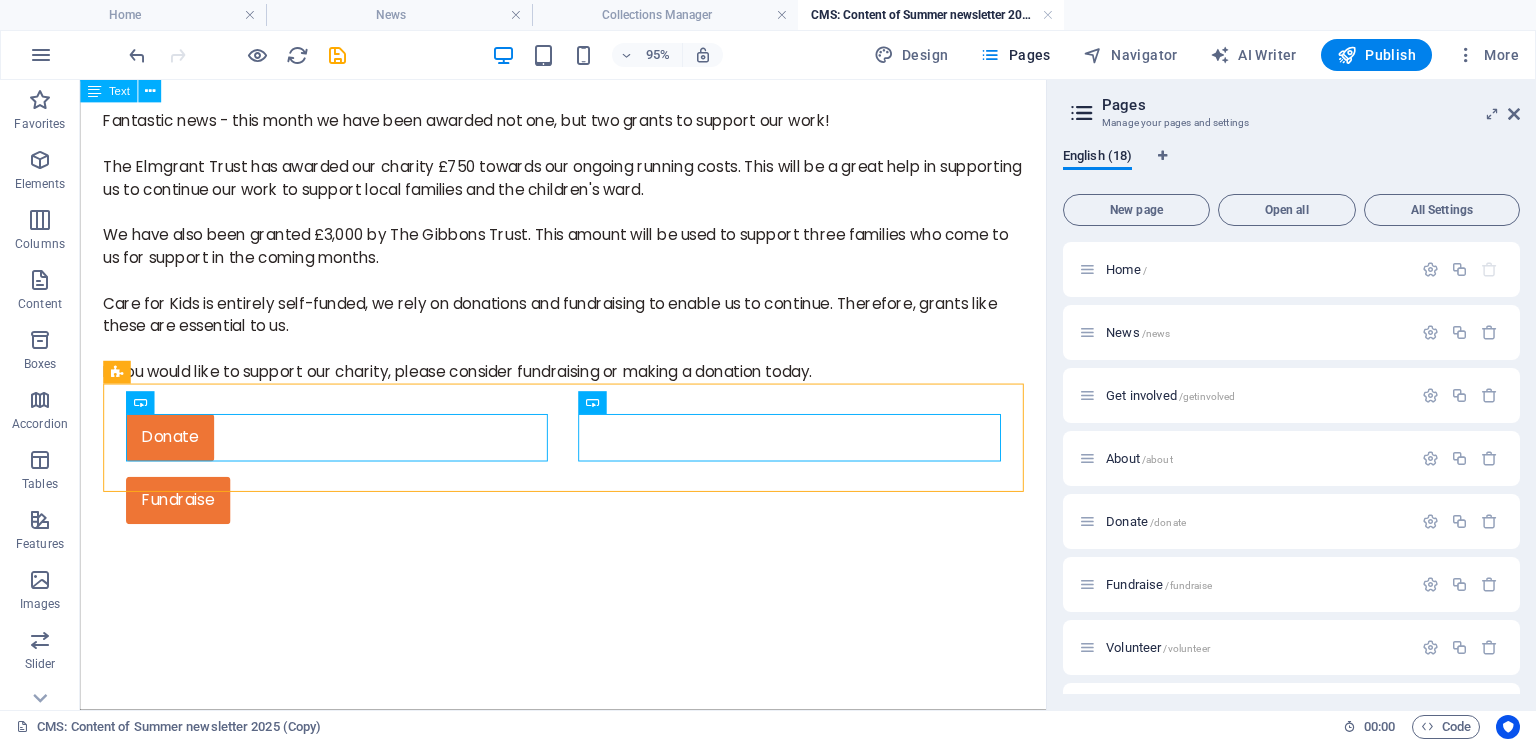 click on "Fantastic news - this month we have been awarded not one, but two grants to support our work! The [ORG] Trust has awarded our charity £750 towards our ongoing running costs. This will be a great help in supporting us to continue our work to support local families and the children's ward. We have also been granted £3,000 by The [ORG] Trust. This amount will be used to support three families who come to us for support in the coming months. Care for Kids is entirely self-funded, we rely on donations and fundraising to enable us to continue. Therefore, grants like these are essential to us. If you would like to support our charity, please consider fundraising or making a donation today.   Donate Fundraise" at bounding box center [588, 346] 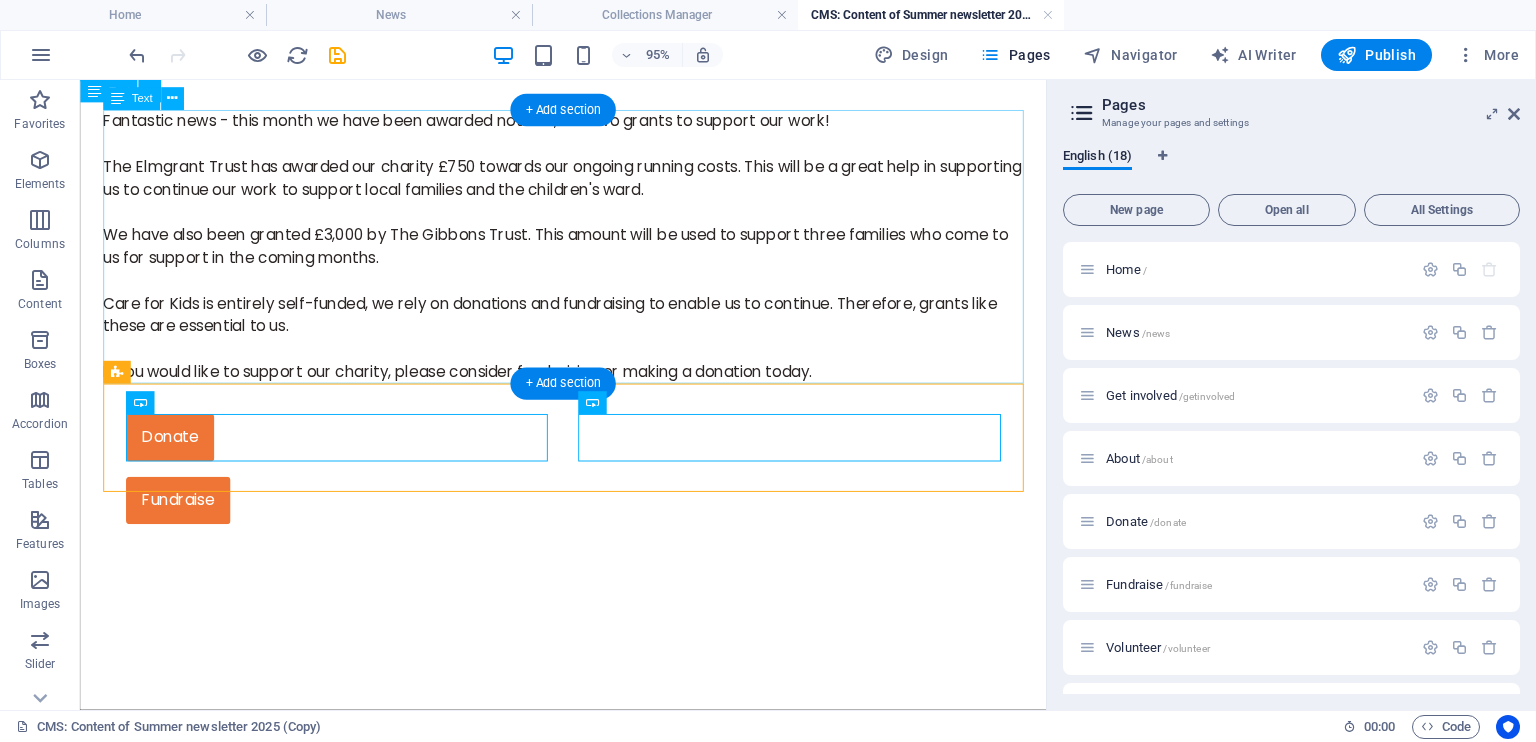 click on "Fantastic news - this month we have been awarded not one, but two grants to support our work! The Elmgrant Trust has awarded our charity £750 towards our ongoing running costs. This will be a great help in supporting us to continue our work to support local families and the children's ward. We have also been granted £3,000 by The Gibbons Trust. This amount will be used to support three families who come to us for support in the coming months. Care for Kids is entirely self-funded, we rely on donations and fundraising to enable us to continue. Therefore, grants like these are essential to us. If you would like to support our charity, please consider fundraising or making a donation today." at bounding box center [588, 256] 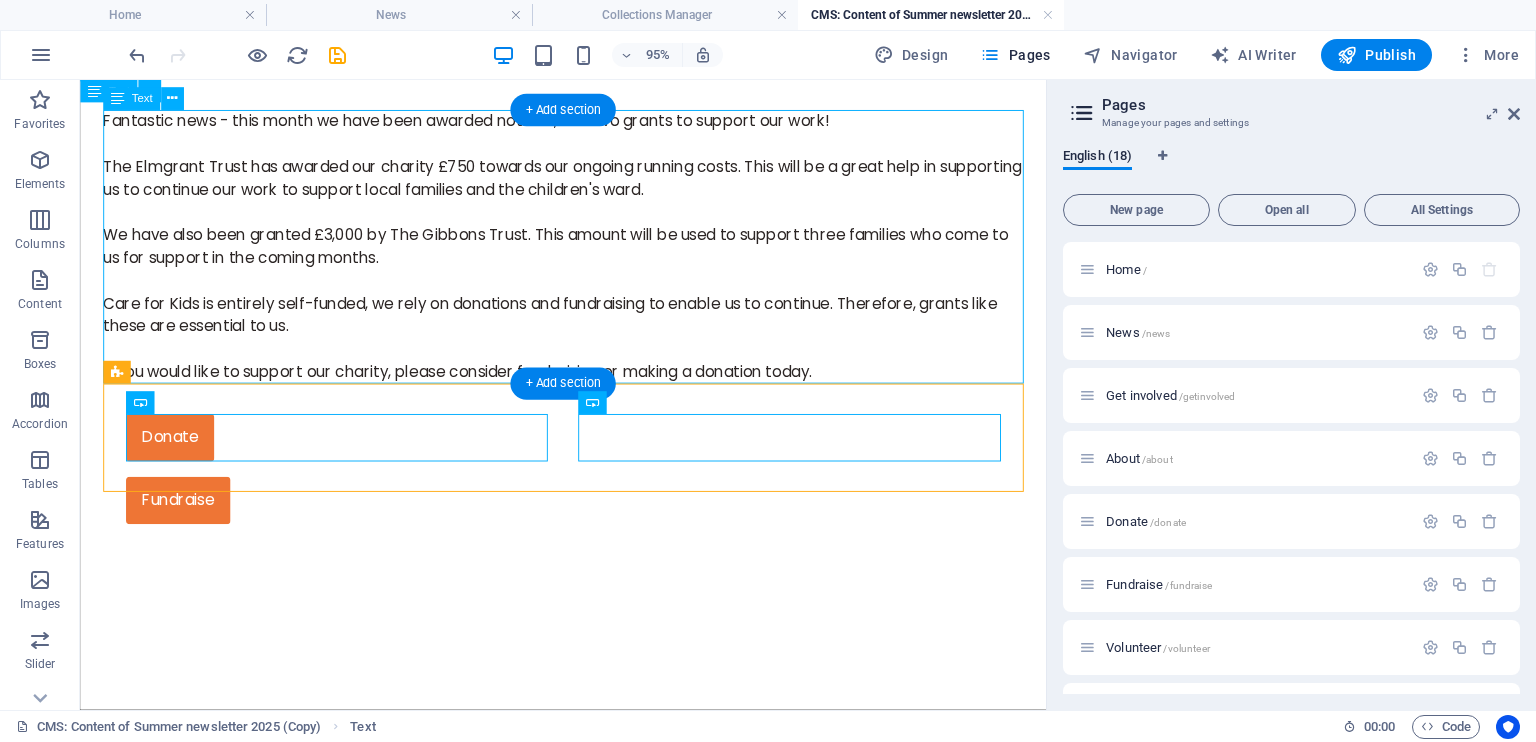click on "Fantastic news - this month we have been awarded not one, but two grants to support our work! The Elmgrant Trust has awarded our charity £750 towards our ongoing running costs. This will be a great help in supporting us to continue our work to support local families and the children's ward. We have also been granted £3,000 by The Gibbons Trust. This amount will be used to support three families who come to us for support in the coming months. Care for Kids is entirely self-funded, we rely on donations and fundraising to enable us to continue. Therefore, grants like these are essential to us. If you would like to support our charity, please consider fundraising or making a donation today." at bounding box center [588, 256] 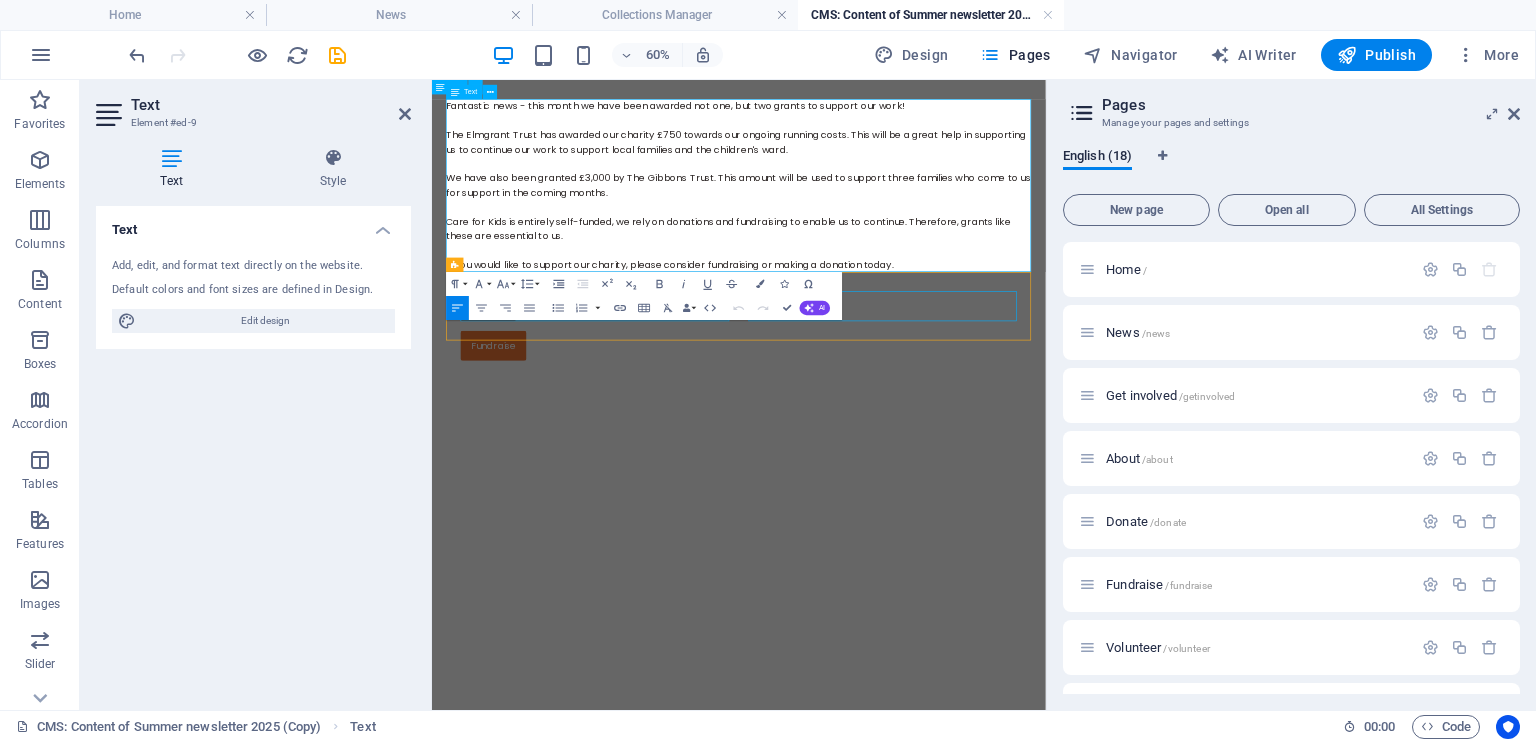 click on "The Elmgrant Trust has awarded our charity £750 towards our ongoing running costs. This will be a great help in supporting us to continue our work to support local families and the children's ward." at bounding box center [943, 184] 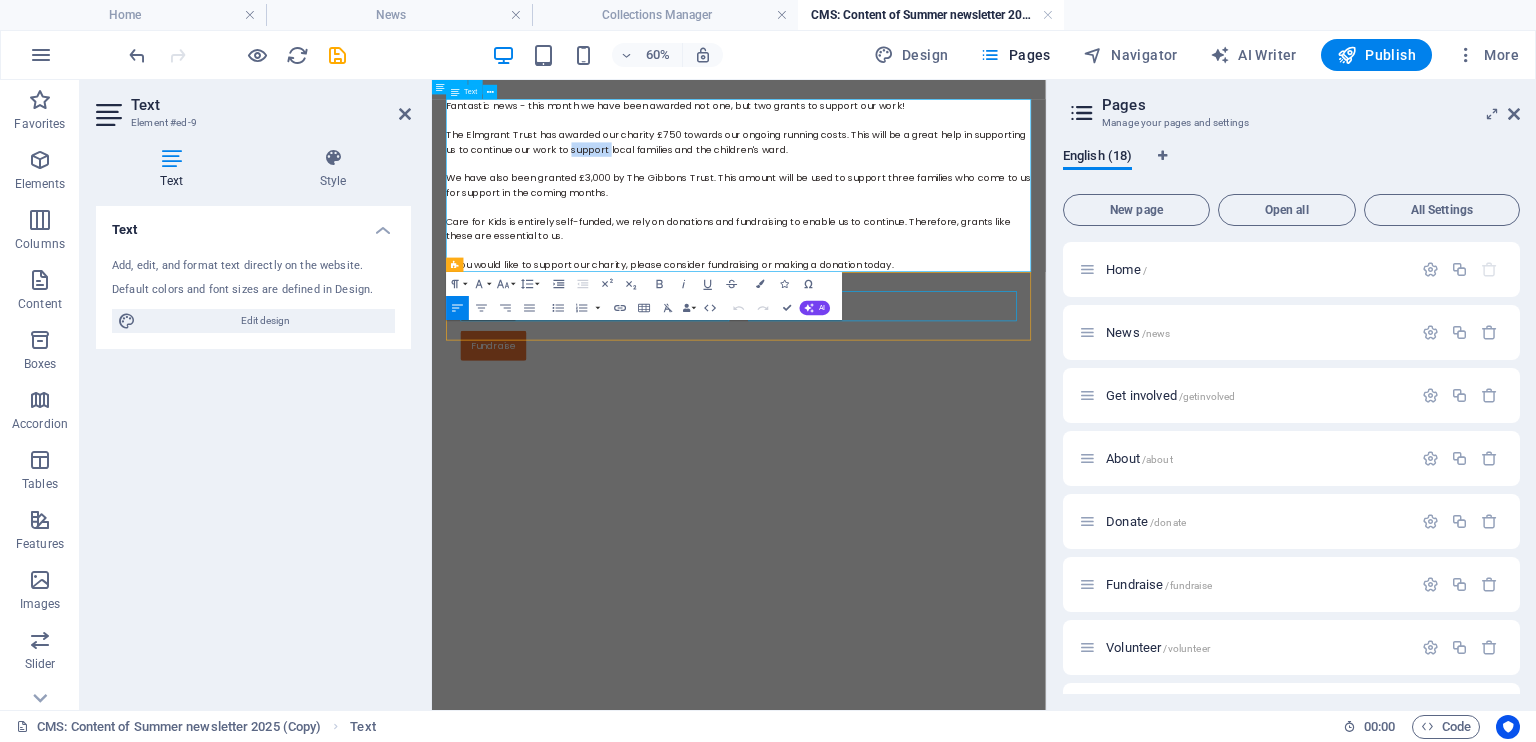 click on "The Elmgrant Trust has awarded our charity £750 towards our ongoing running costs. This will be a great help in supporting us to continue our work to support local families and the children's ward." at bounding box center (943, 184) 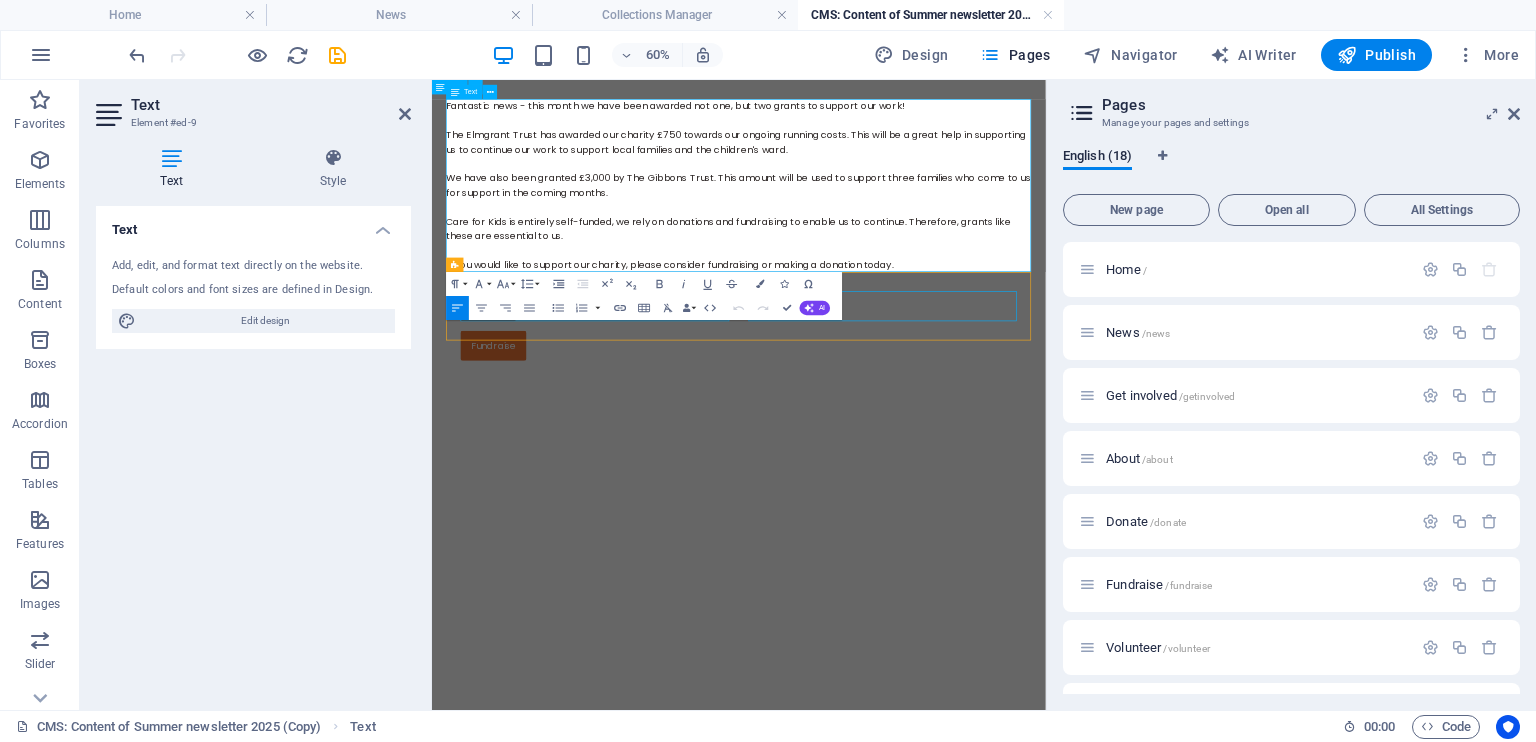 click on "The Elmgrant Trust has awarded our charity £750 towards our ongoing running costs. This will be a great help in supporting us to continue our work to support local families and the children's ward." at bounding box center (943, 184) 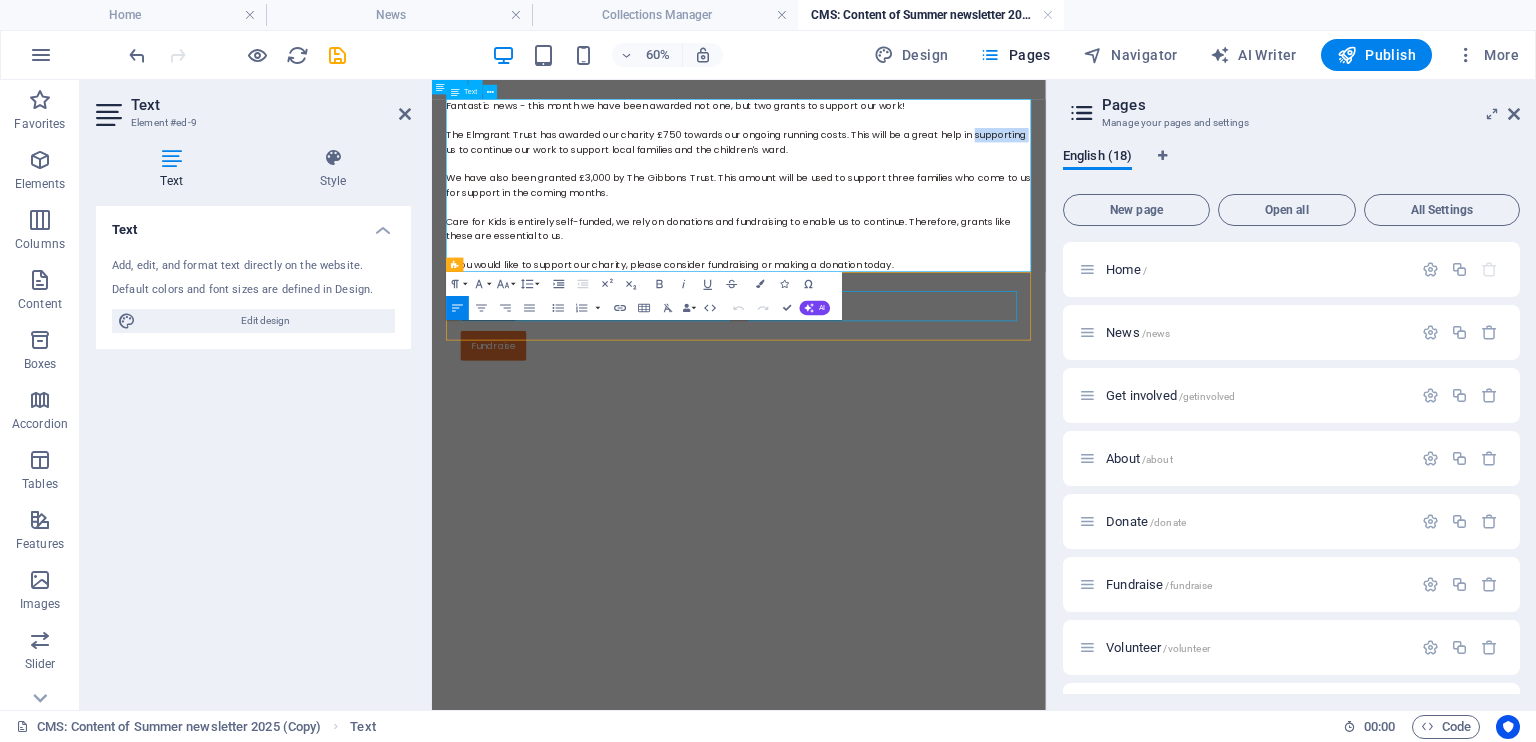 click on "The Elmgrant Trust has awarded our charity £750 towards our ongoing running costs. This will be a great help in supporting us to continue our work to support local families and the children's ward." at bounding box center [943, 184] 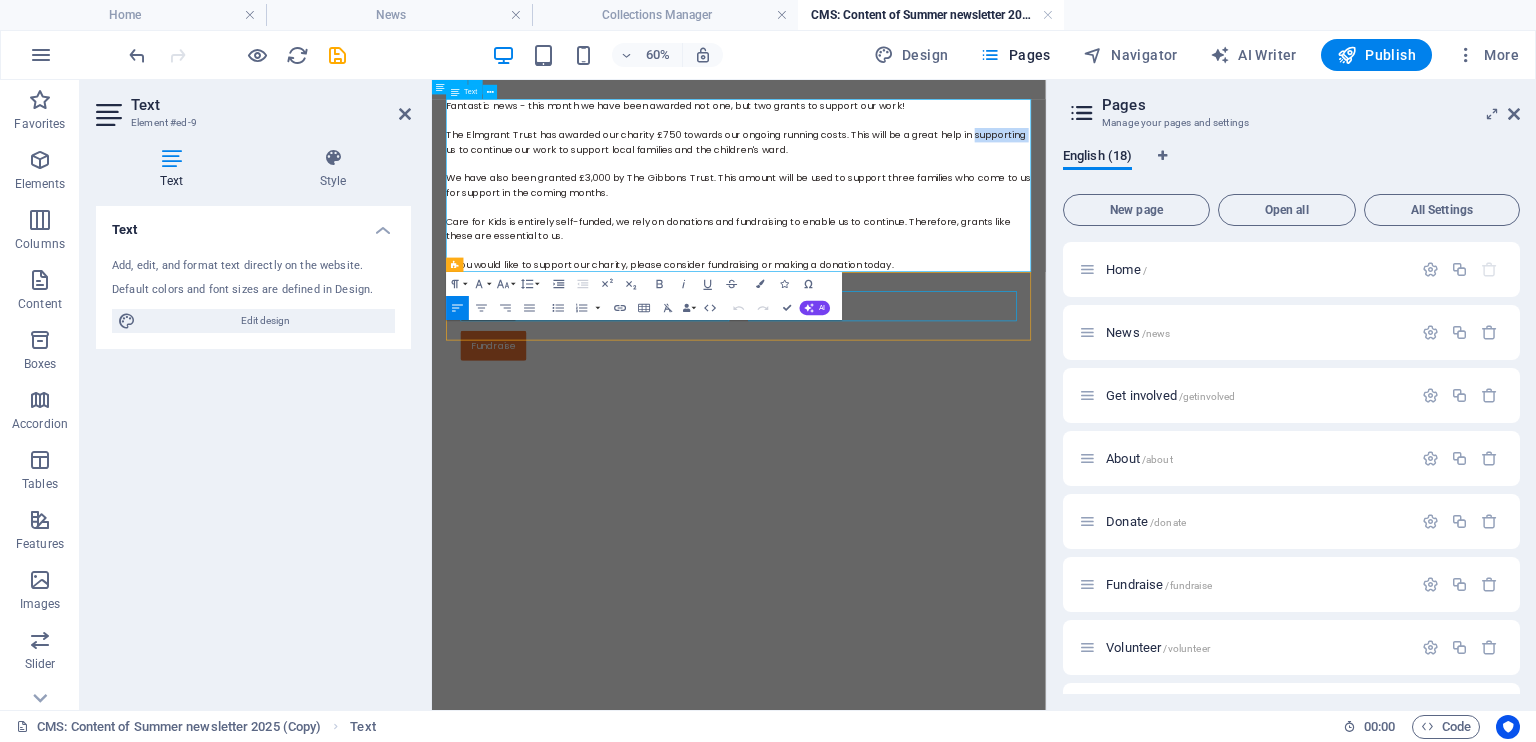 type 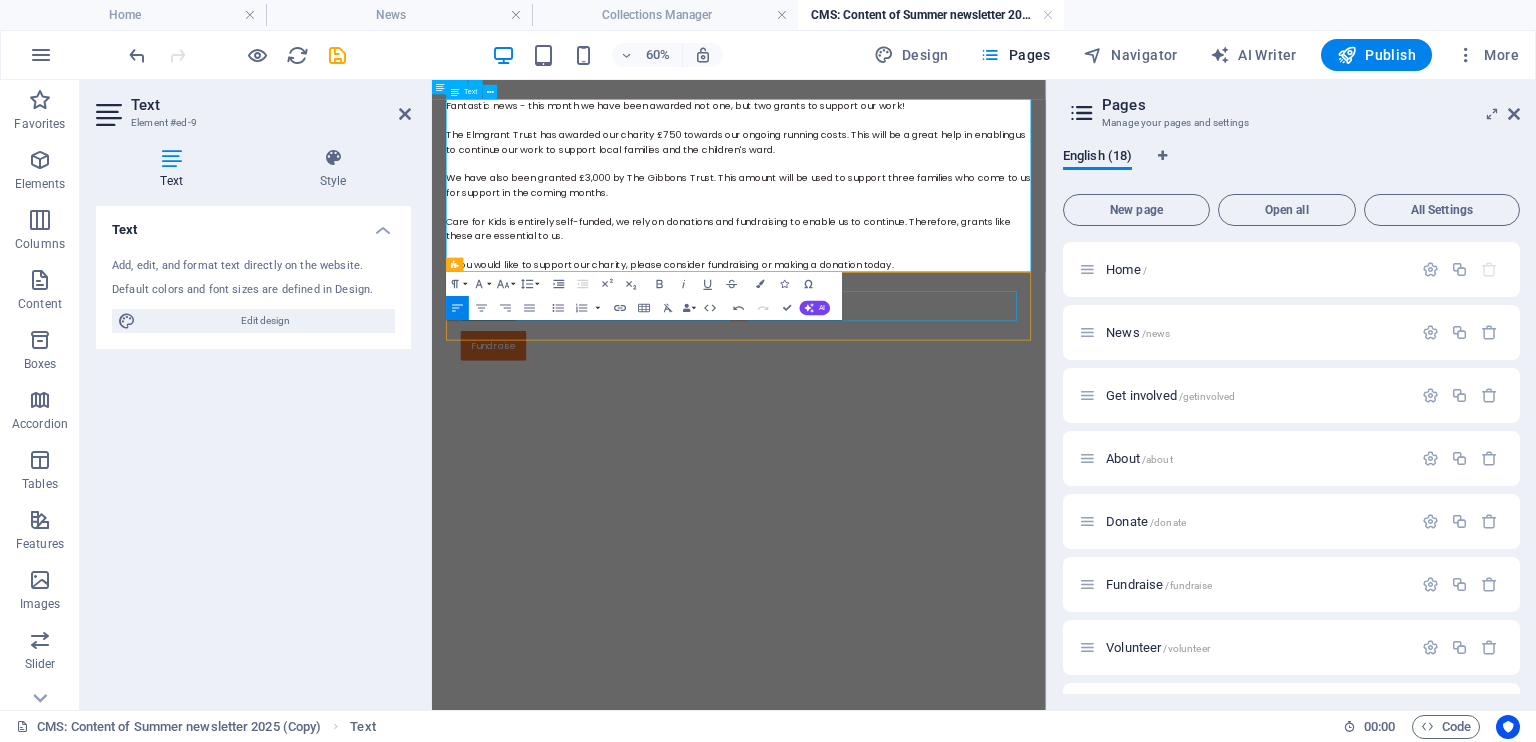 click on "The Elmgrant Trust has awarded our charity £750 towards our ongoing running costs. This will be a great help in enabling  us to continue our work to support local families and the children's ward." at bounding box center (943, 184) 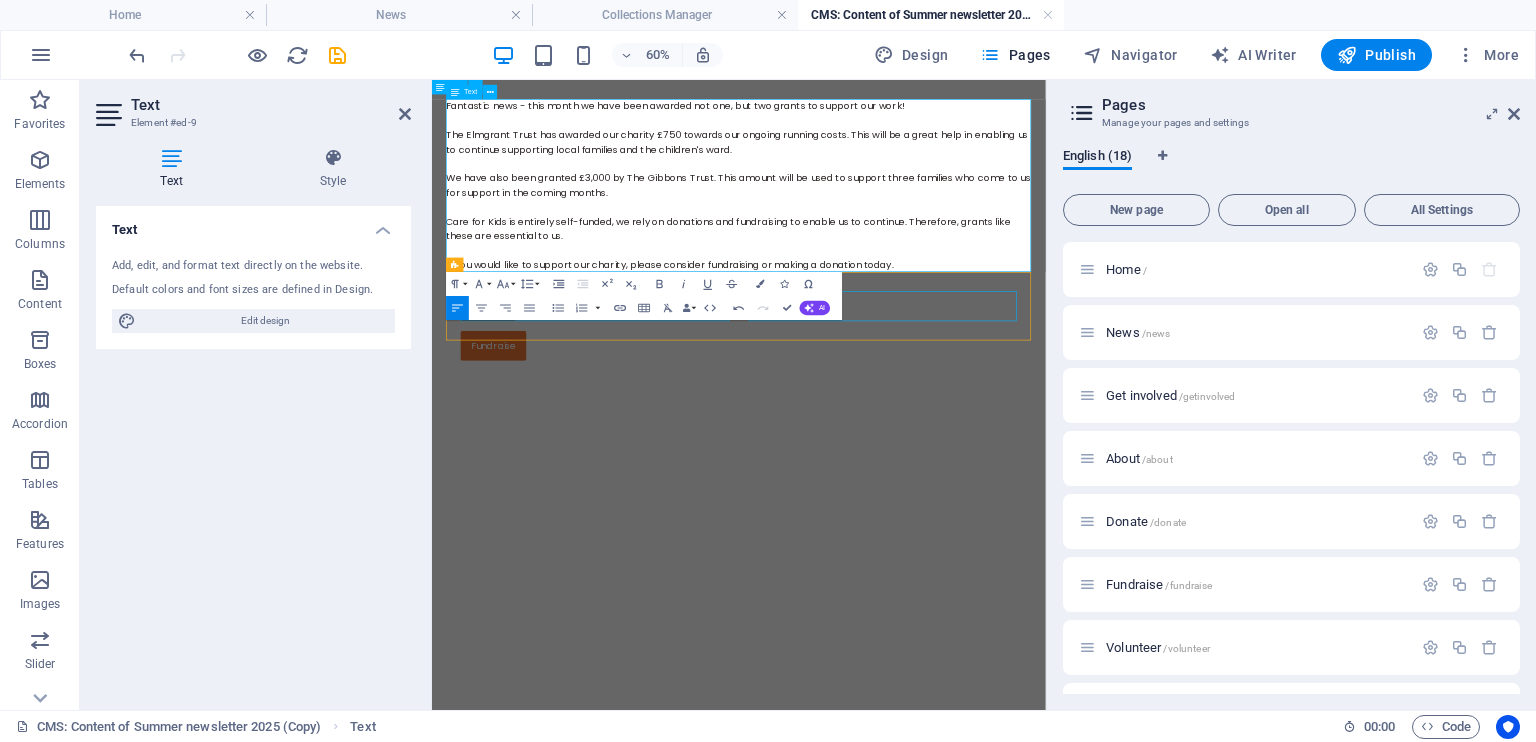 click on "We have also been granted £3,000 by The Gibbons Trust. This amount will be used to support three families who come to us for support in the coming months." at bounding box center [943, 256] 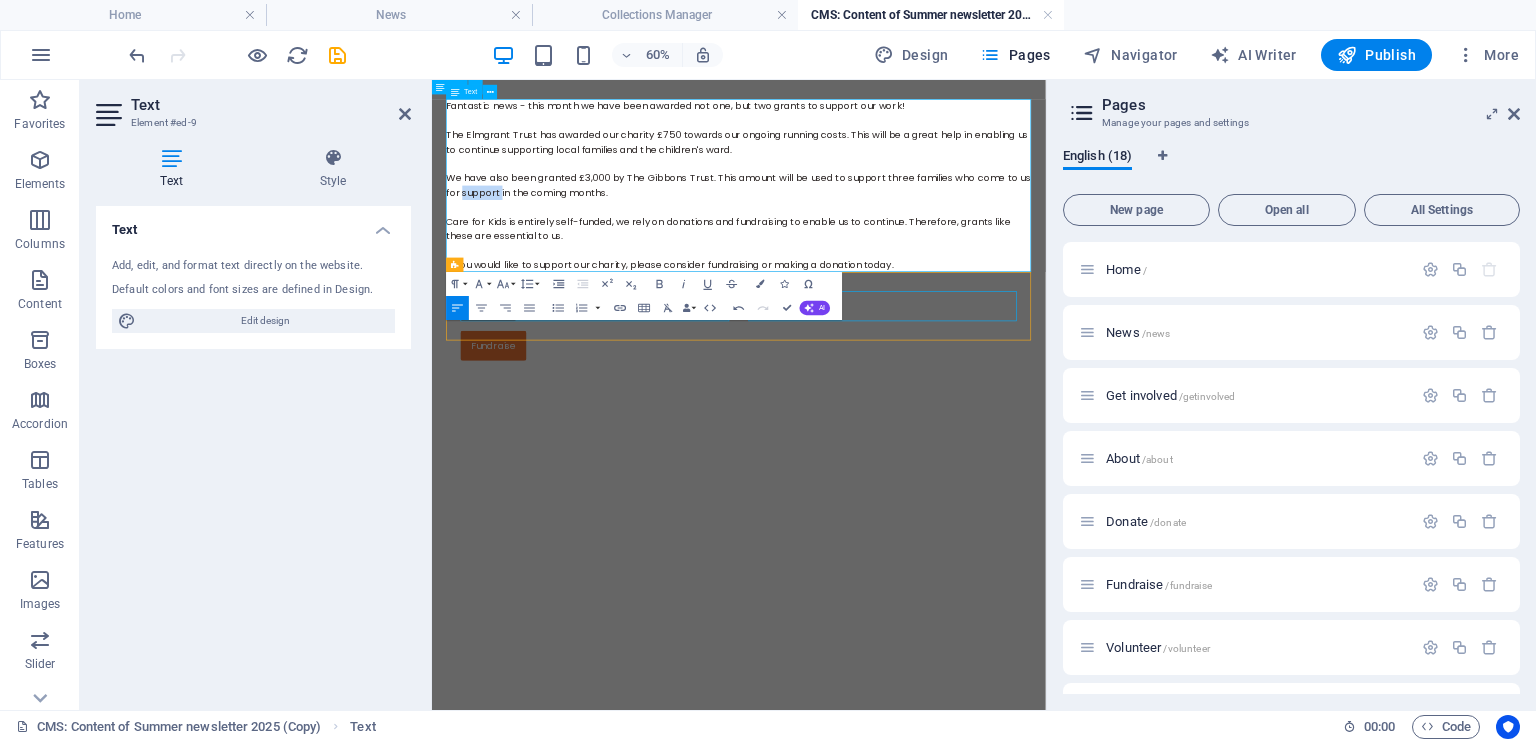 click on "We have also been granted £3,000 by The Gibbons Trust. This amount will be used to support three families who come to us for support in the coming months." at bounding box center [943, 256] 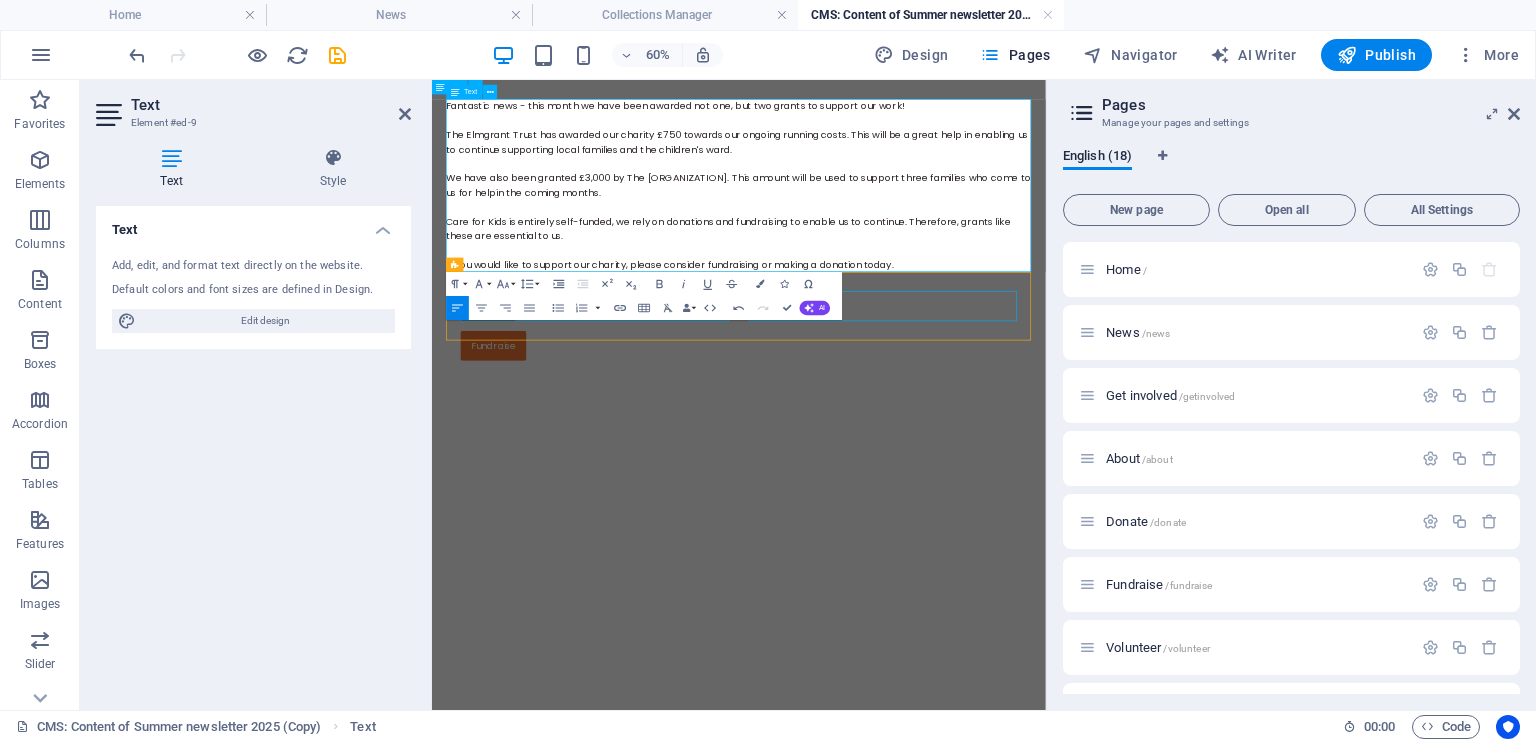 click on "Care for Kids is entirely self-funded, we rely on donations and fundraising to enable us to continue. Therefore, grants like these are essential to us." at bounding box center [943, 328] 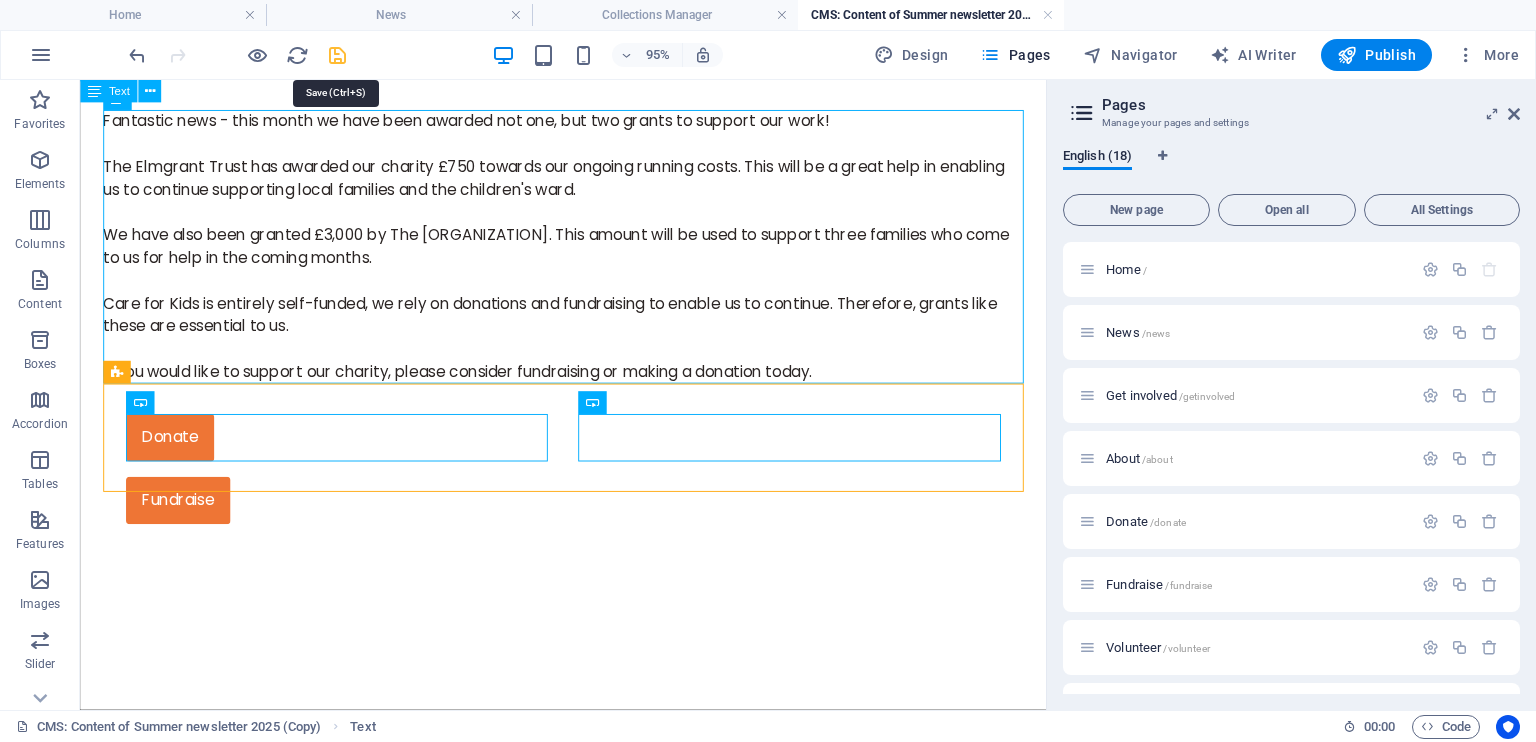 click at bounding box center [337, 55] 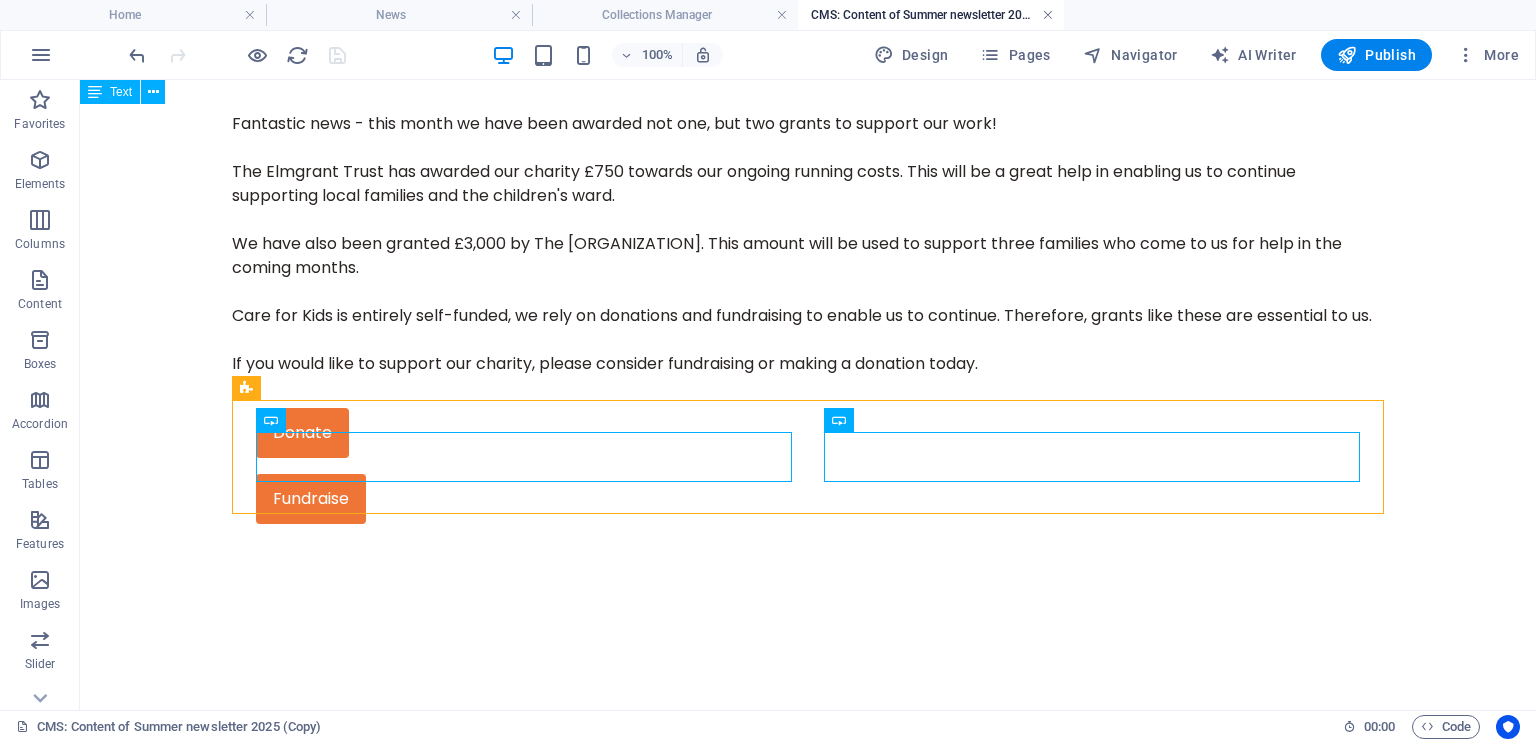 click at bounding box center [1048, 15] 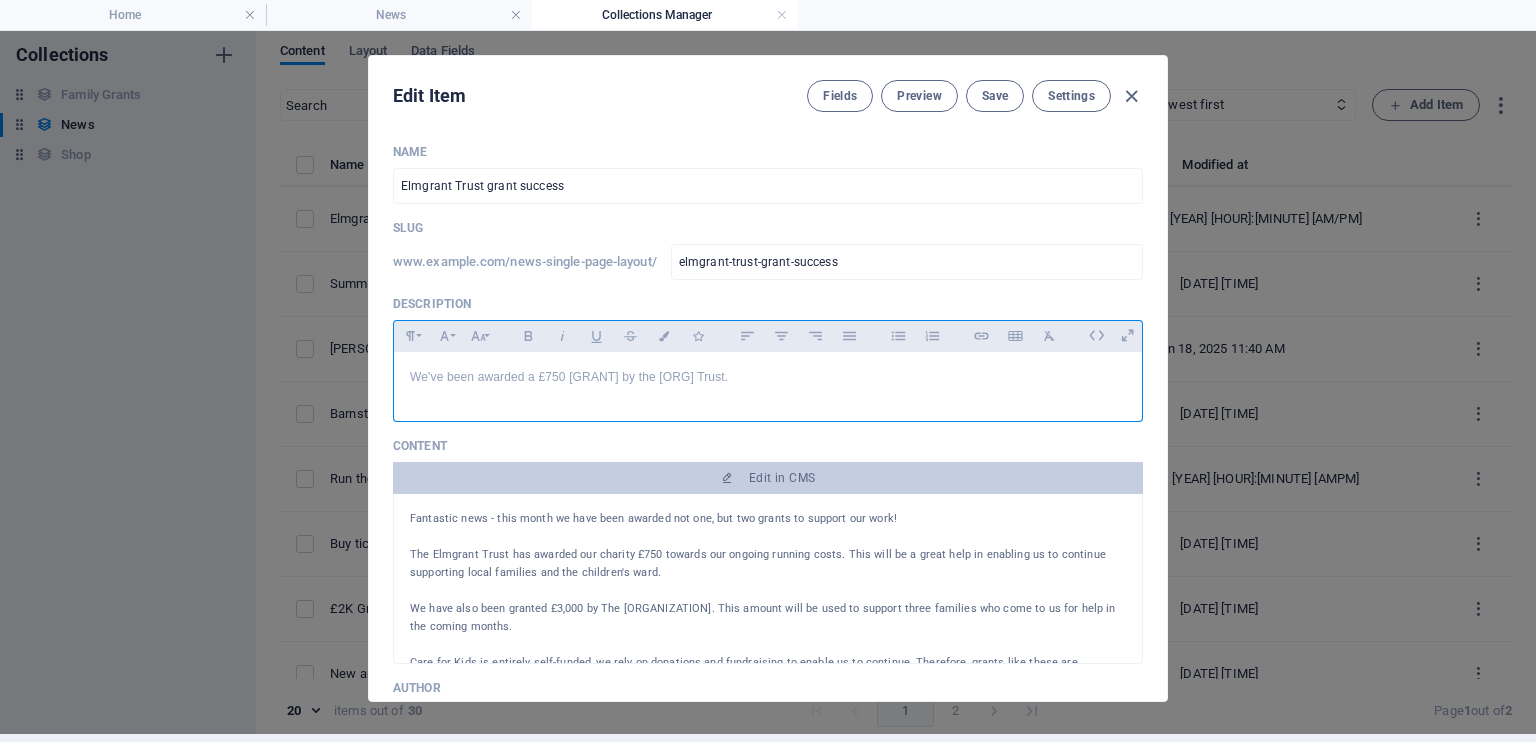 click on "We've been awarded a £750 [GRANT] by the [ORG] Trust." at bounding box center (768, 377) 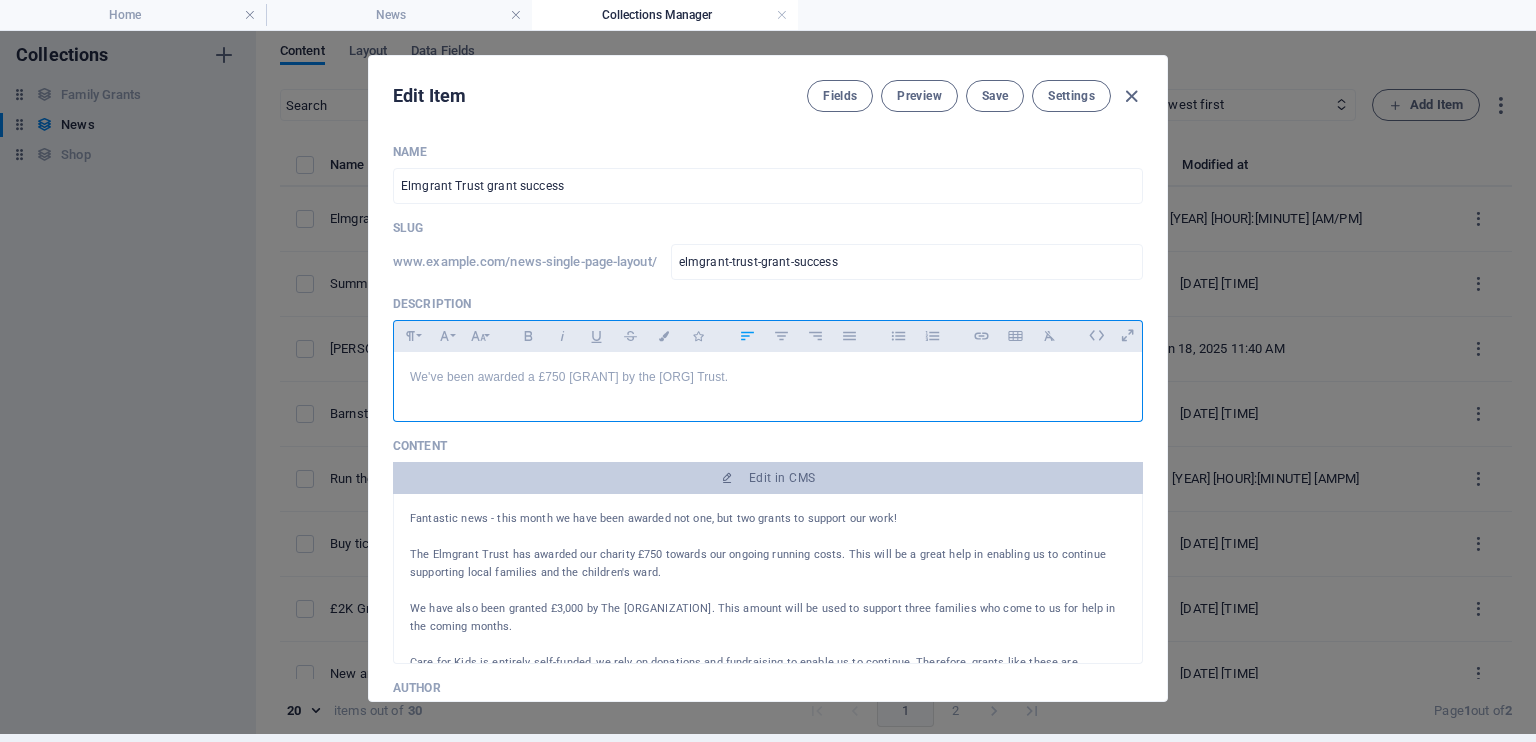 drag, startPoint x: 736, startPoint y: 371, endPoint x: 363, endPoint y: 368, distance: 373.01205 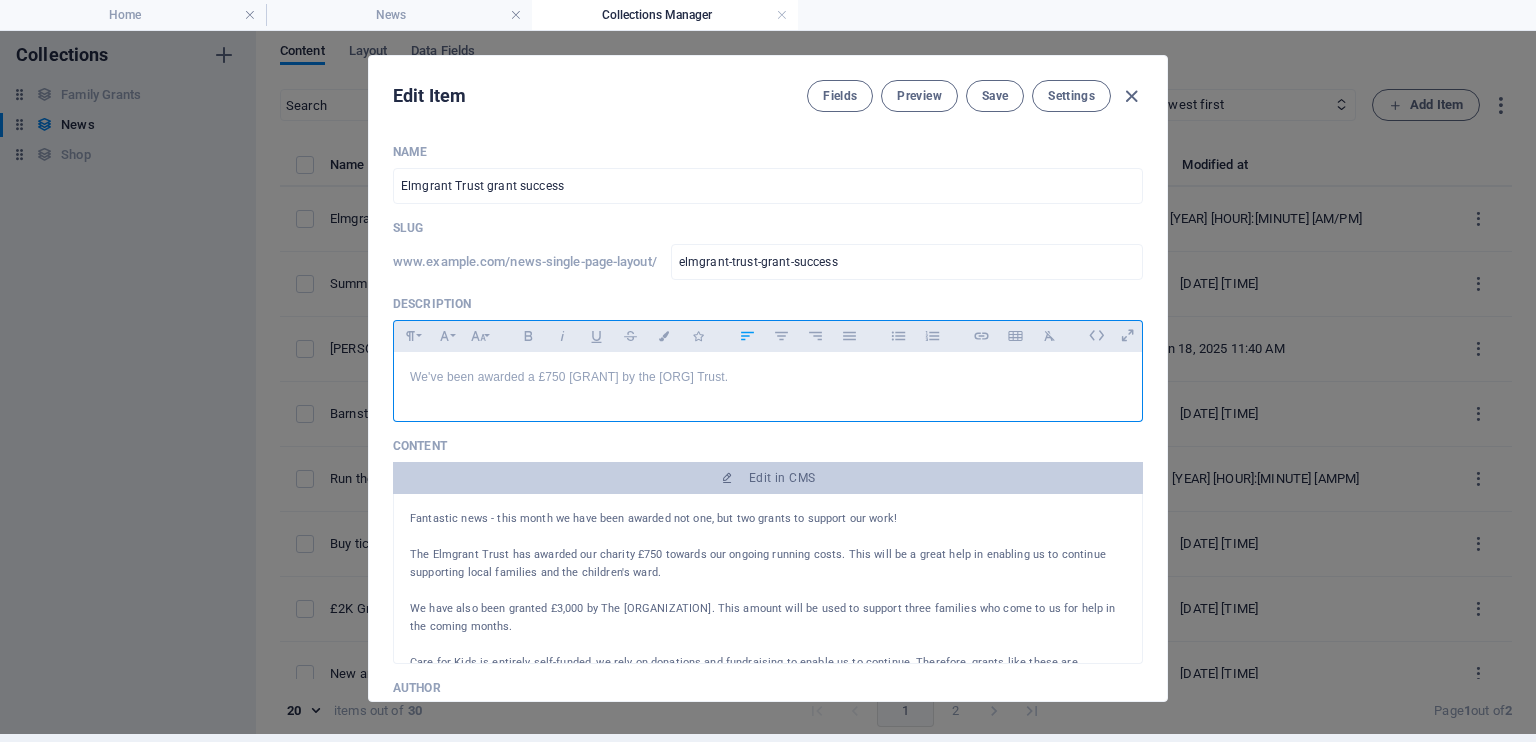click on "We've been awarded a £750 [GRANT] by the [ORG] Trust." at bounding box center (768, 377) 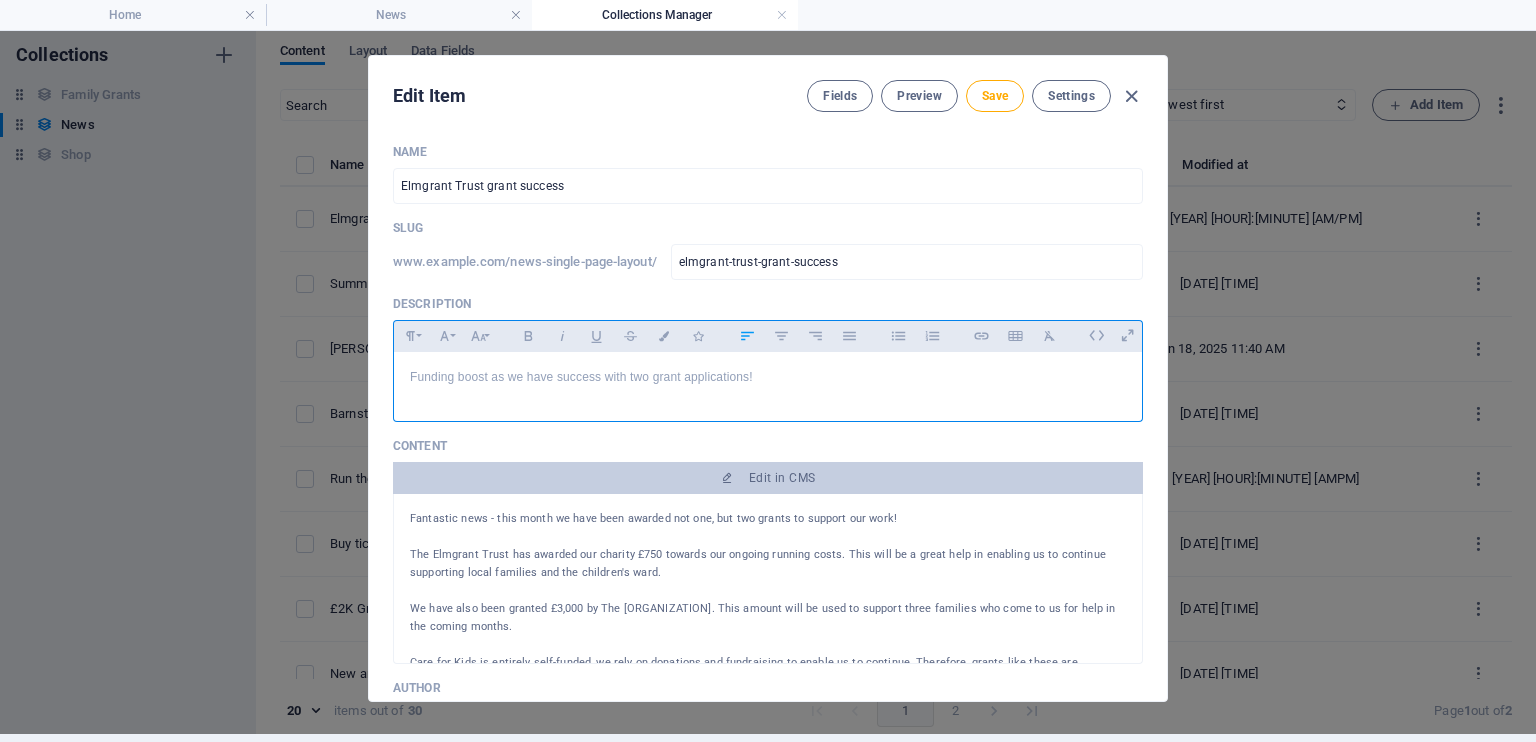 click on "Funding boost as we have success with two grant applications!" at bounding box center [768, 377] 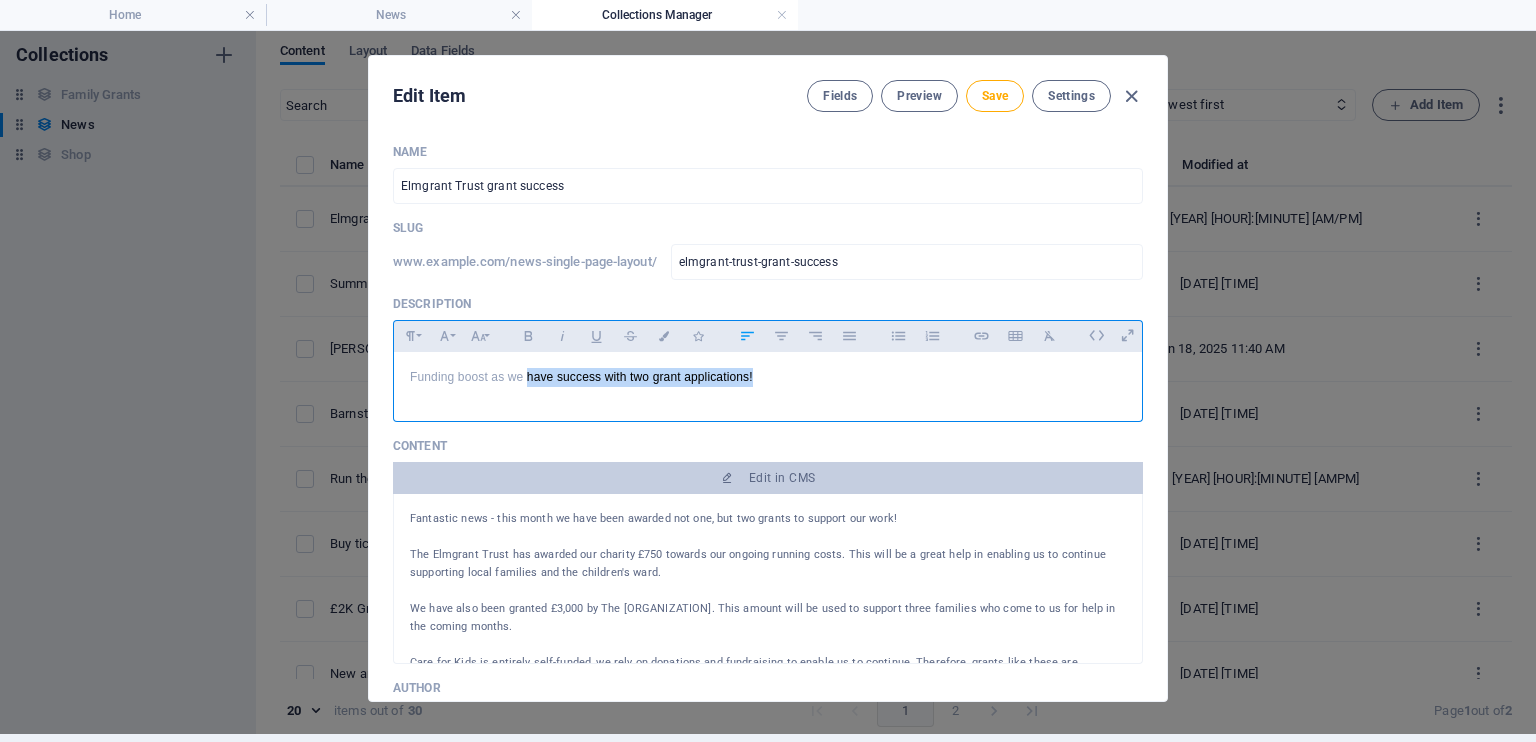 drag, startPoint x: 783, startPoint y: 373, endPoint x: 527, endPoint y: 377, distance: 256.03125 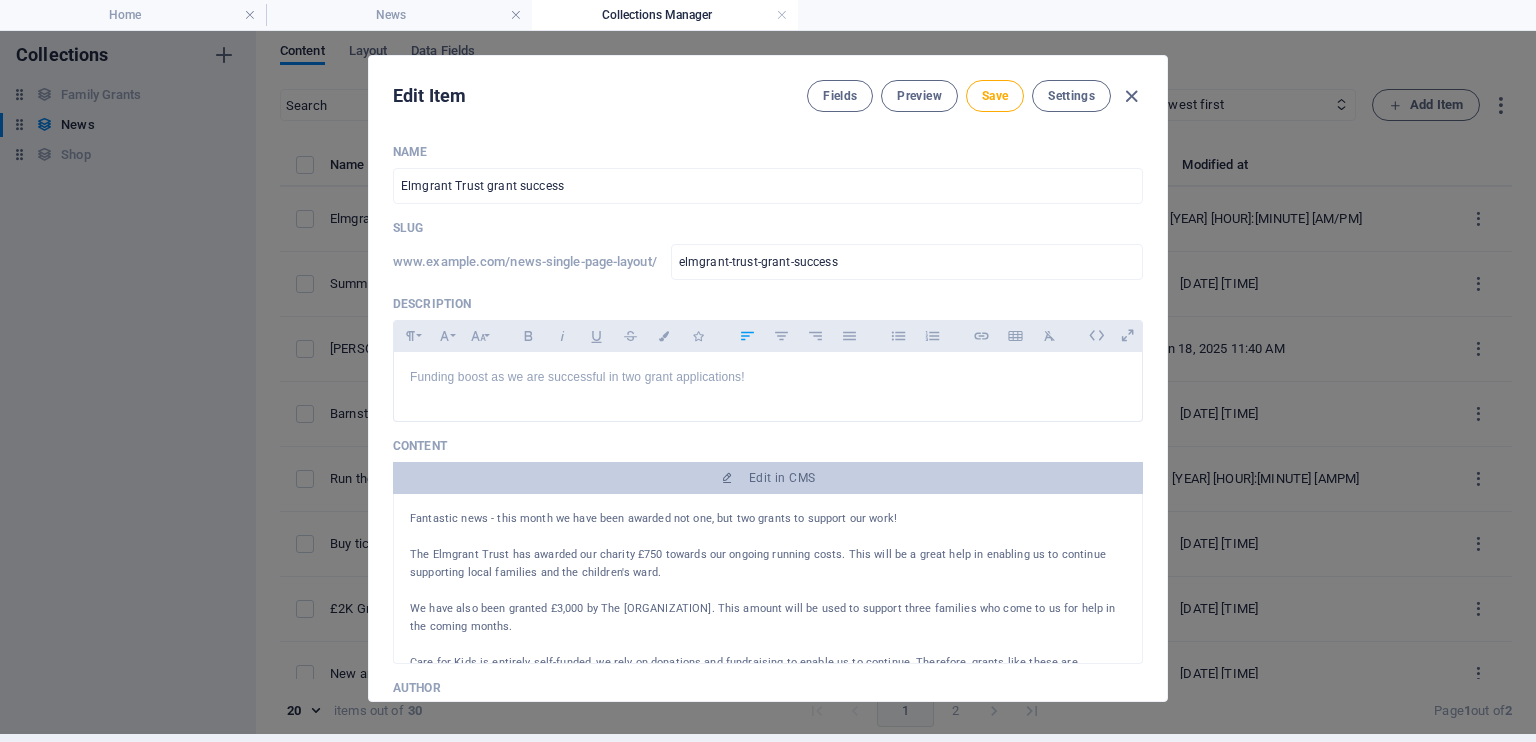 click on "The Elmgrant Trust has awarded our charity £750 towards our ongoing running costs. This will be a great help in enabling us to continue supporting local families and the children's ward." at bounding box center (768, 564) 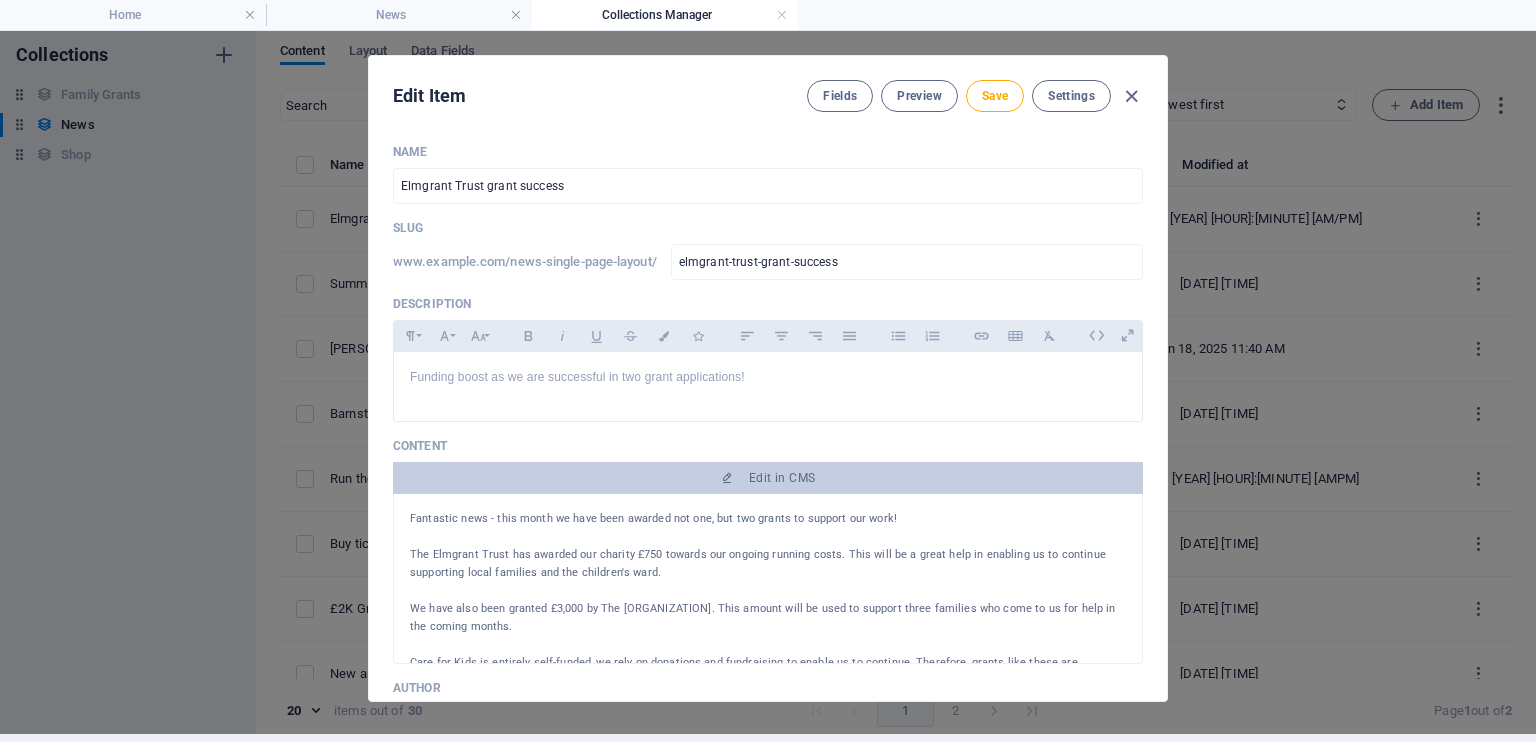 scroll, scrollTop: 114, scrollLeft: 0, axis: vertical 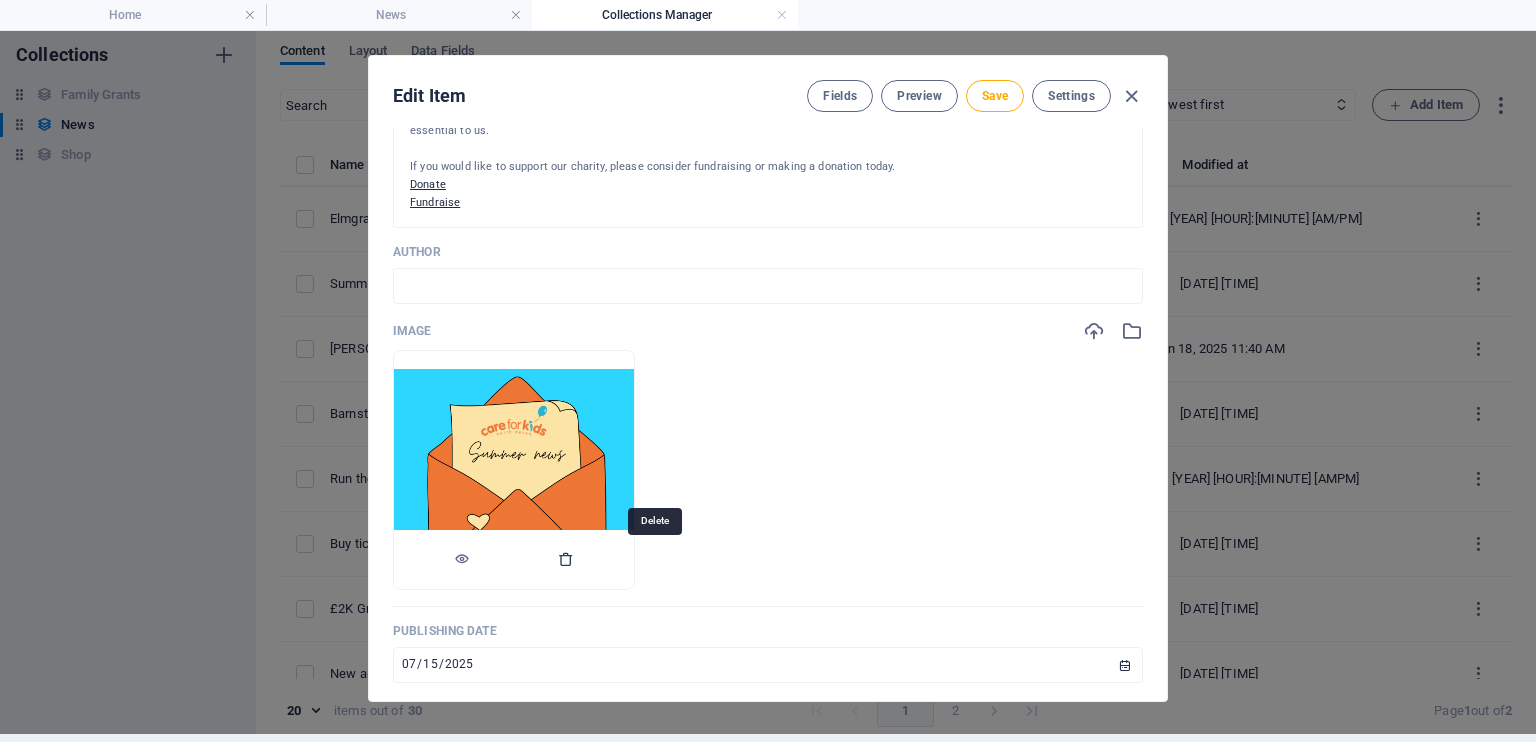 click at bounding box center [566, 559] 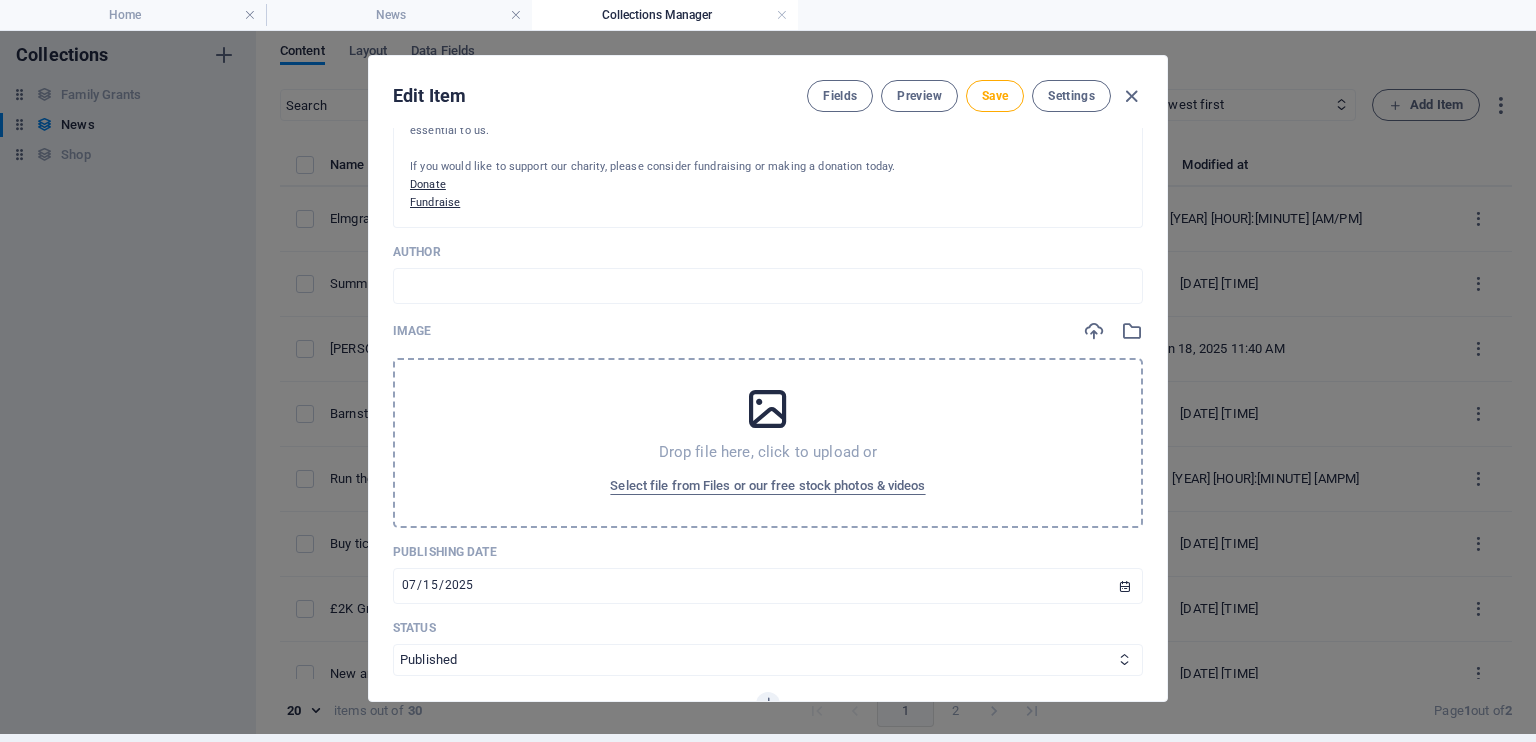 click at bounding box center (768, 409) 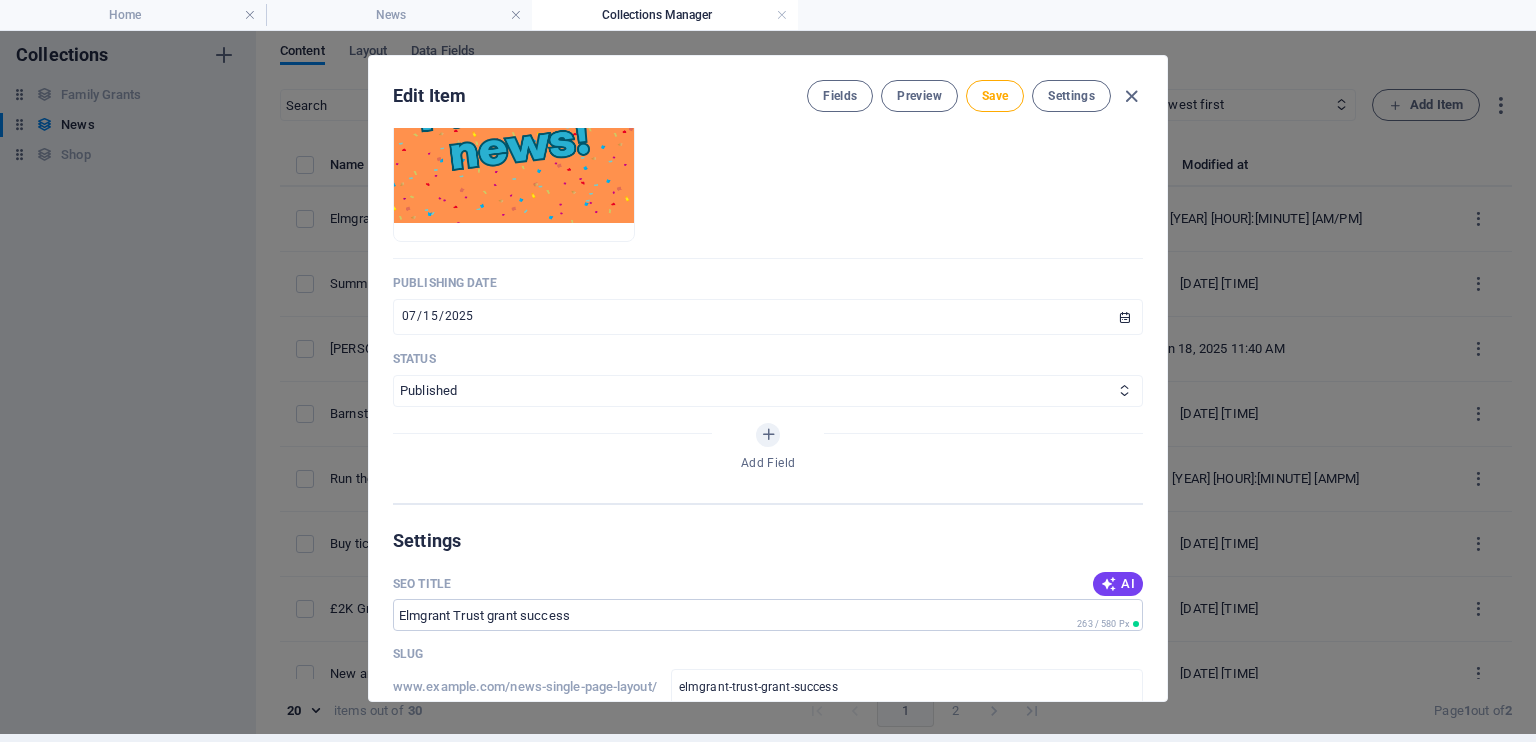 scroll, scrollTop: 784, scrollLeft: 0, axis: vertical 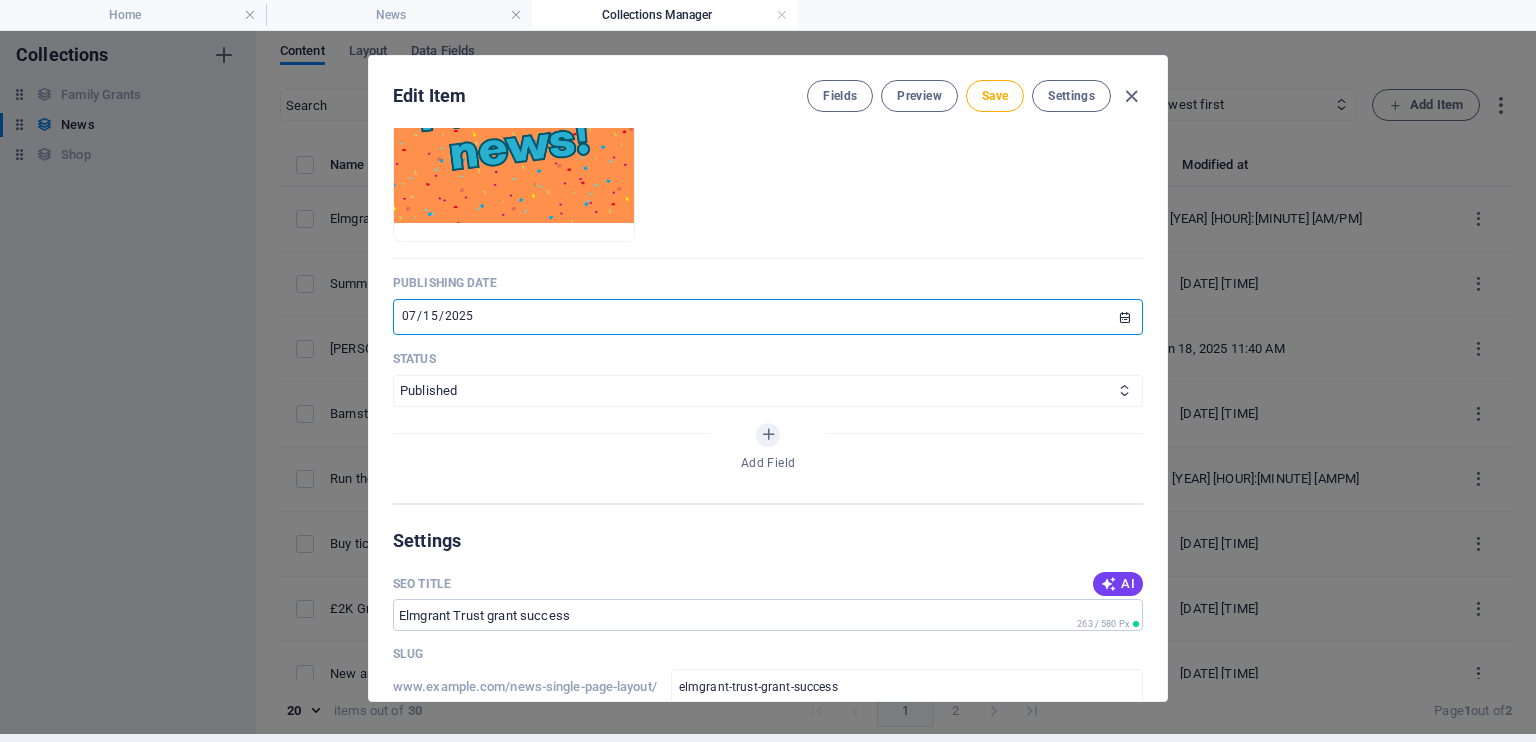 click on "2025-07-15" at bounding box center (768, 317) 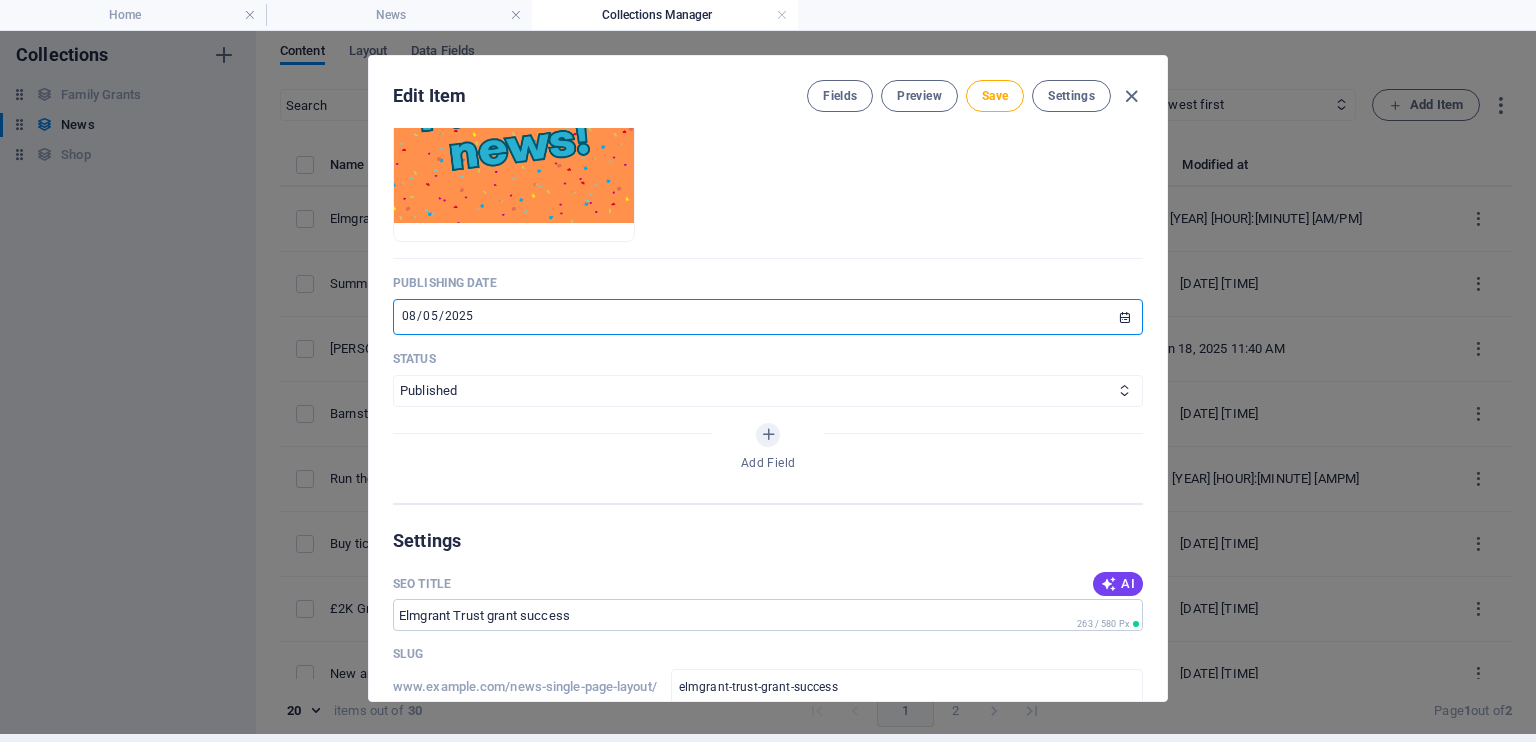 type on "2025-08-05" 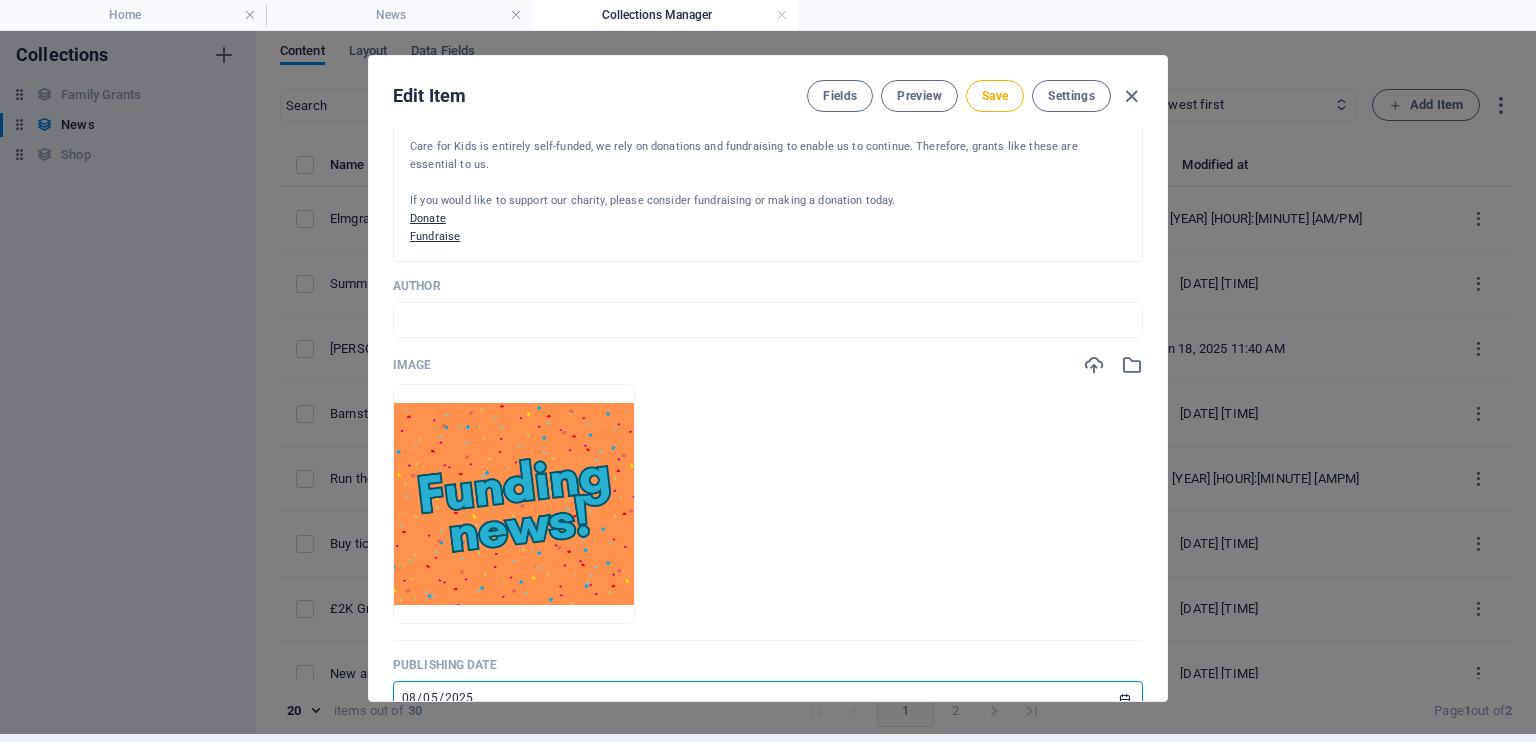 scroll, scrollTop: 0, scrollLeft: 0, axis: both 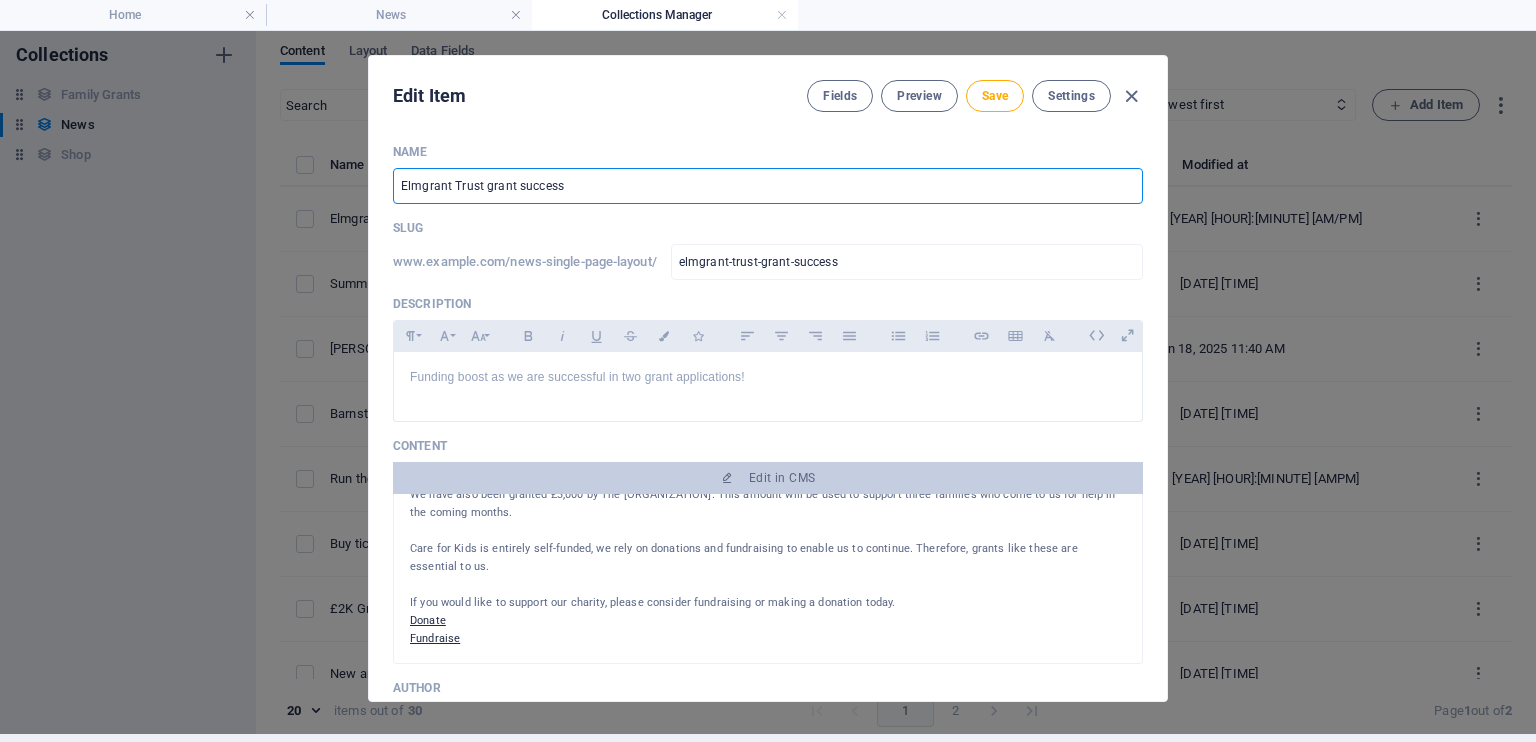 click on "Elmgrant Trust grant success" at bounding box center (768, 186) 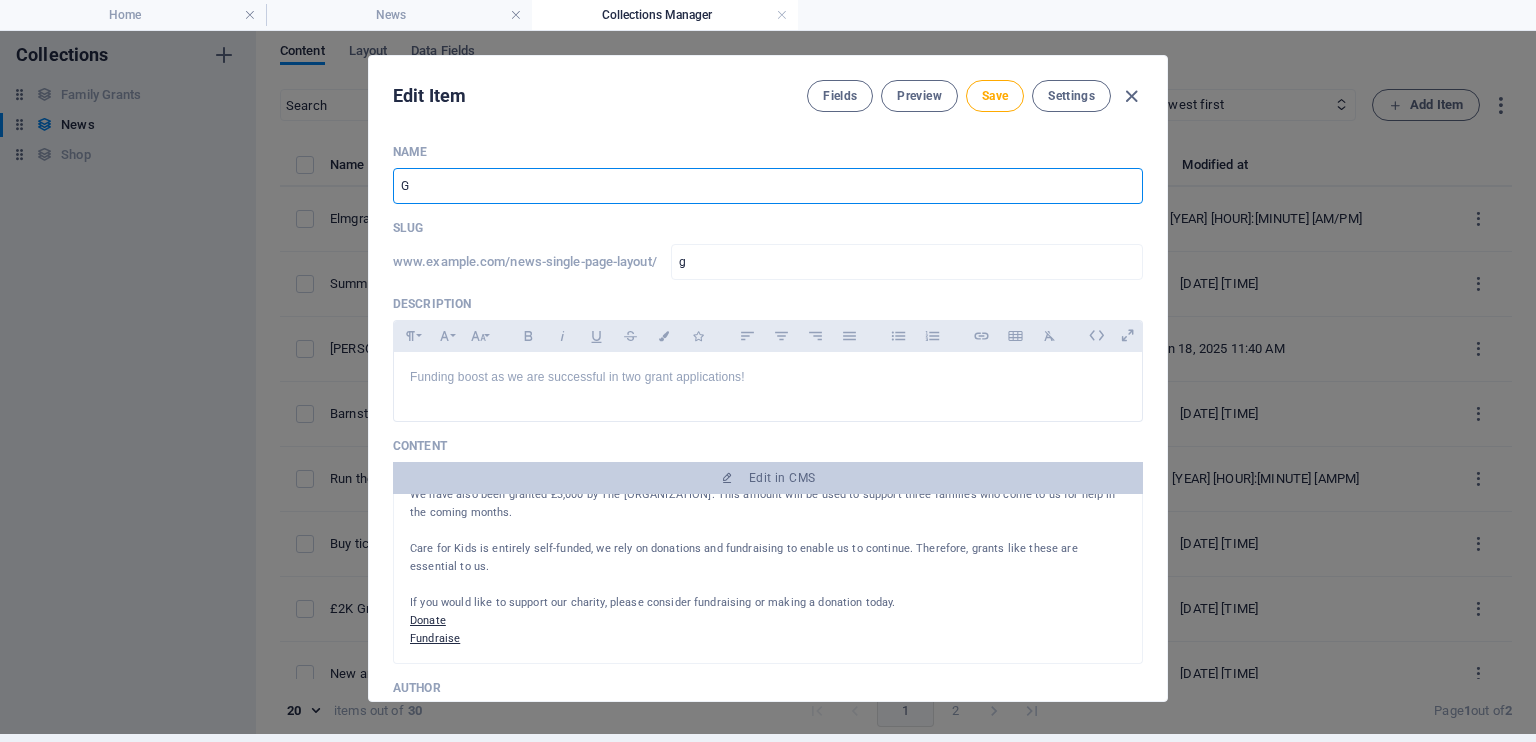 type on "Gr" 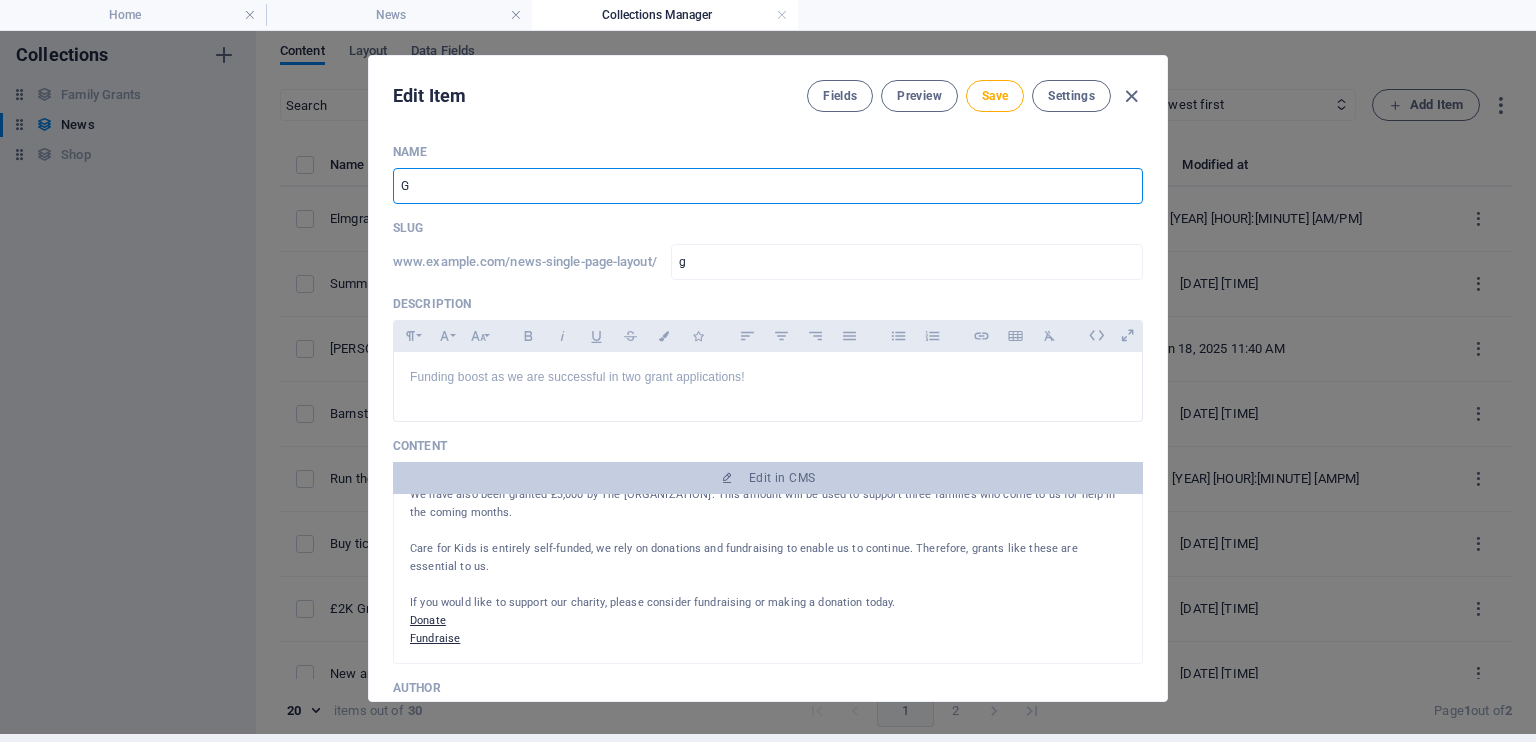 type on "gr" 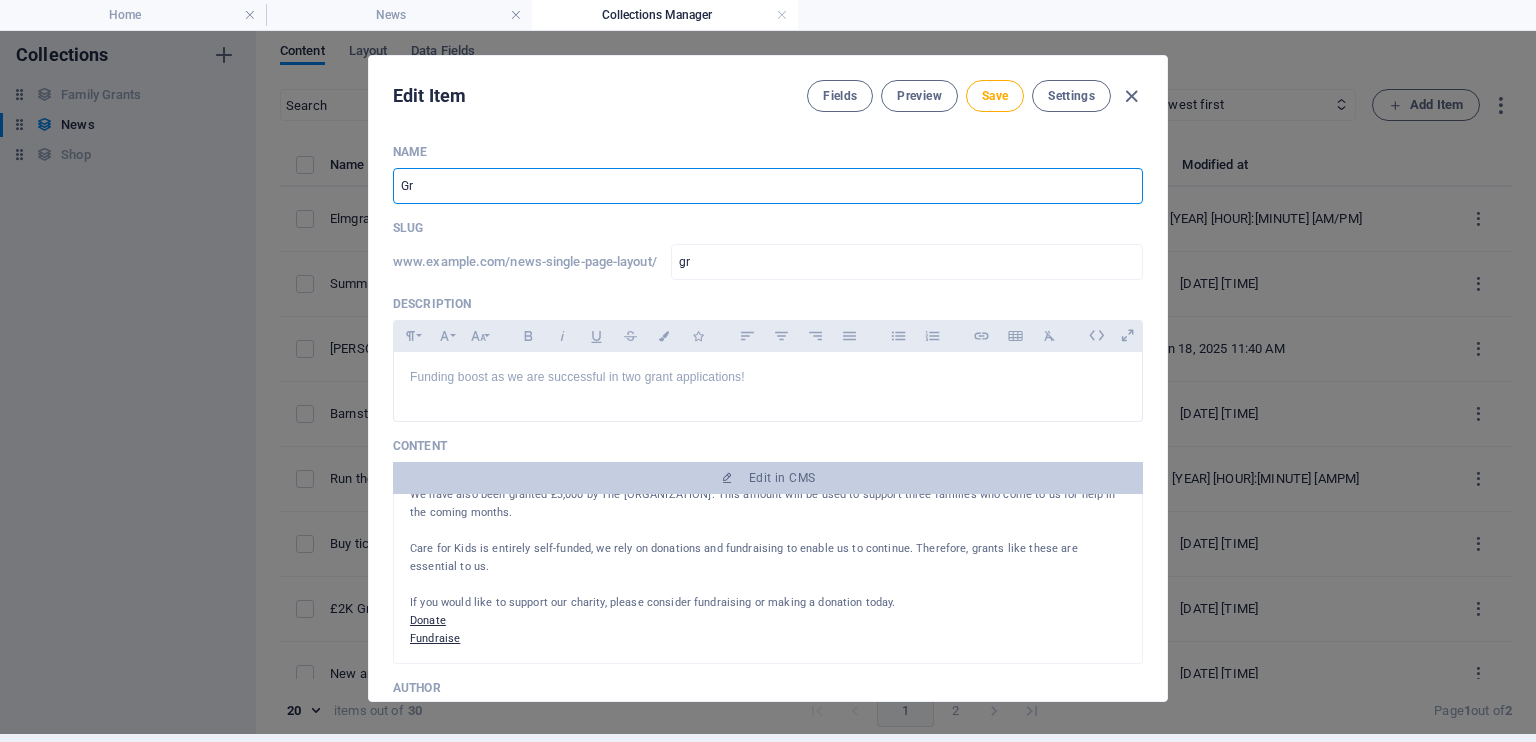 type on "Gra" 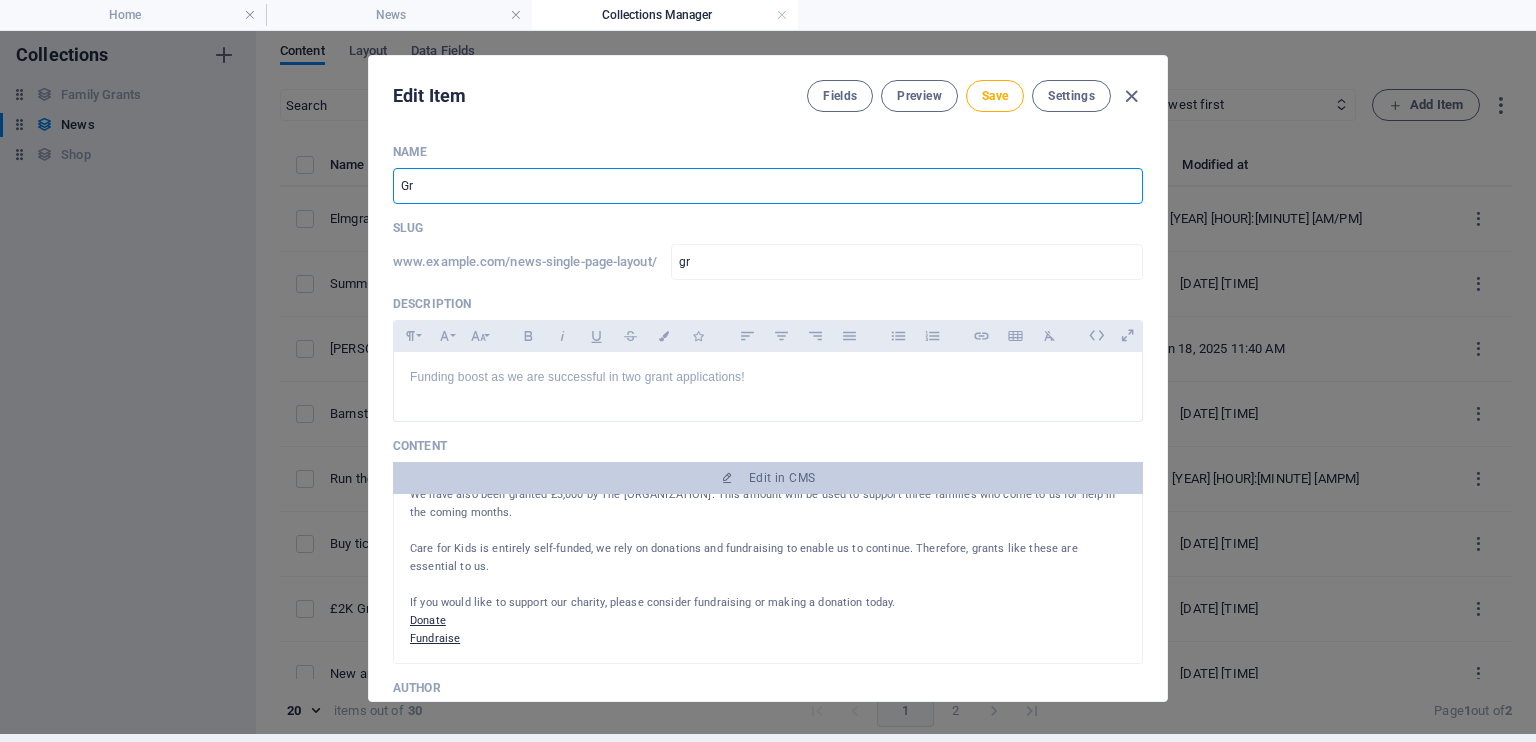 type on "gra" 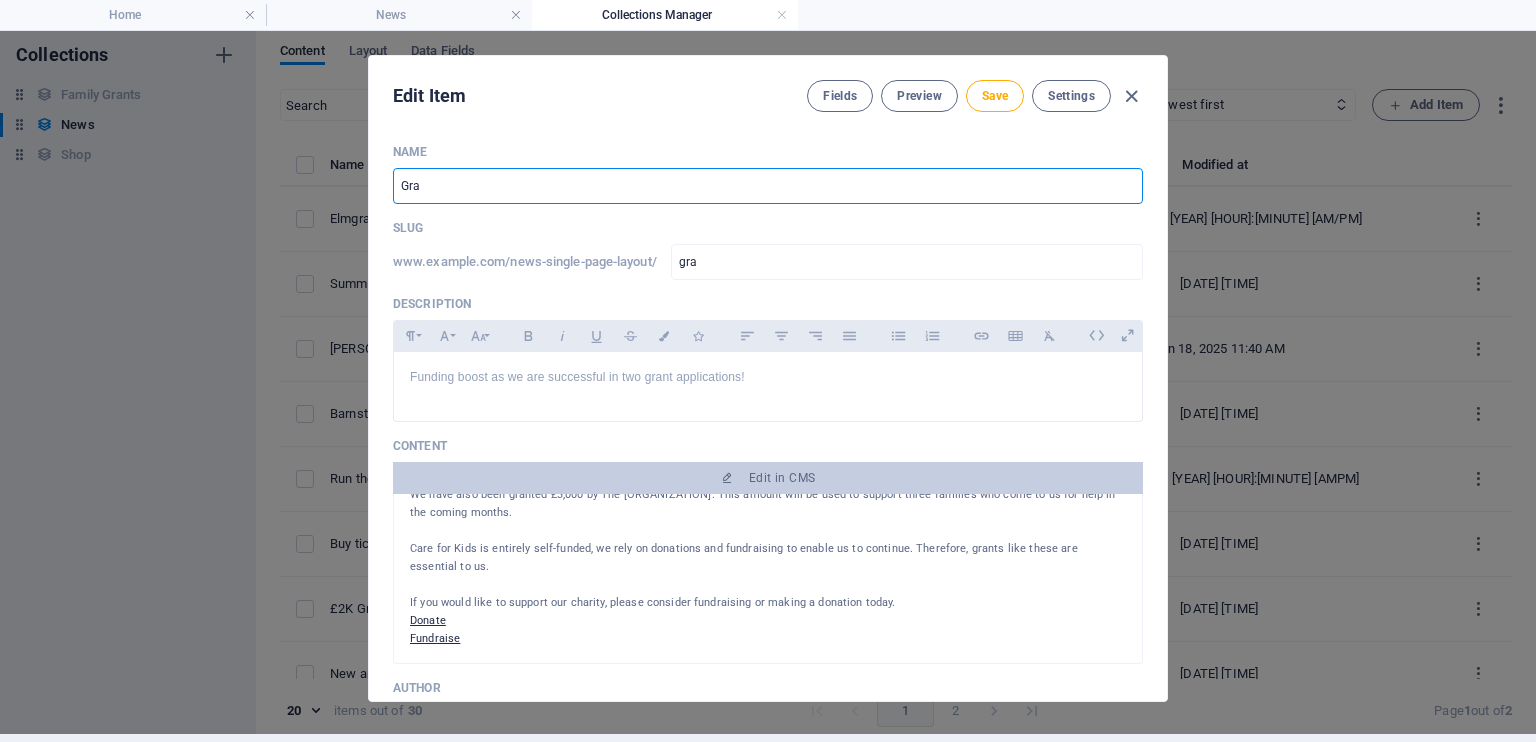 type on "Gran" 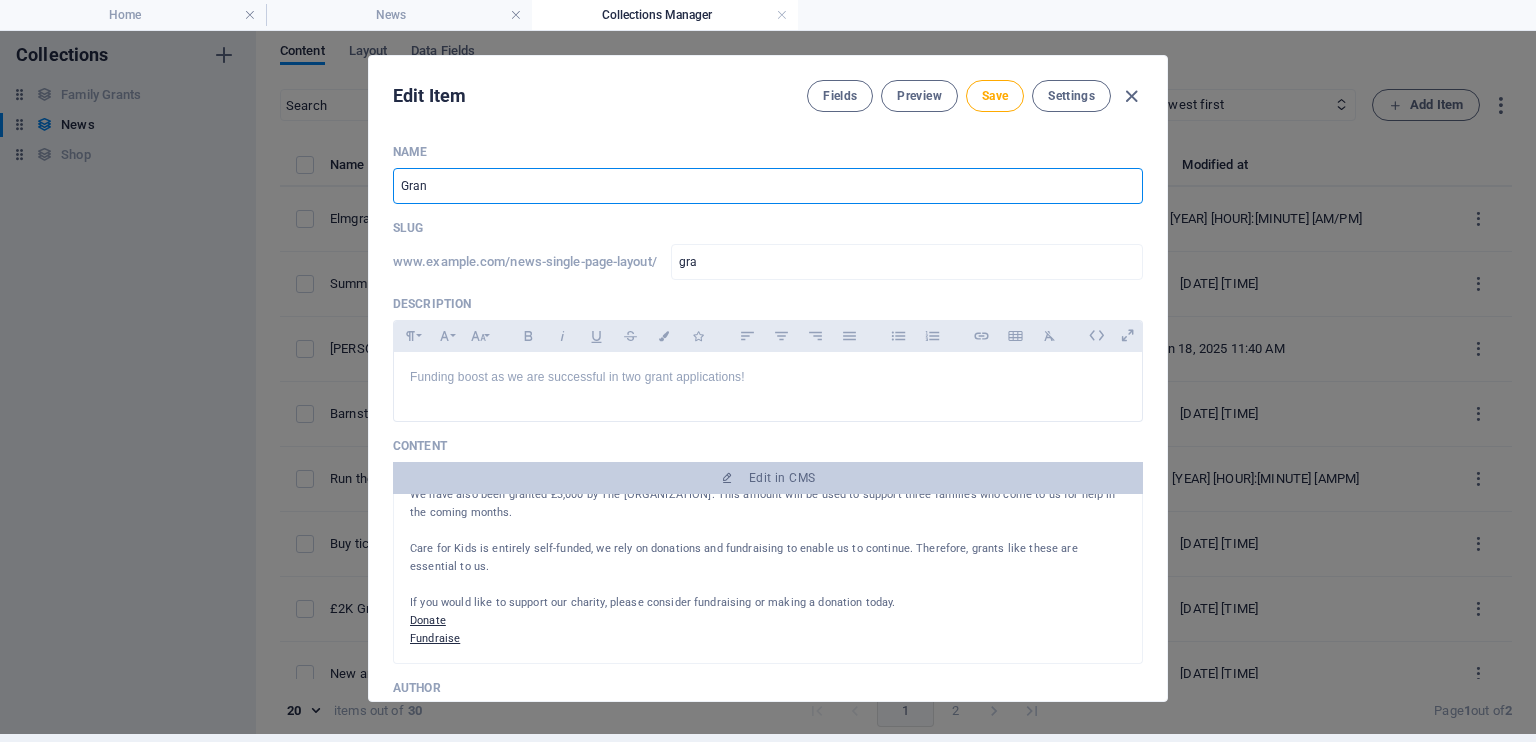 type on "gran" 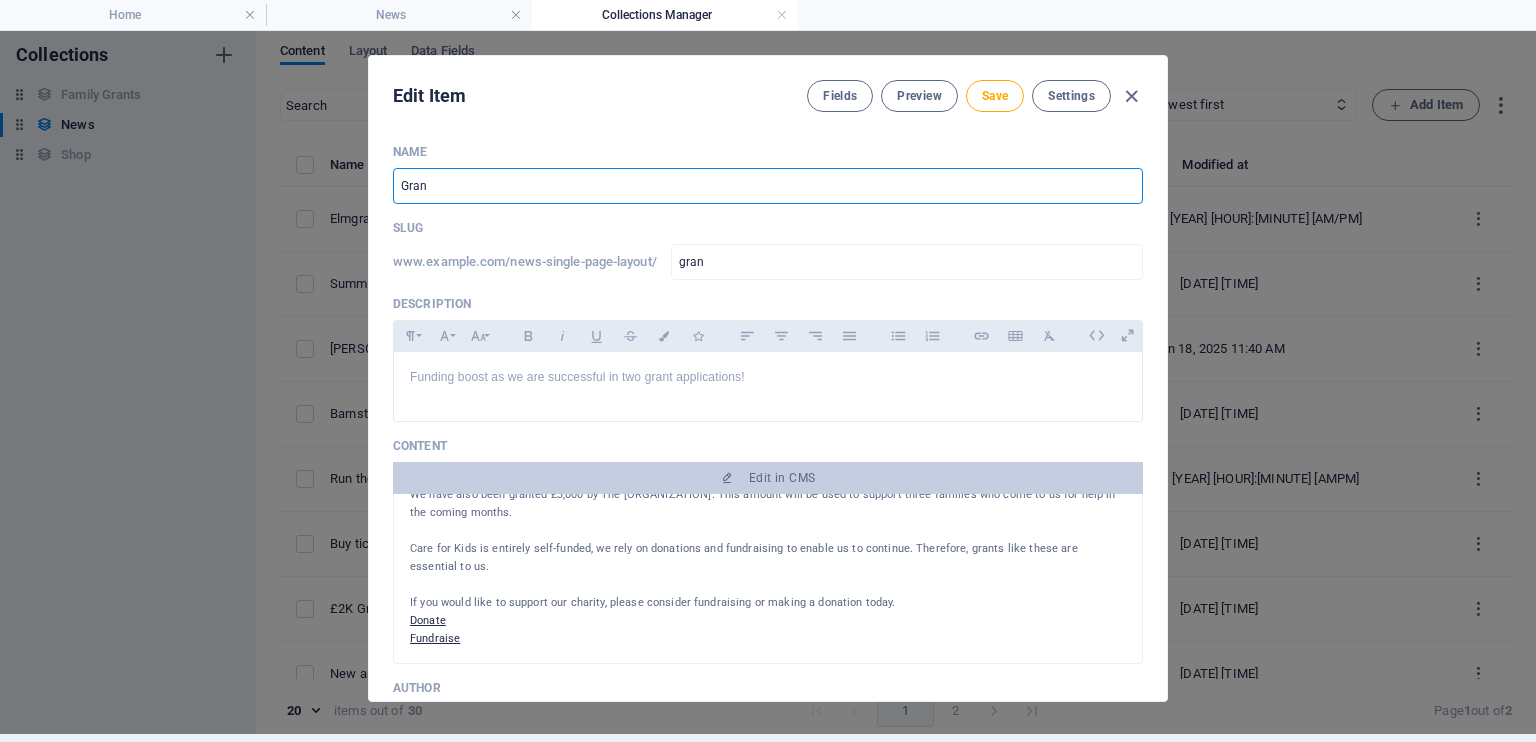 type on "Grant" 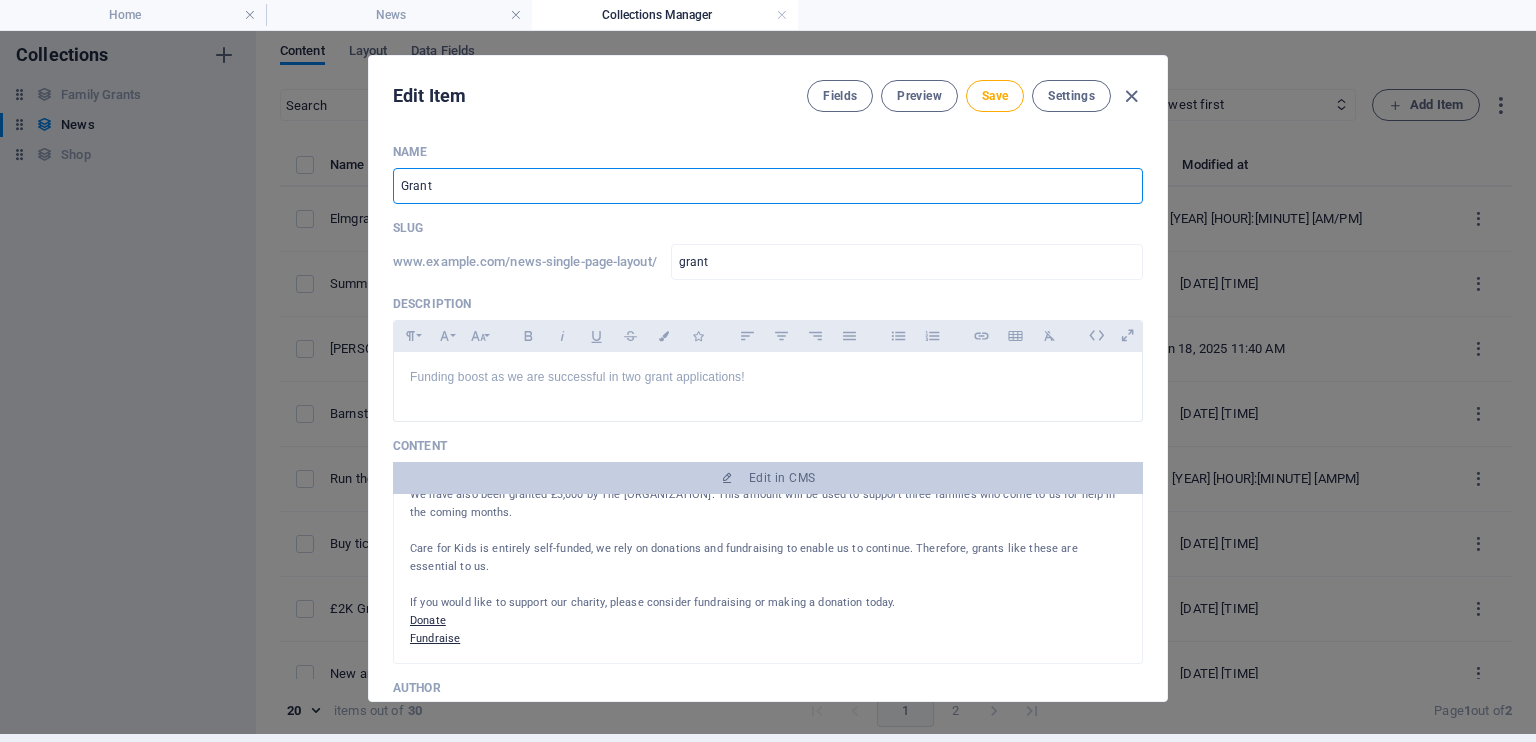 type on "Grant s" 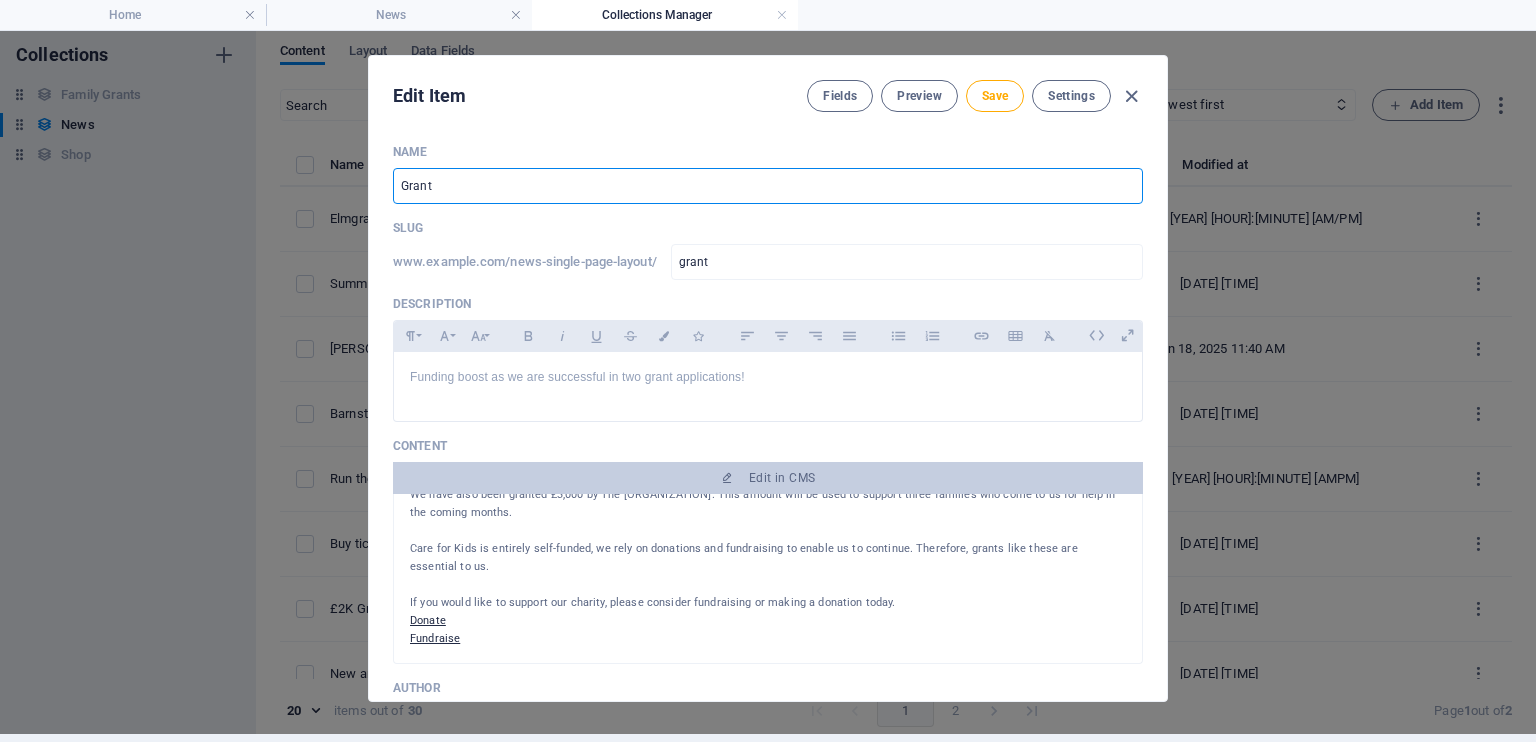type on "[FIRST]-[LAST]" 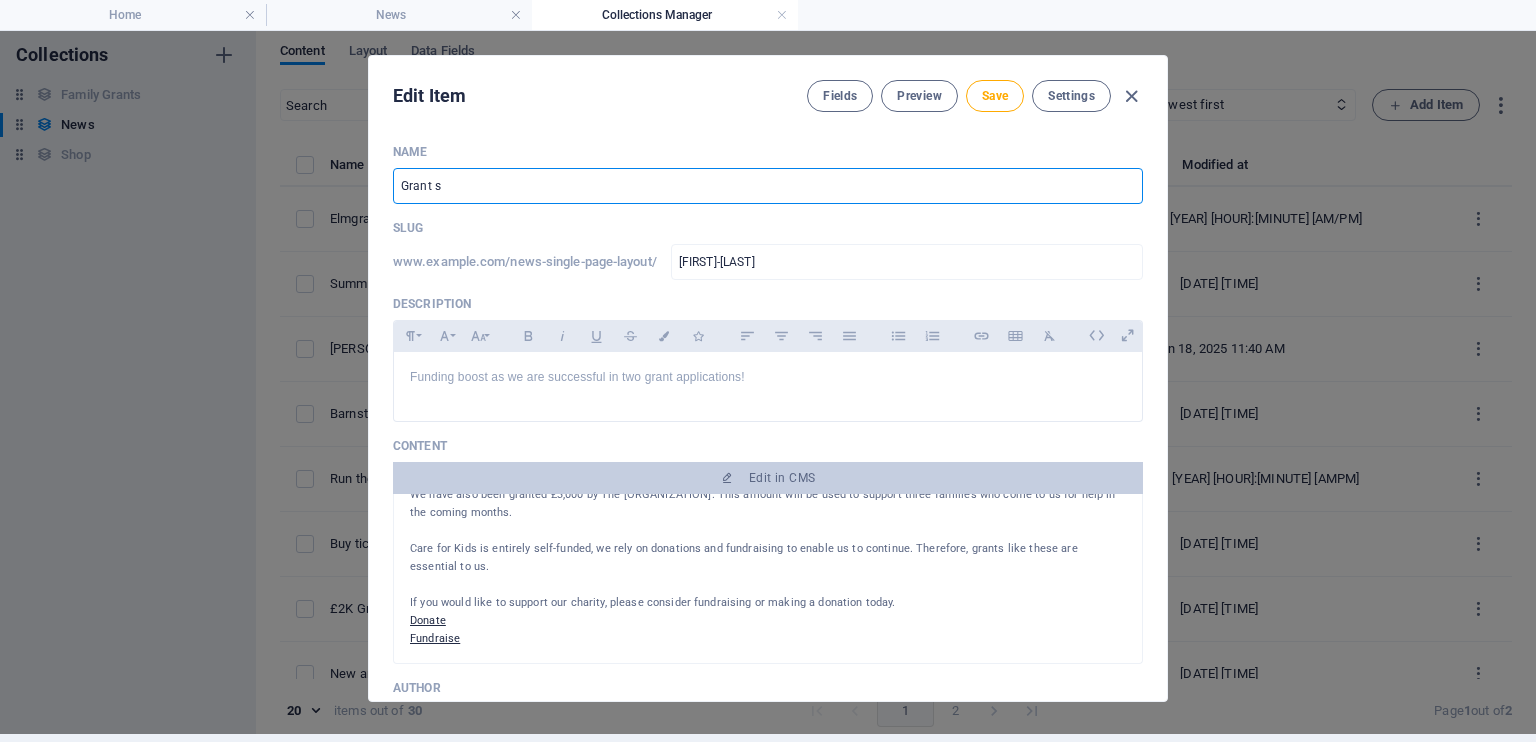 type on "Grant su" 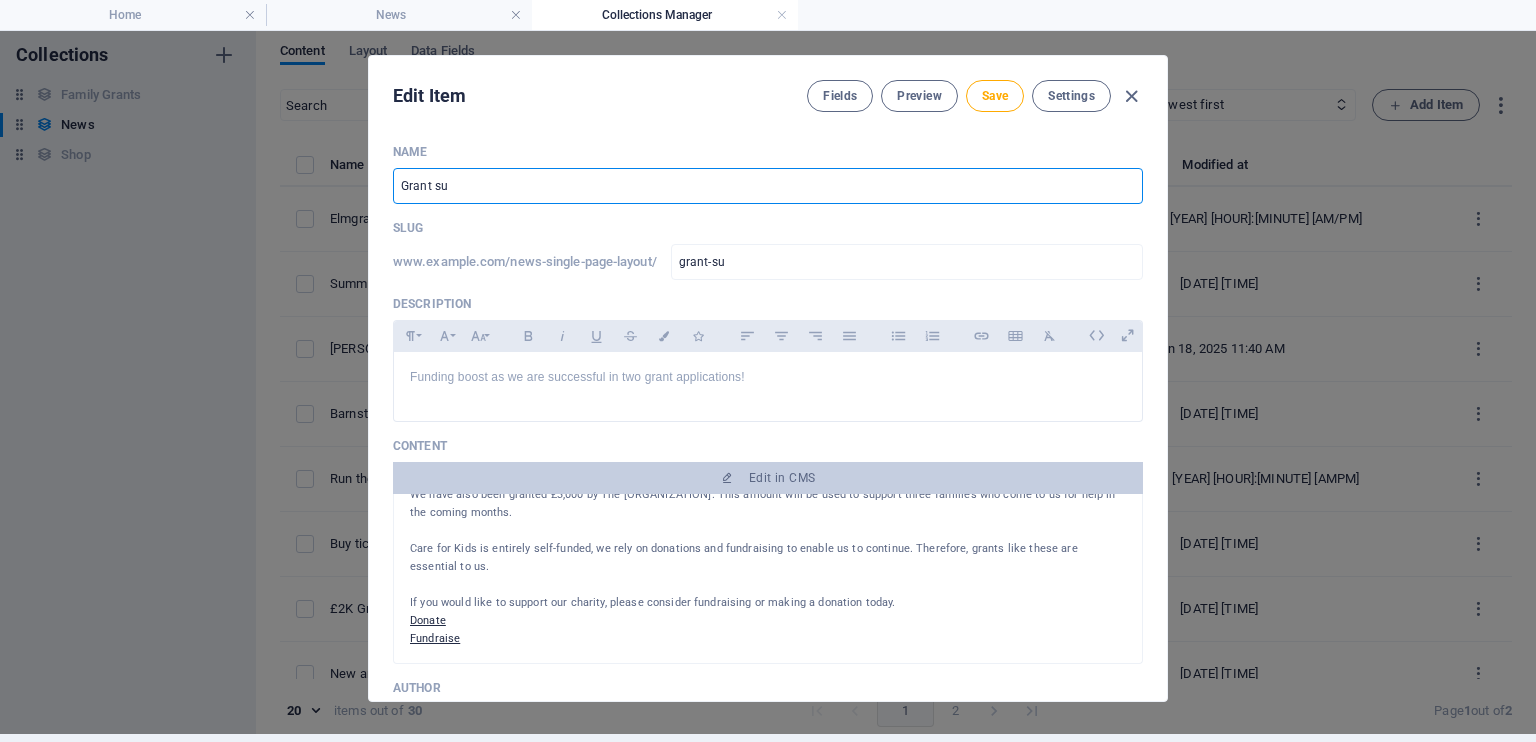 type on "Grant suc" 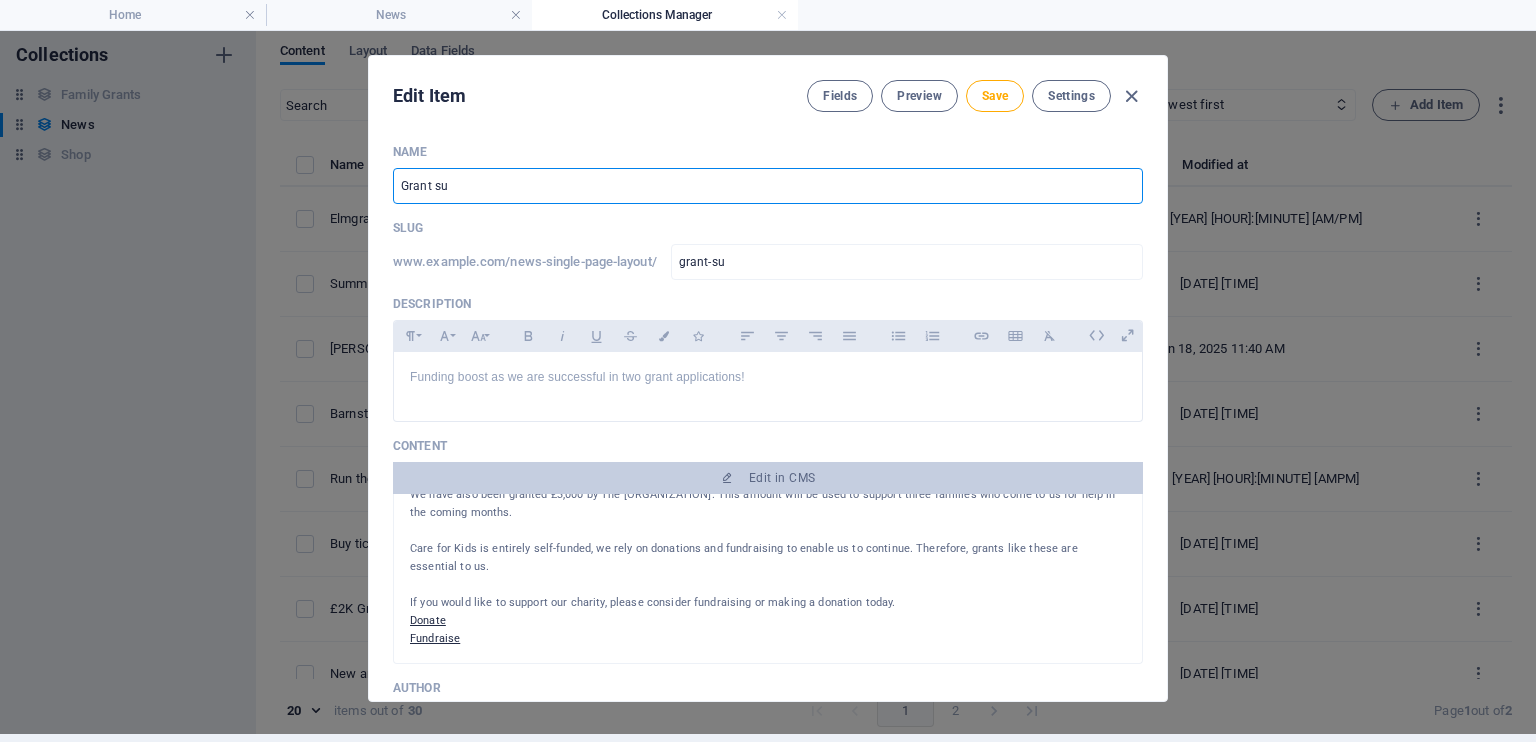 type on "grant-suc" 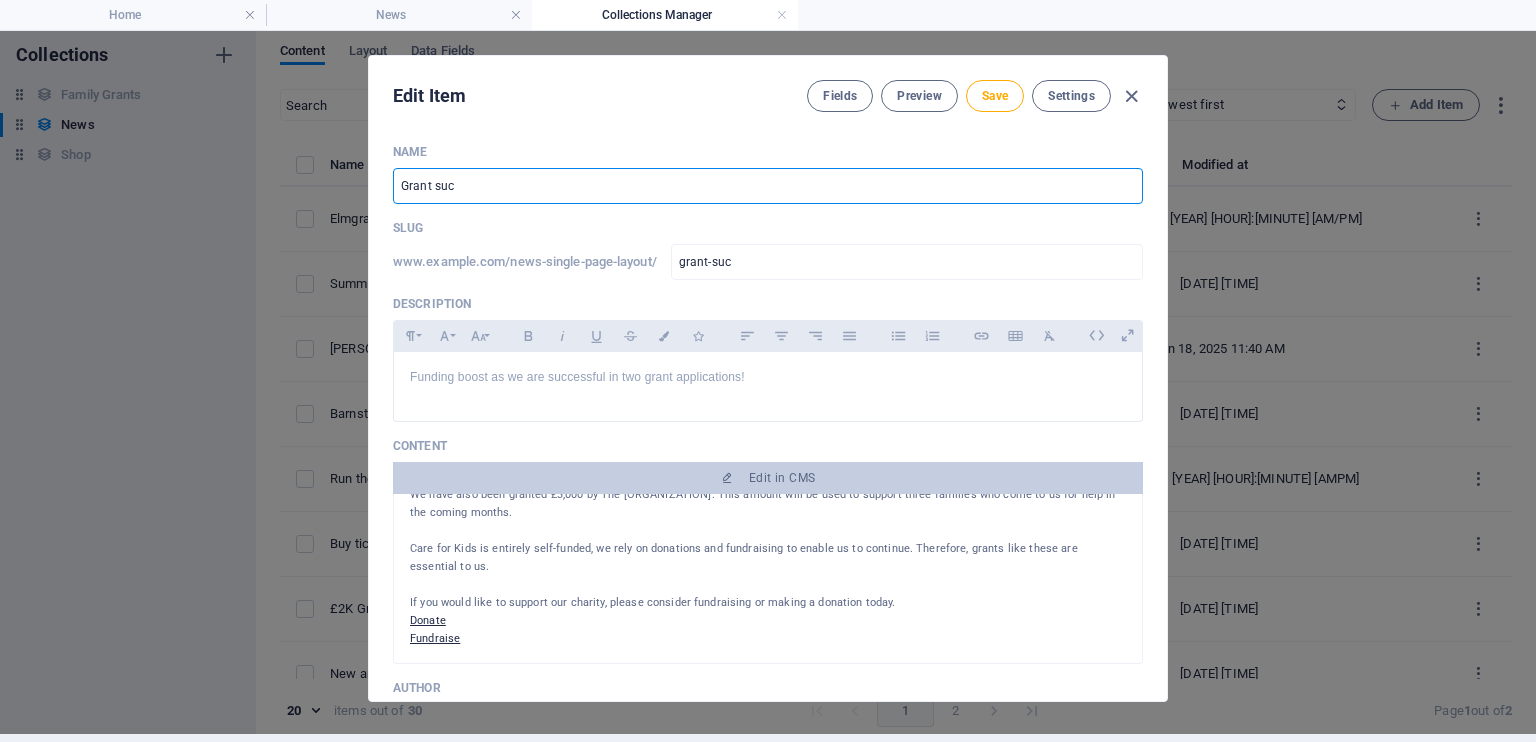type on "Grant succ" 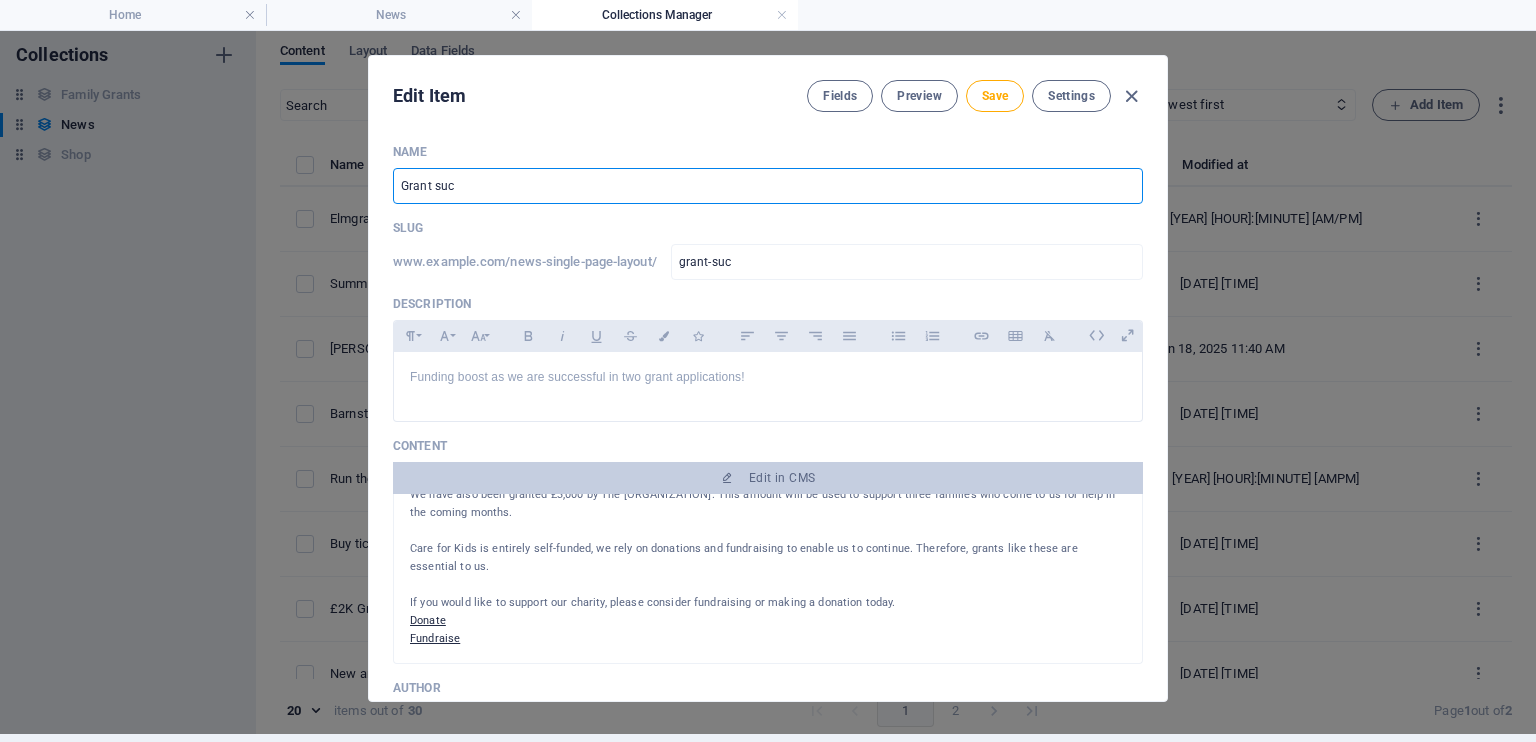 type on "grant-succ" 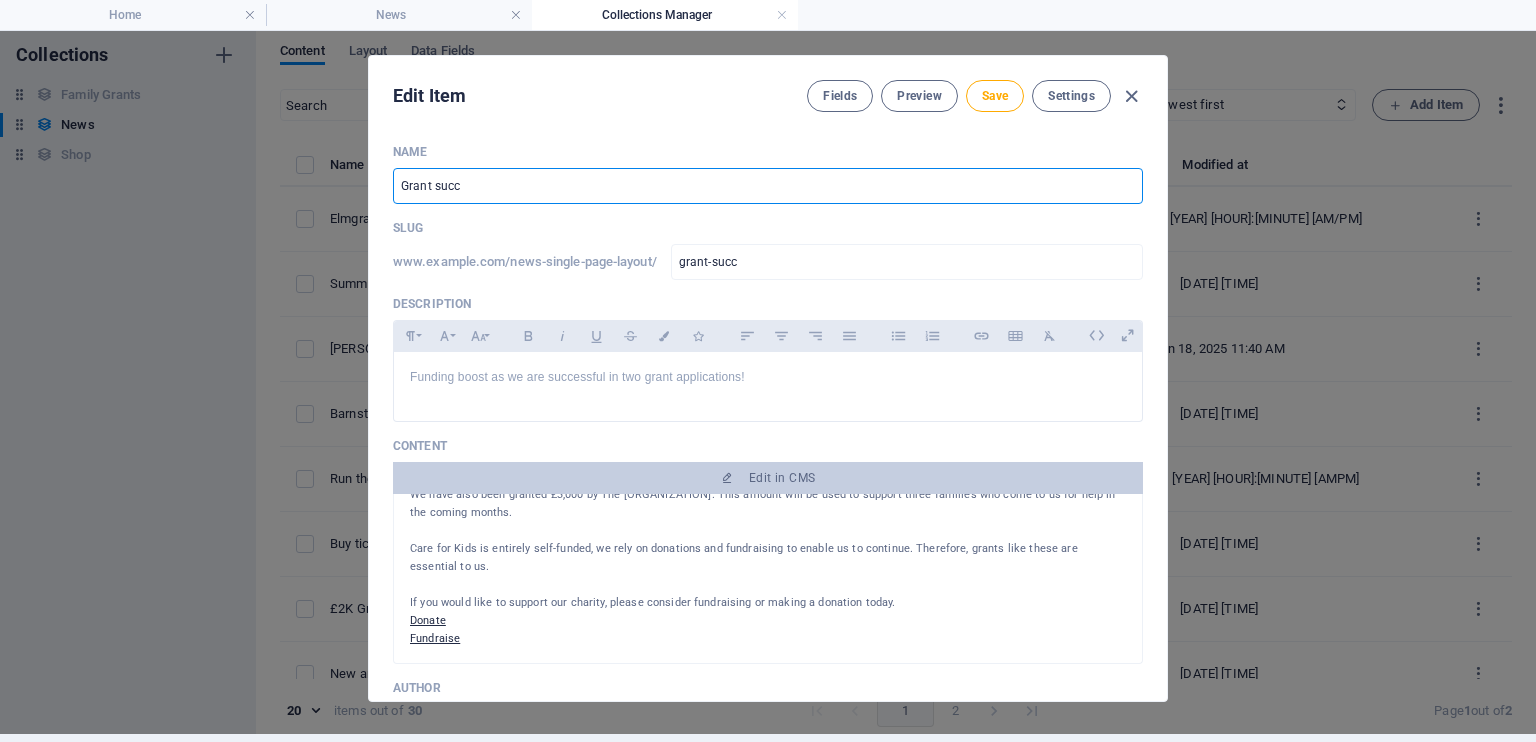 type on "Grant succe" 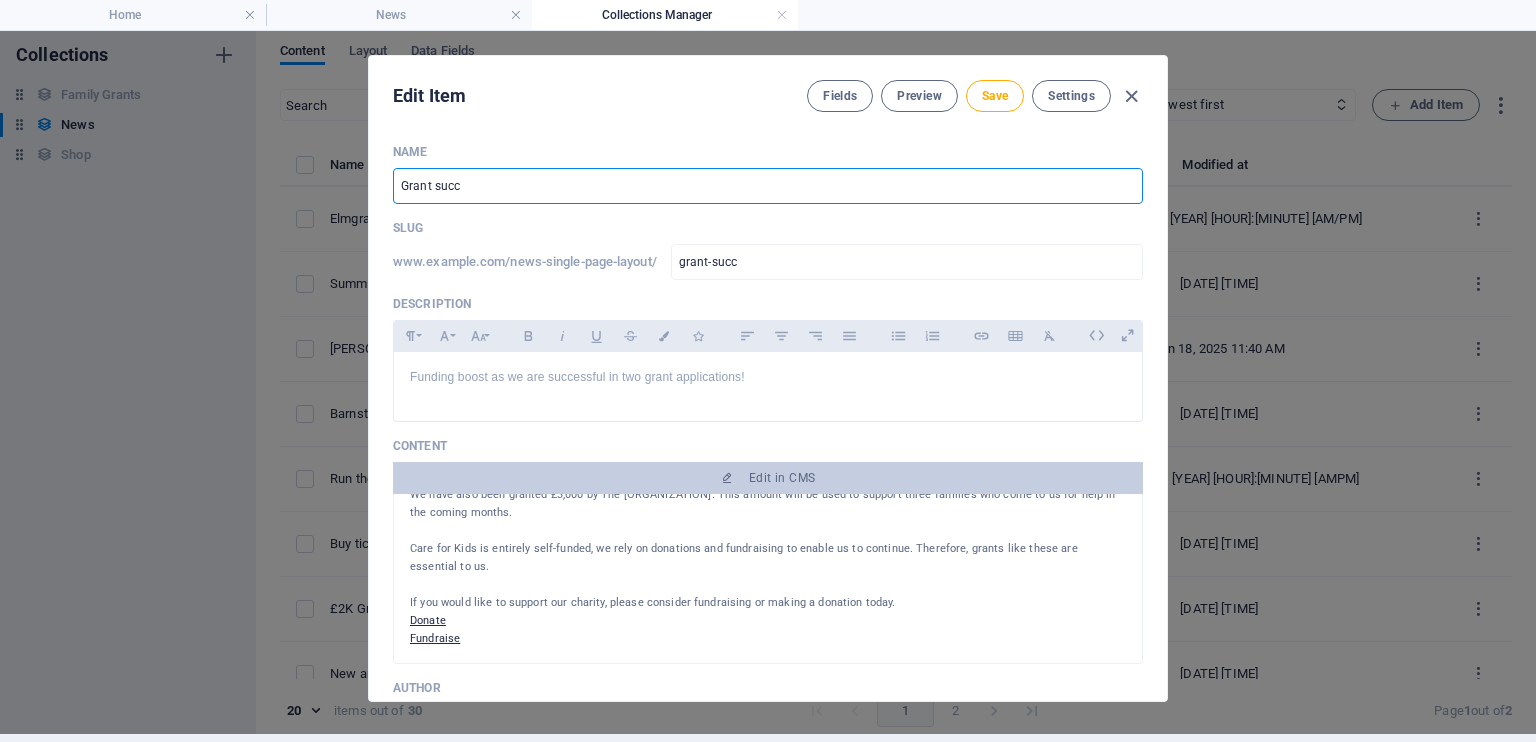 type on "[GRANT]-succe" 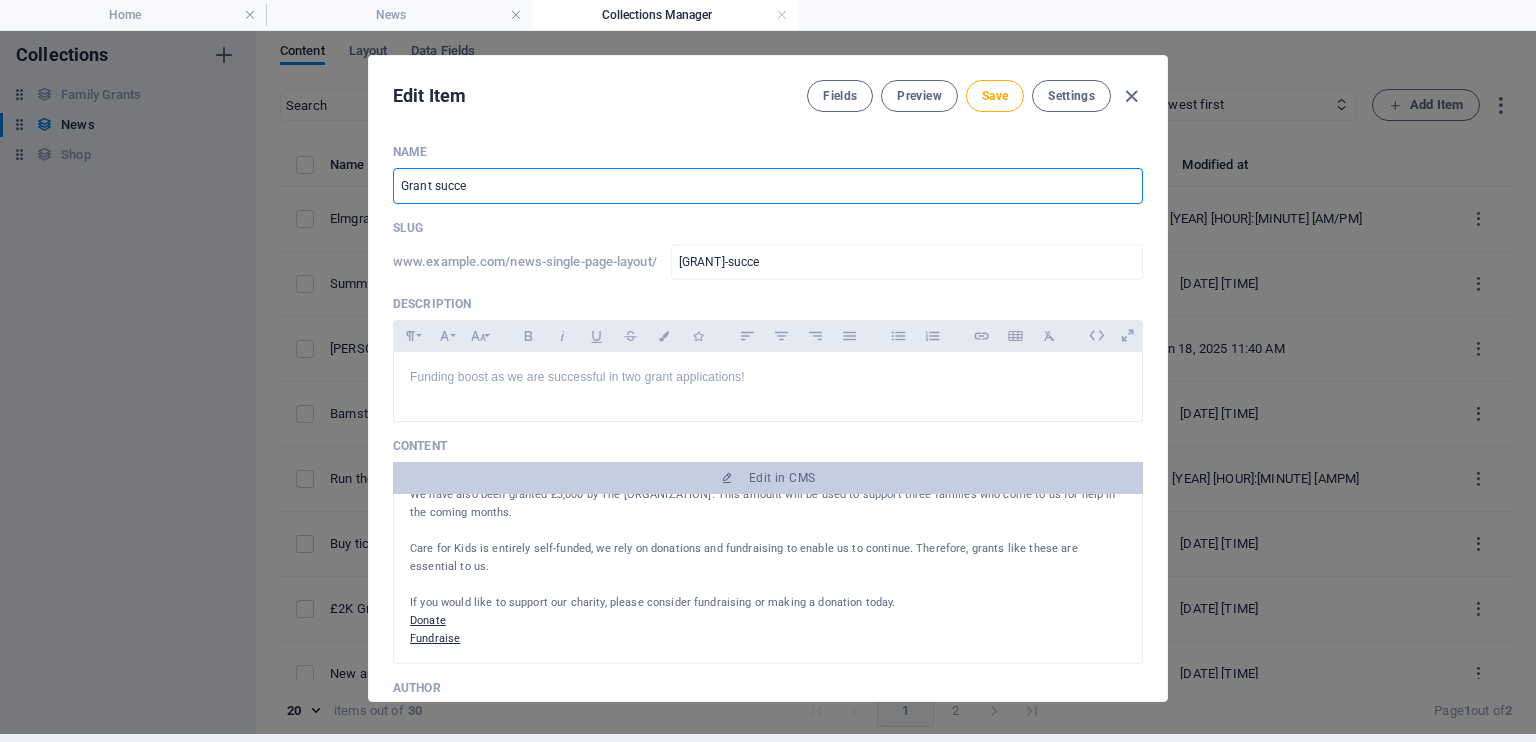 type on "Grant succes" 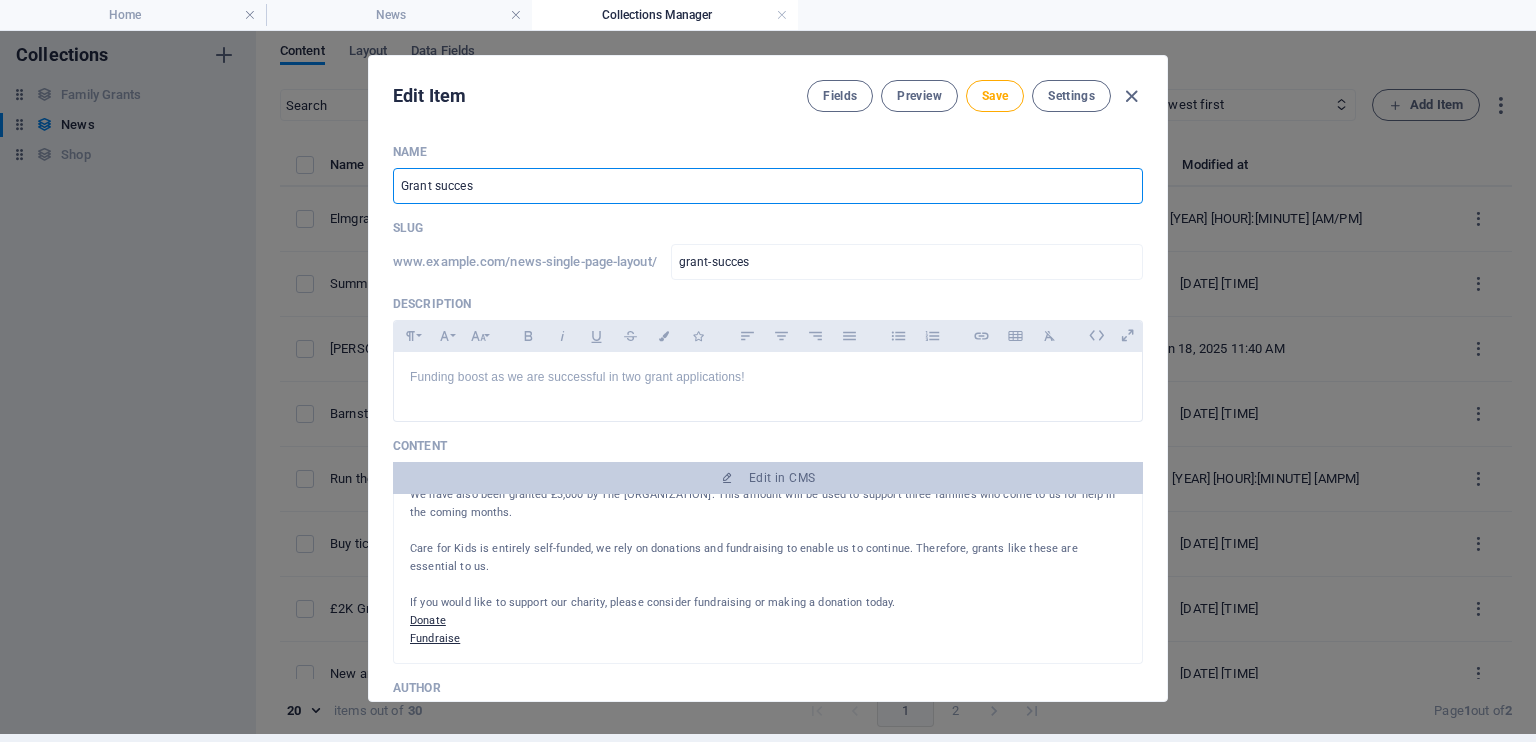 type on "Grant success" 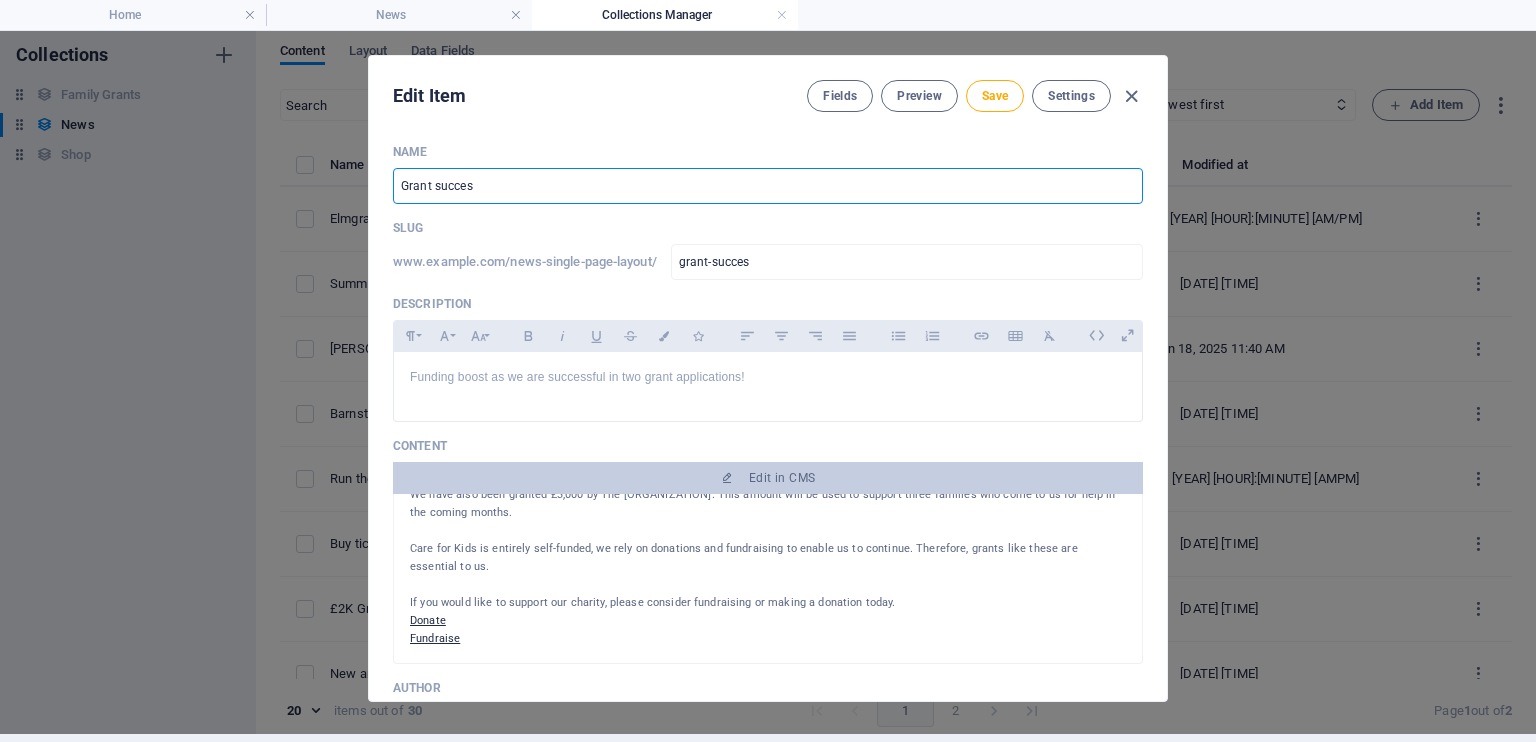 type on "grant-success" 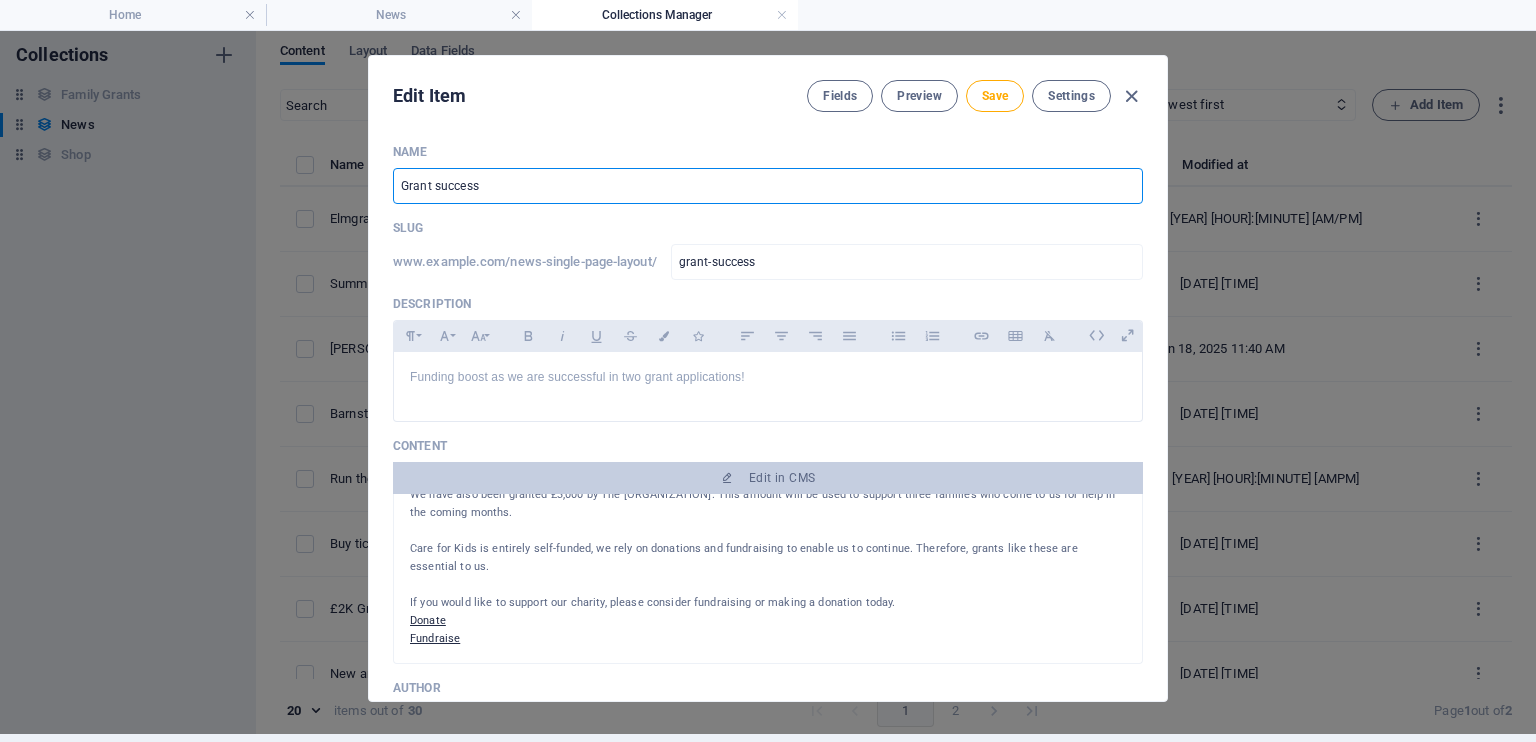 type on "Grant success t" 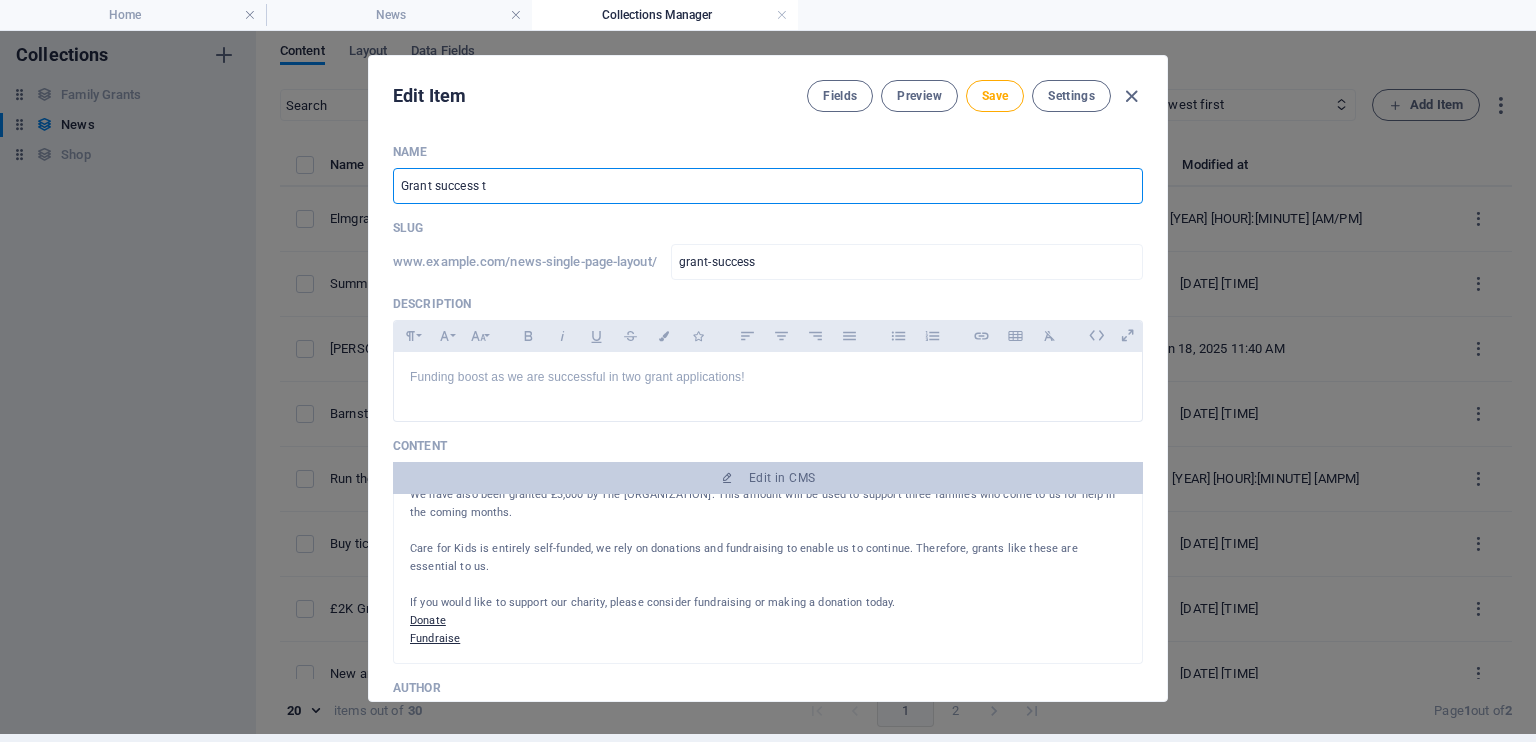 type on "grant-success-t" 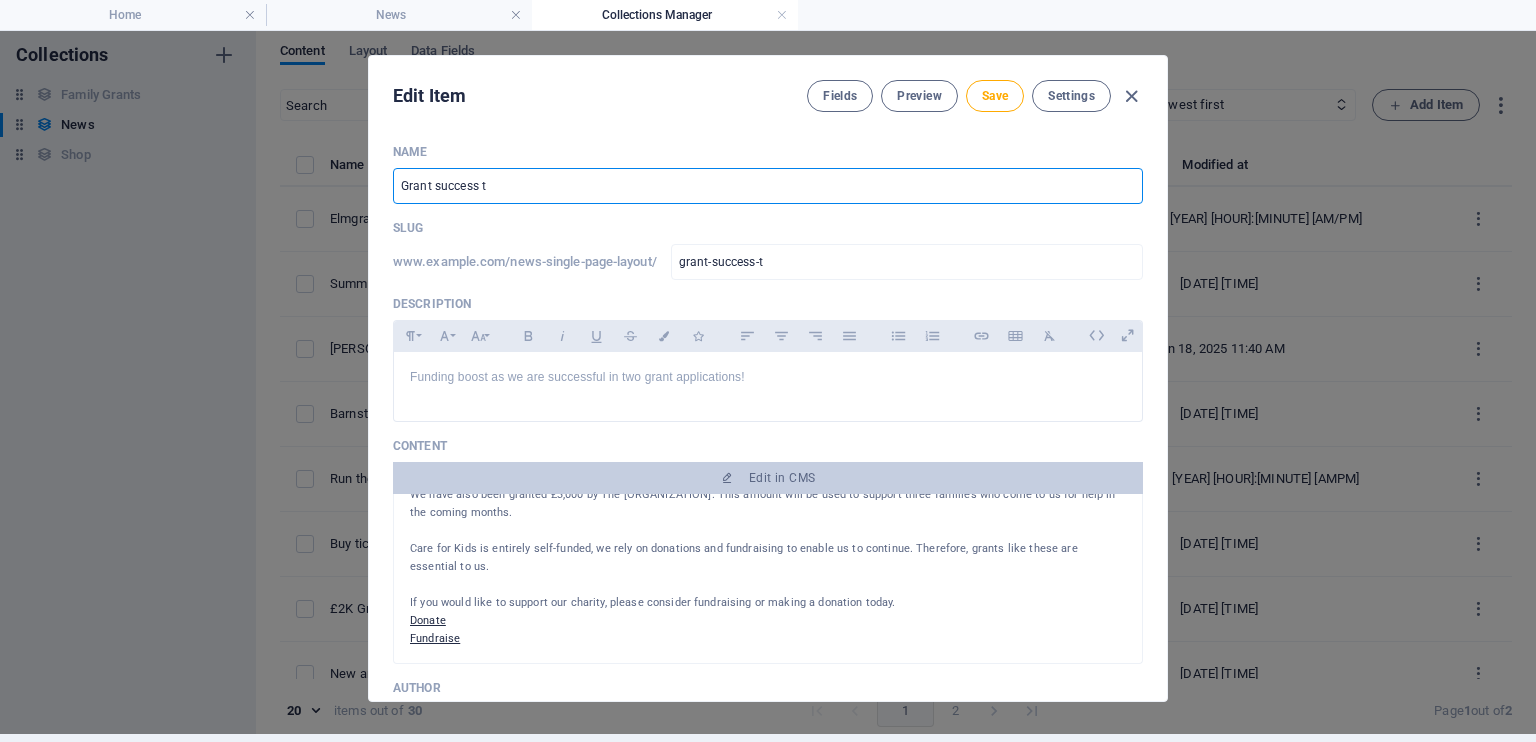 type on "Grant success th" 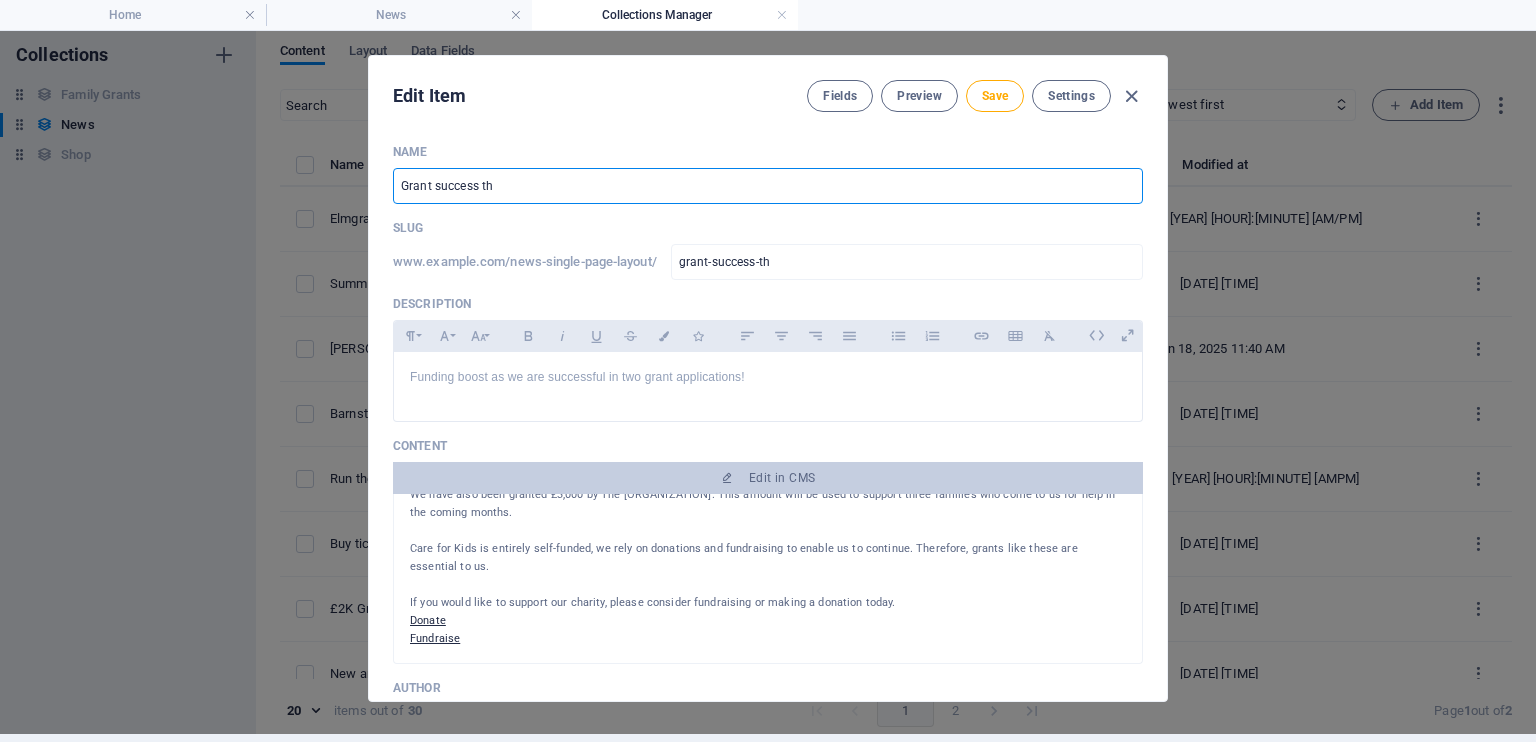 type on "Grant success thi" 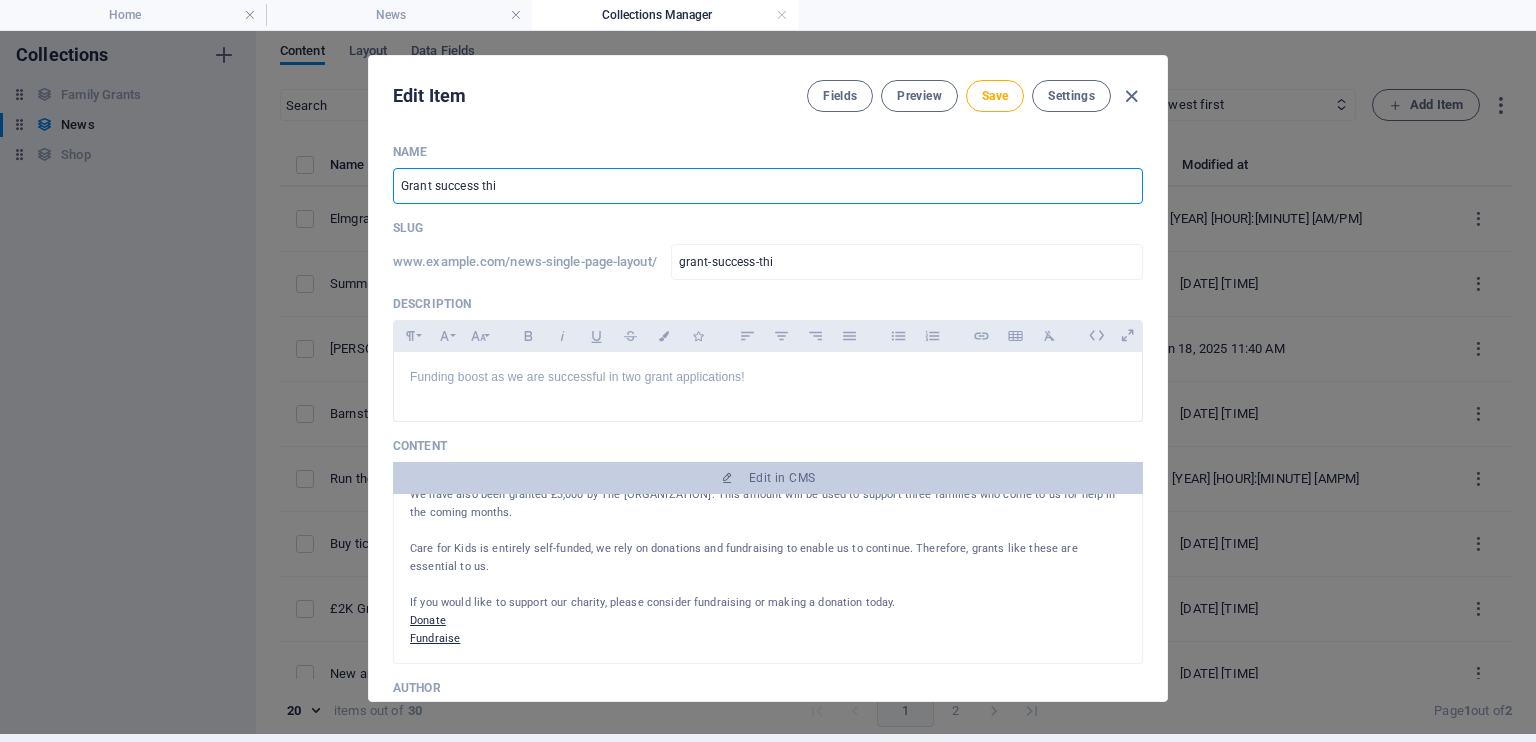 type on "Grant success this" 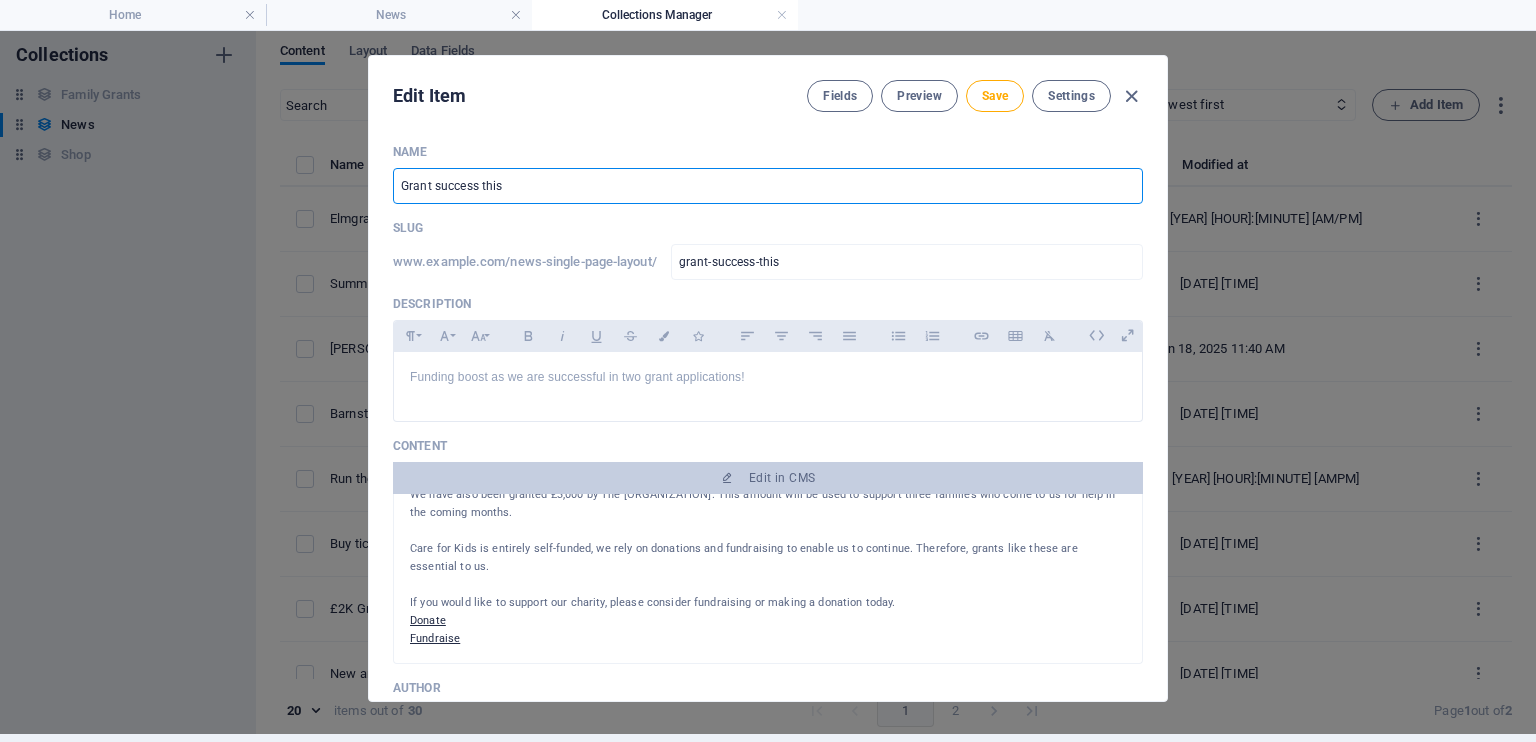 type on "Grant success this m" 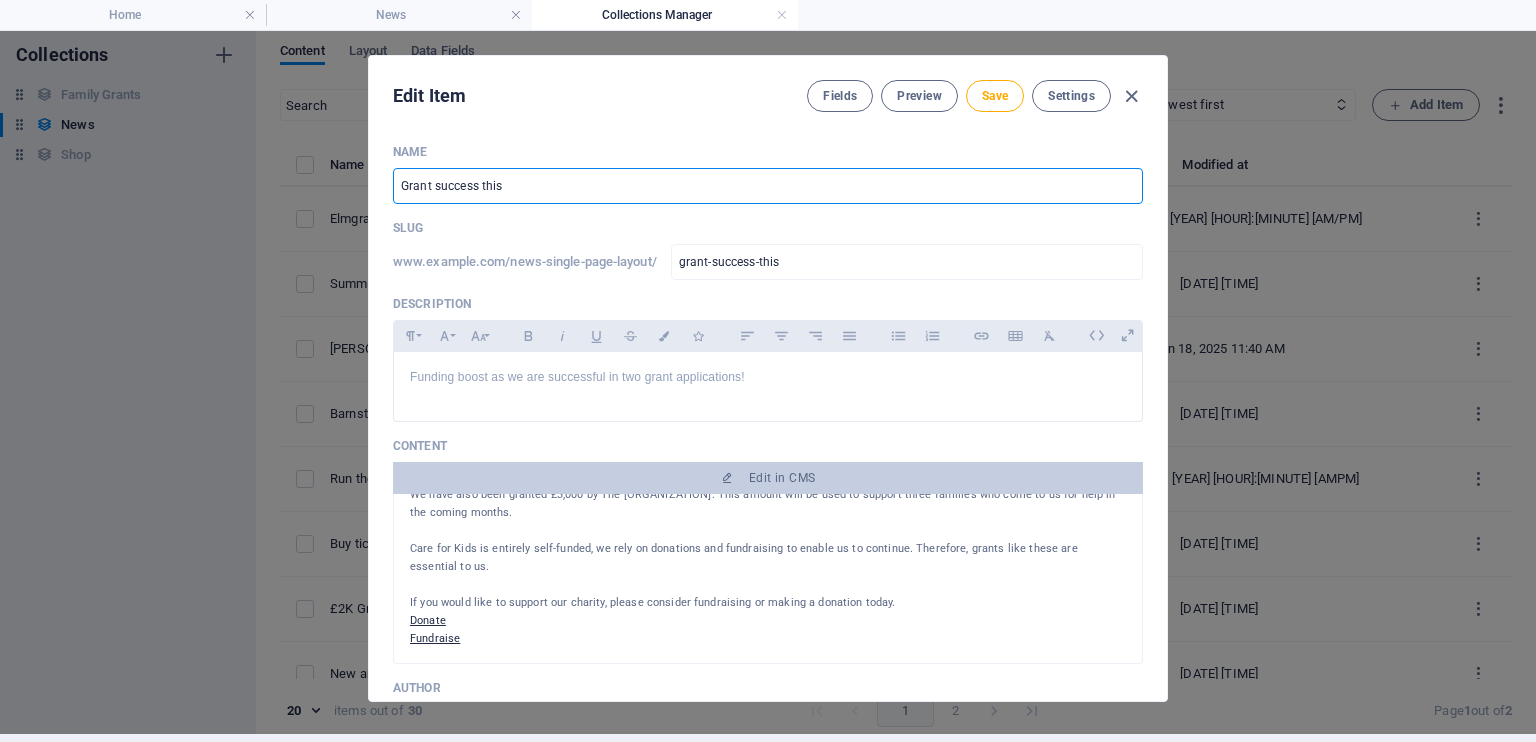 type on "[GRANT]-success-this-m" 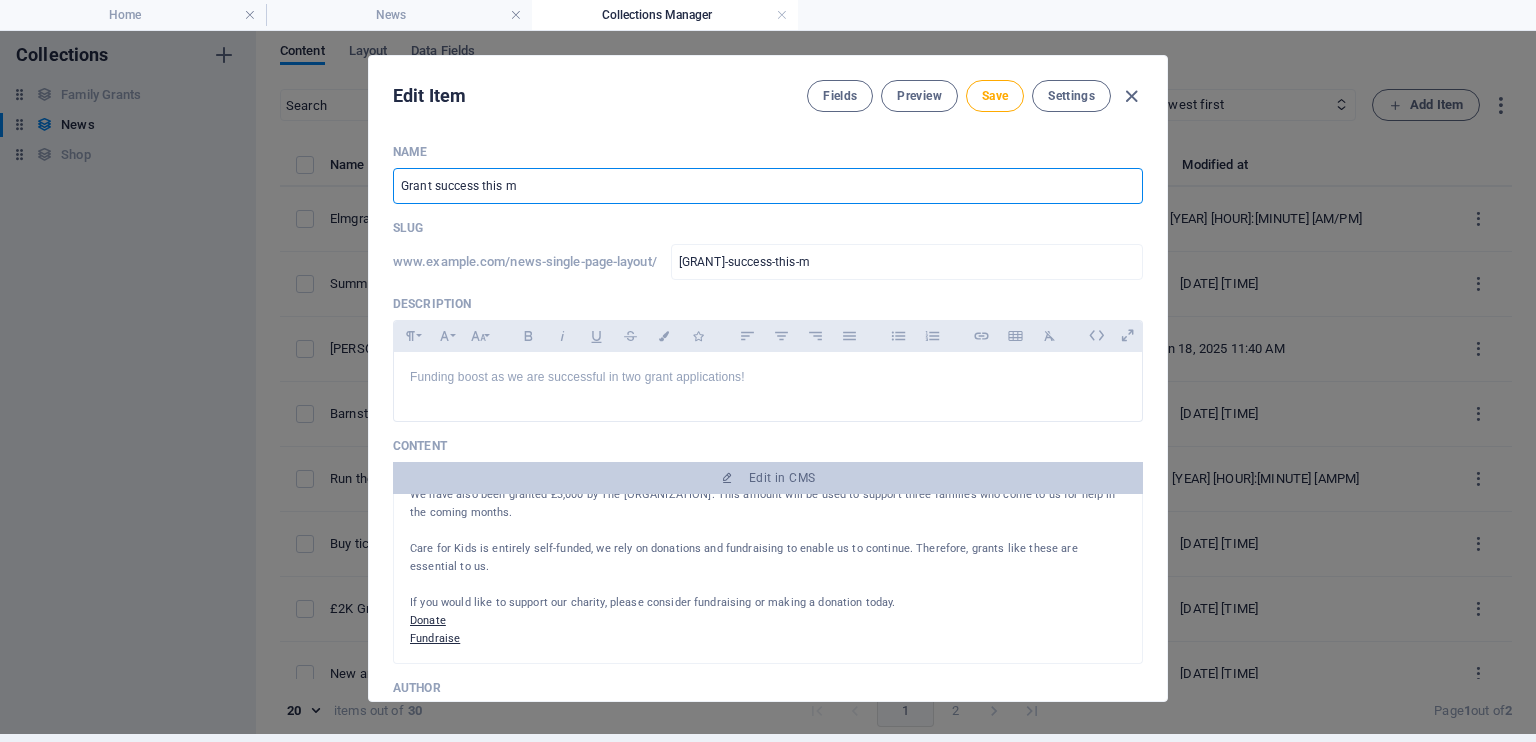 type on "Grant success this mo" 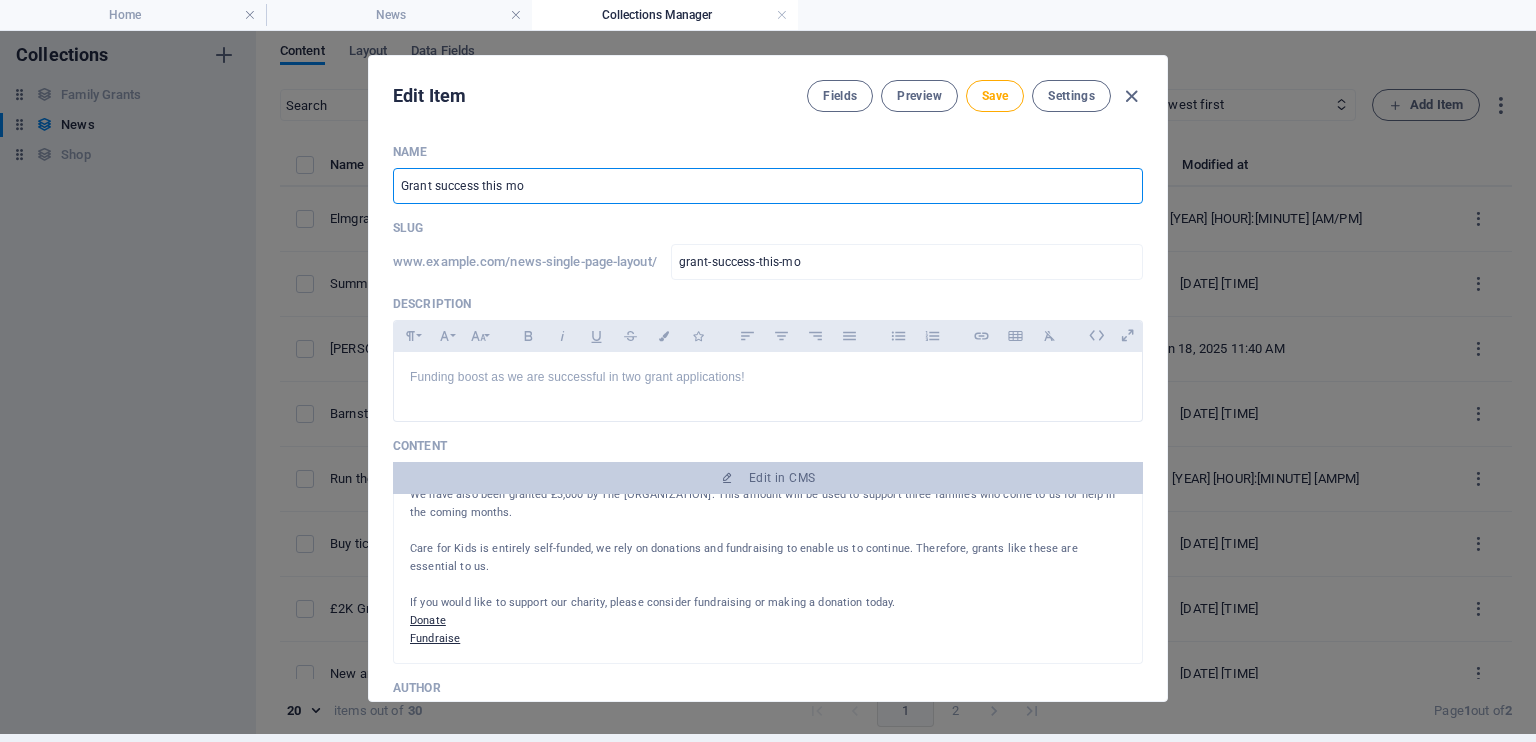 type on "Grant success this mon" 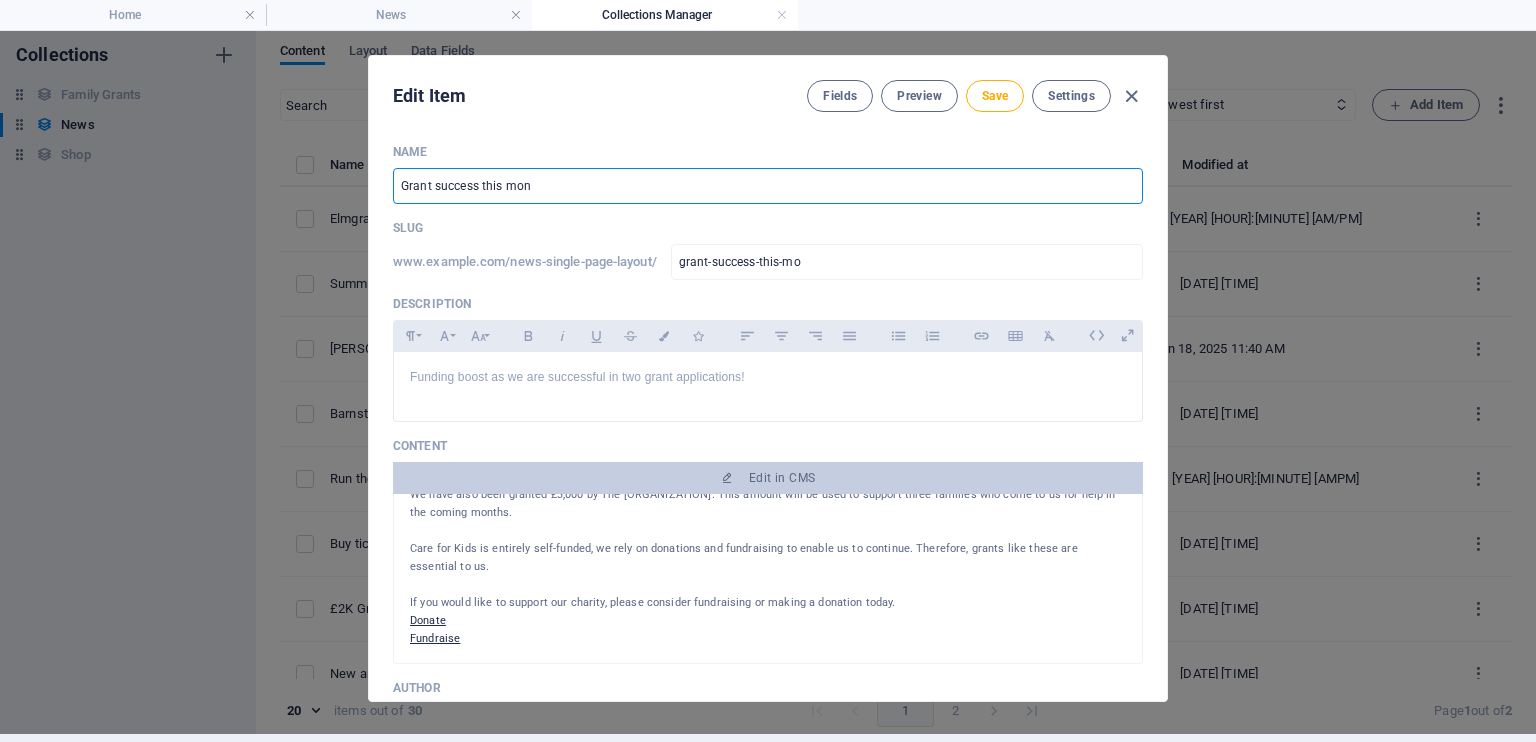 type on "grant-success-this-mon" 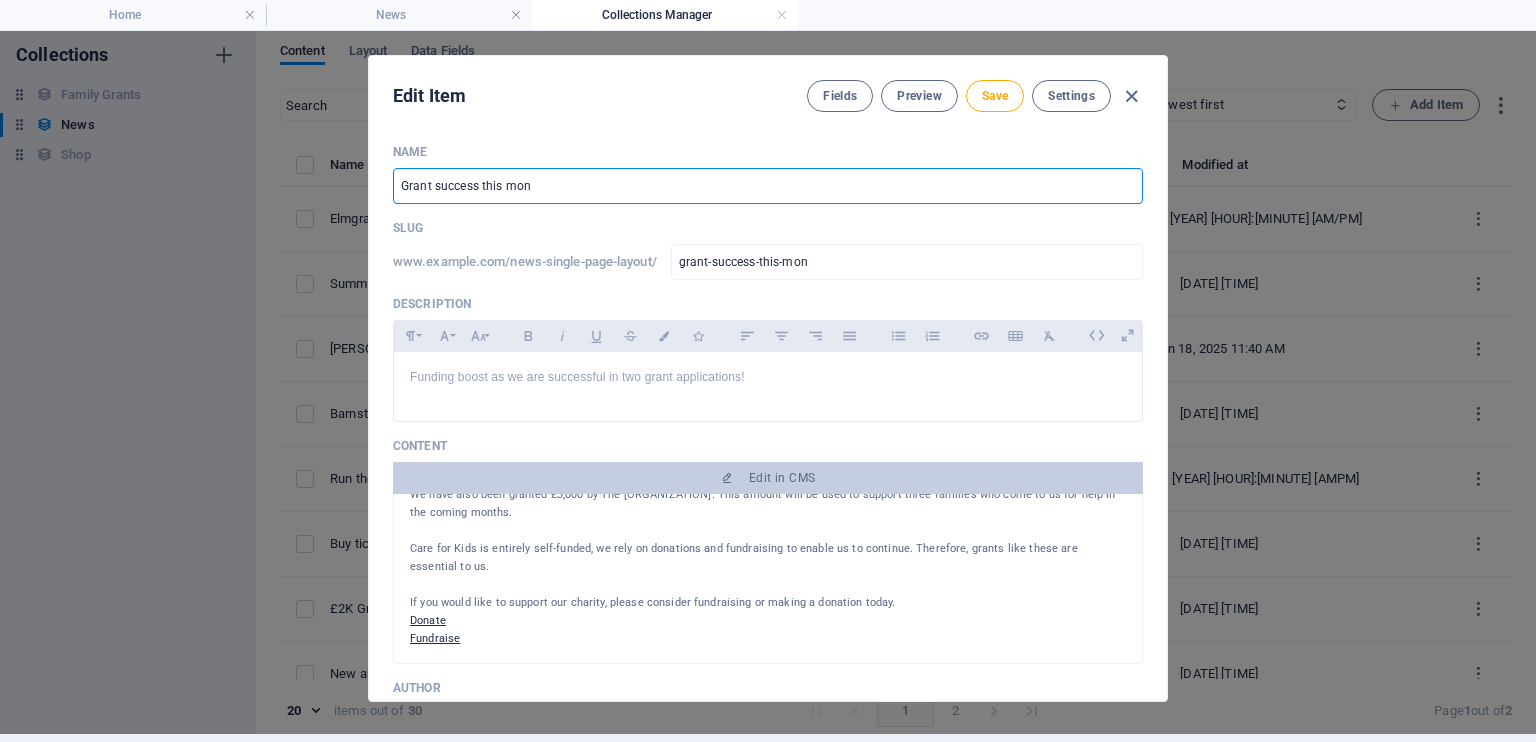 type on "Grant success this mont" 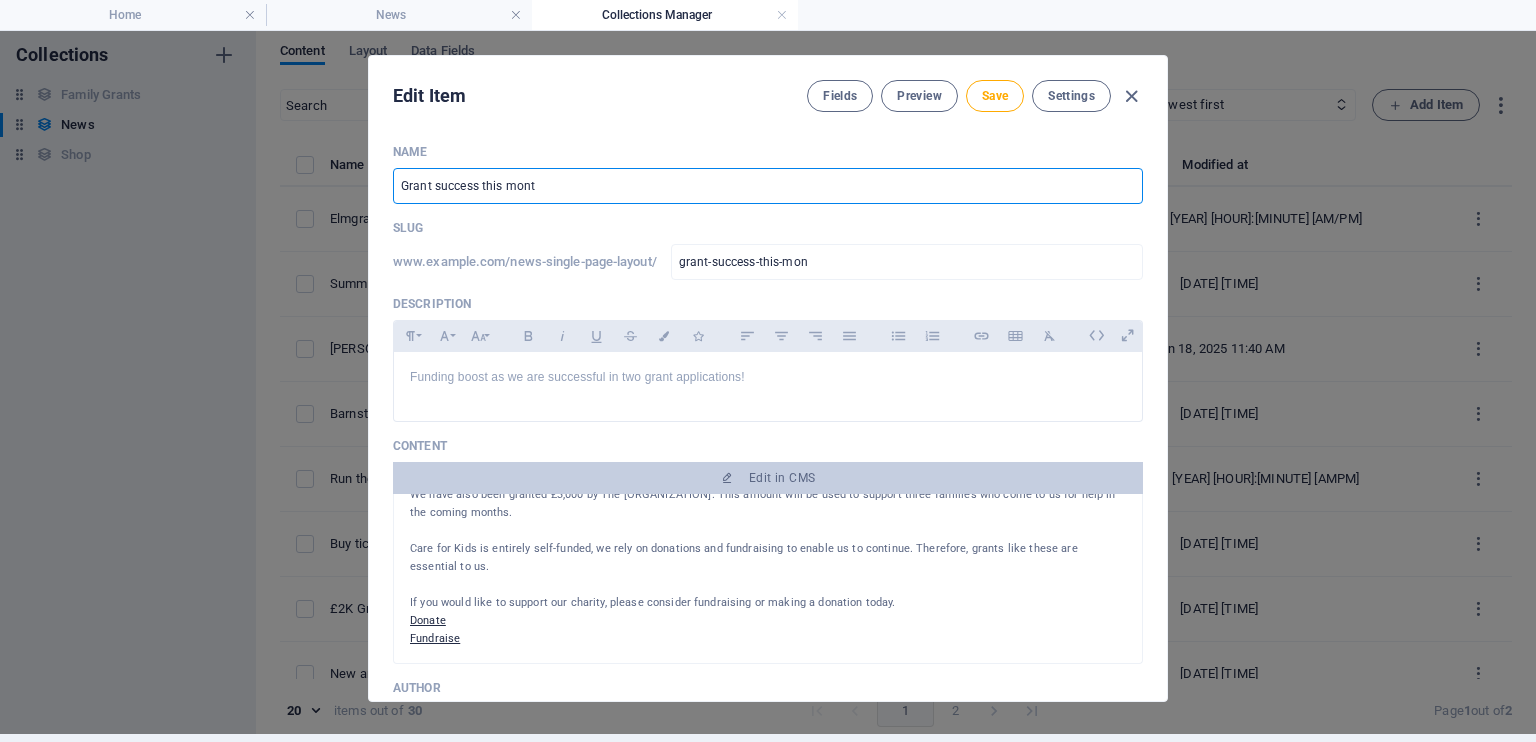 type on "grant-success-this-mont" 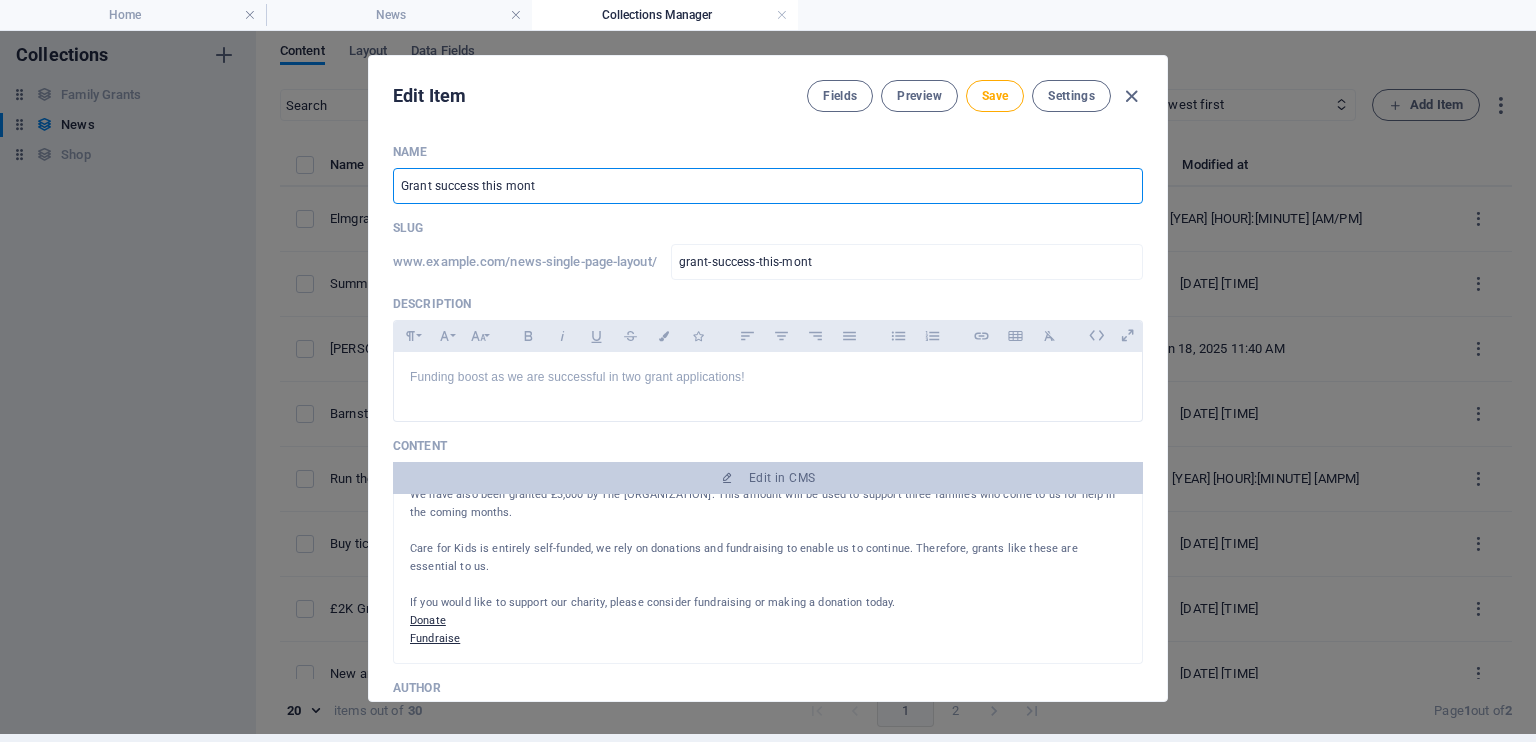 type on "Grant success this month" 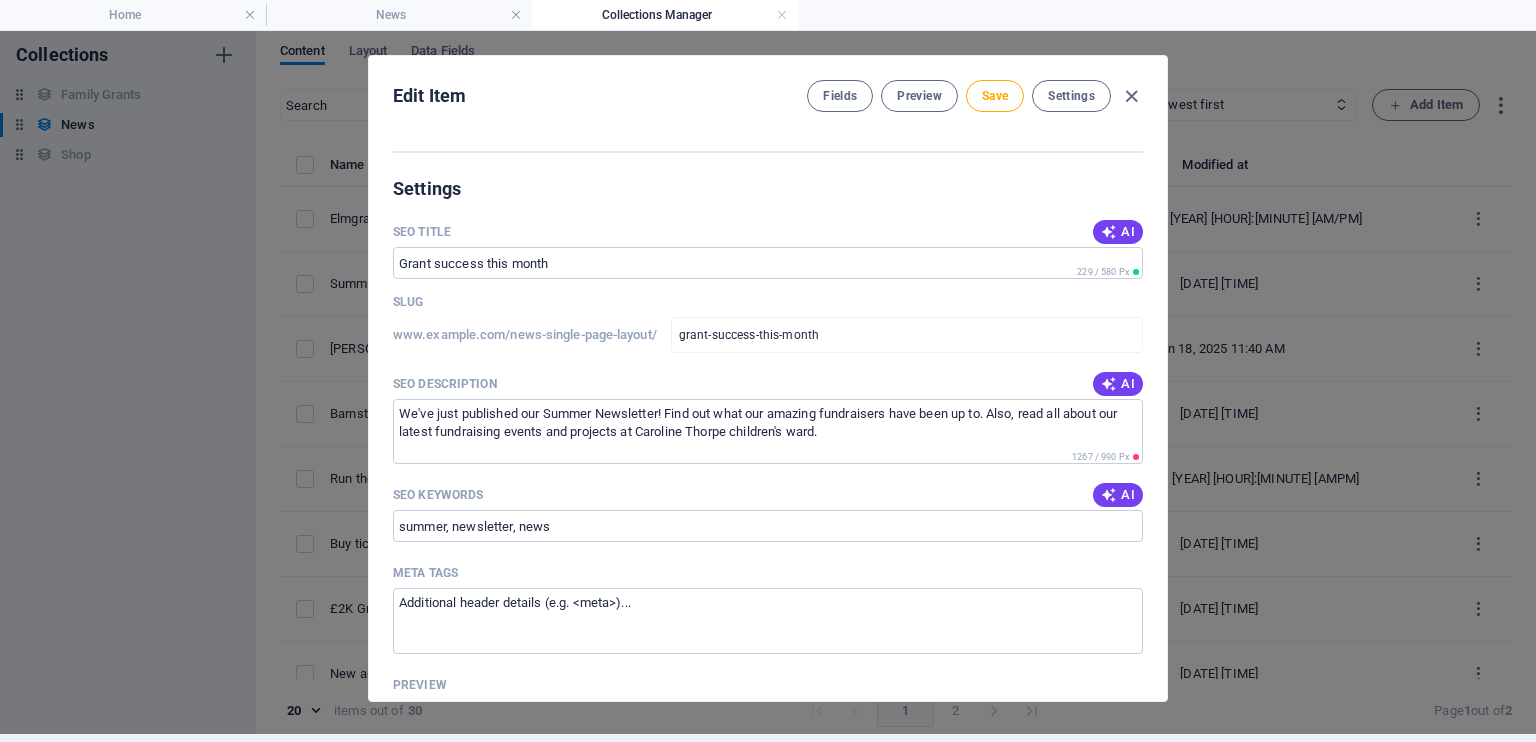 scroll, scrollTop: 1212, scrollLeft: 0, axis: vertical 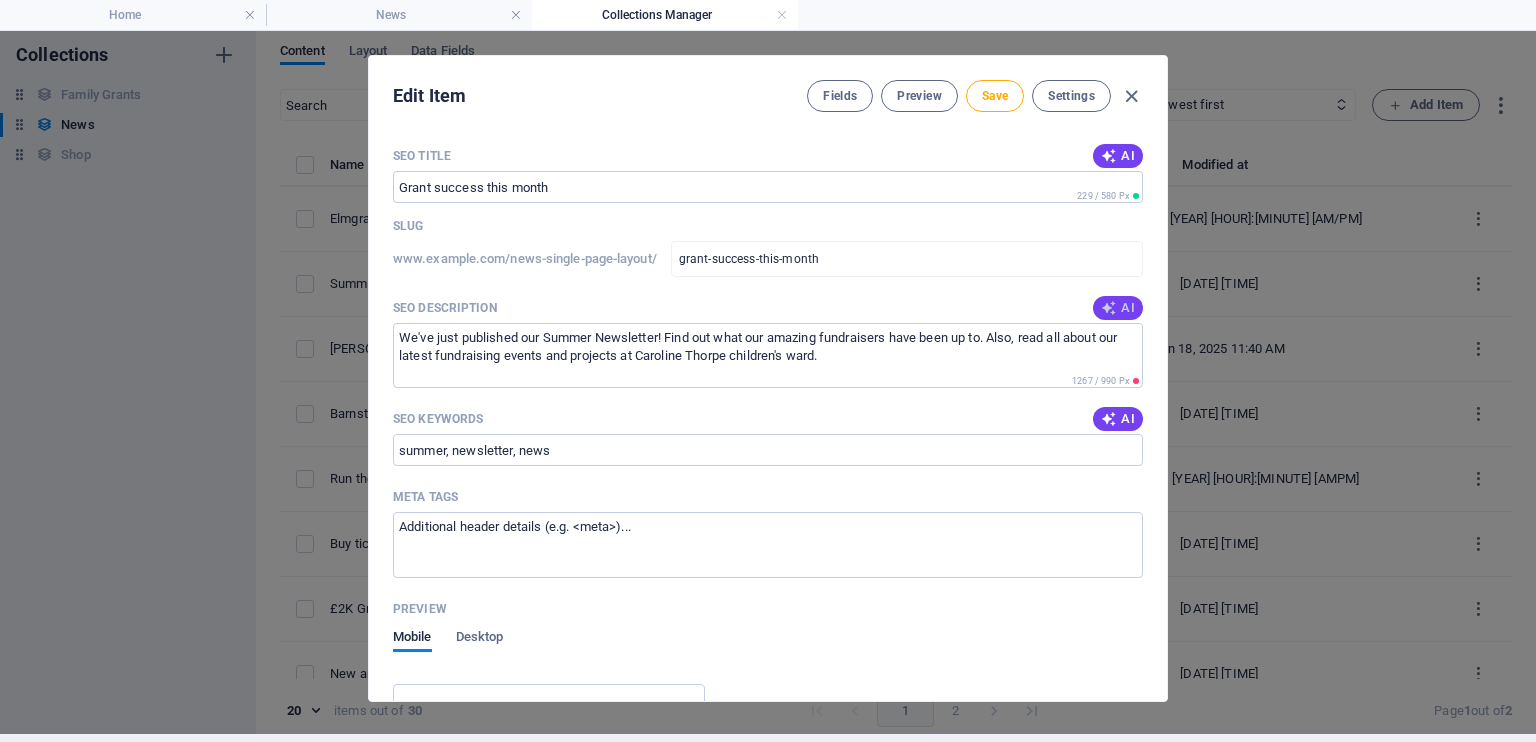 type on "Grant success this month" 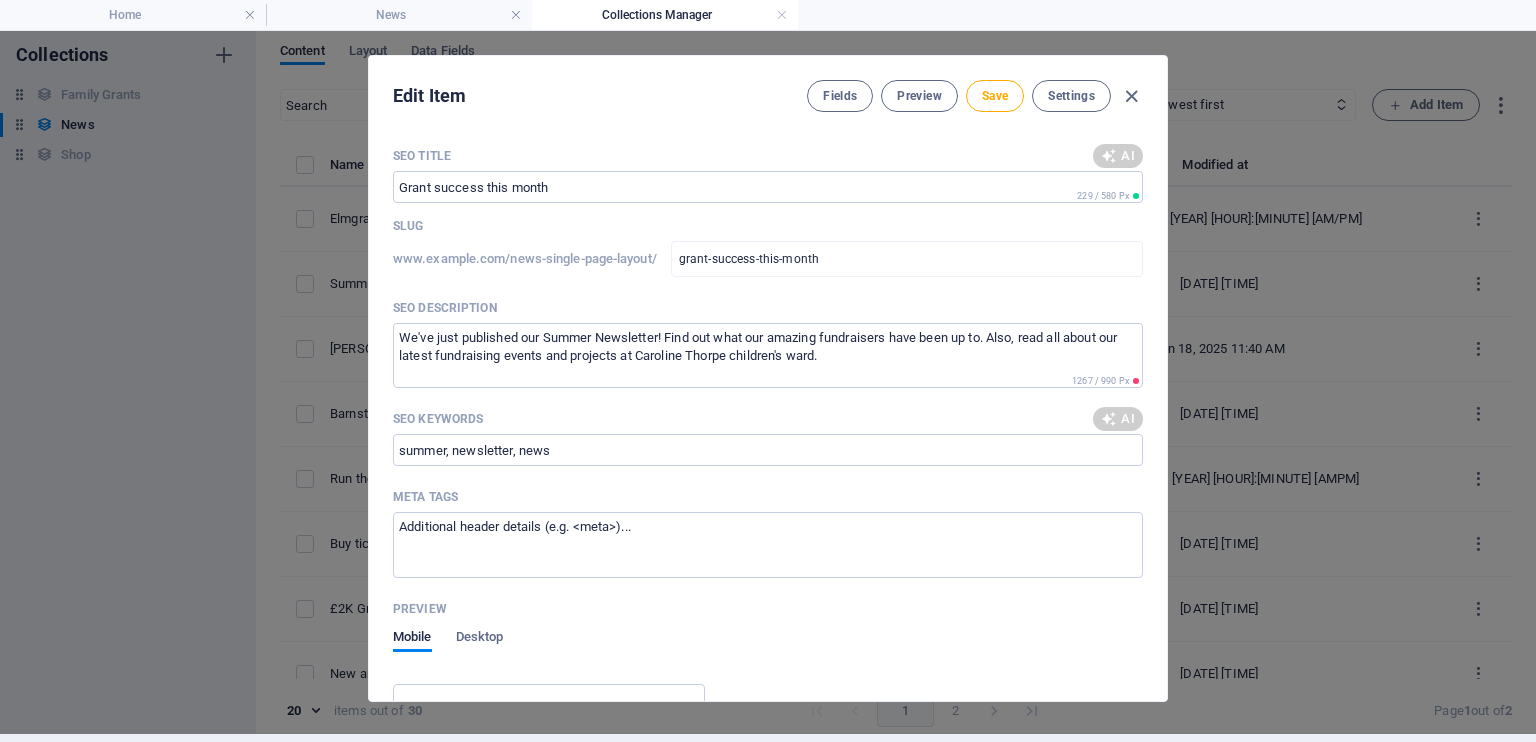 type on "Exciting news! Weve received £3,750 in grants to support families in need. Join us in making a difference—donate or fundraise!" 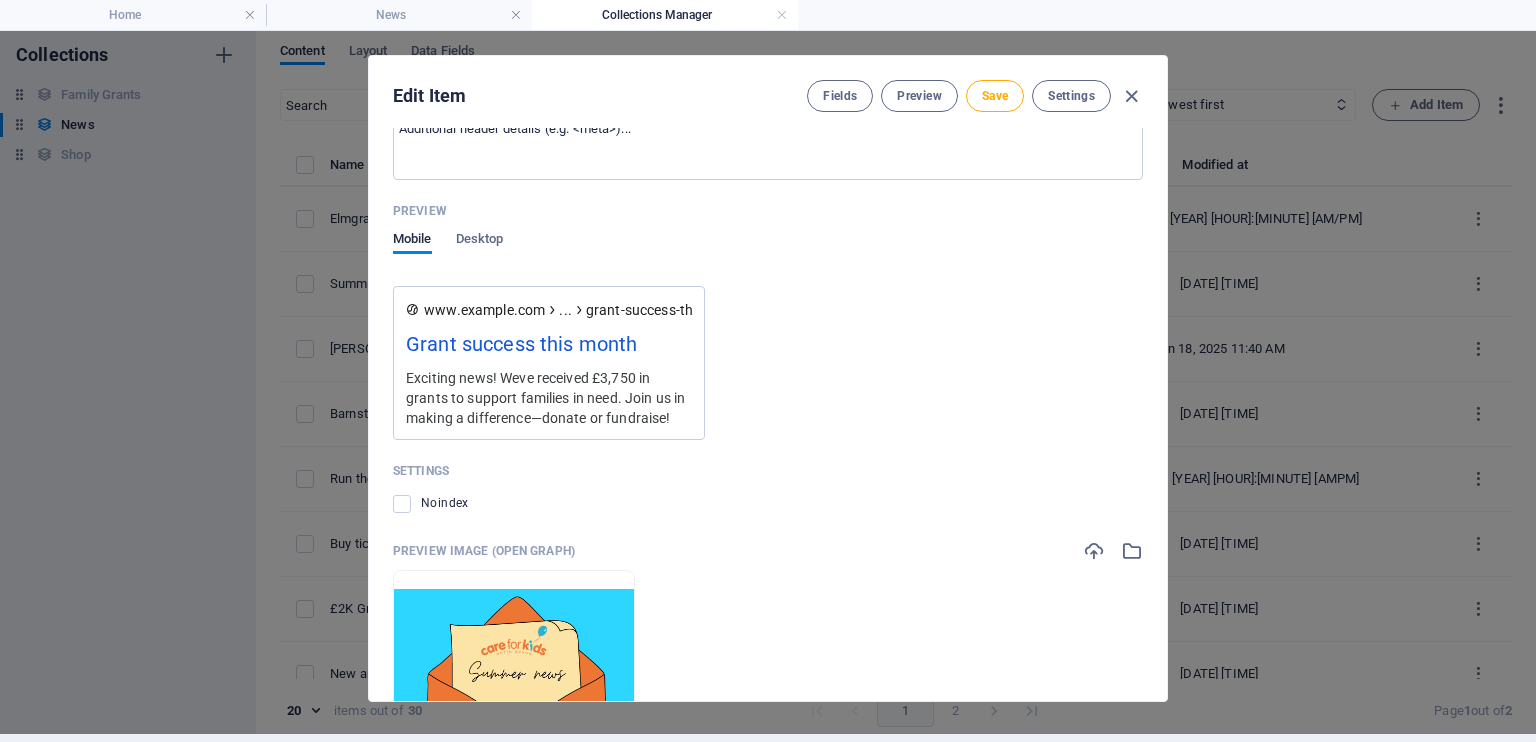 scroll, scrollTop: 1850, scrollLeft: 0, axis: vertical 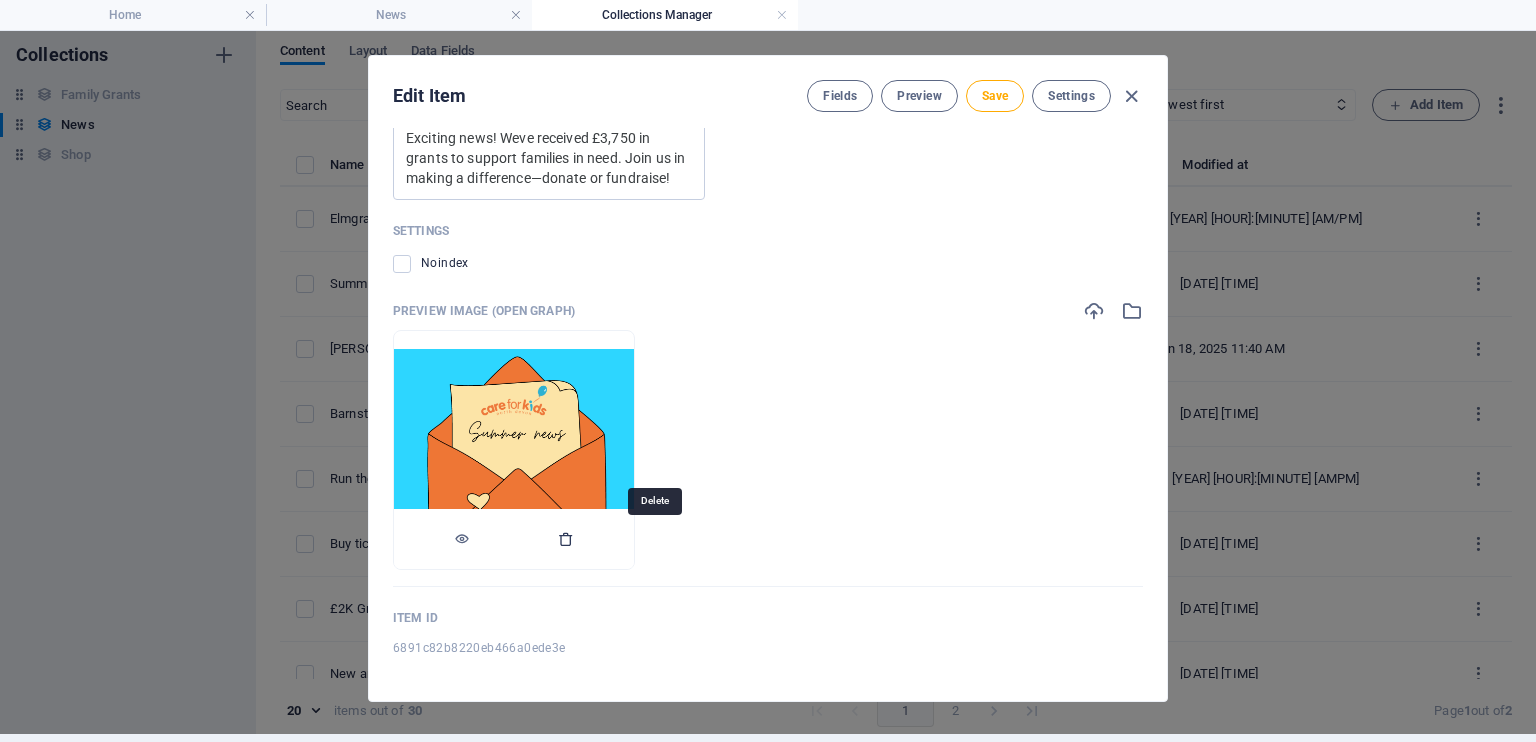 click at bounding box center (566, 539) 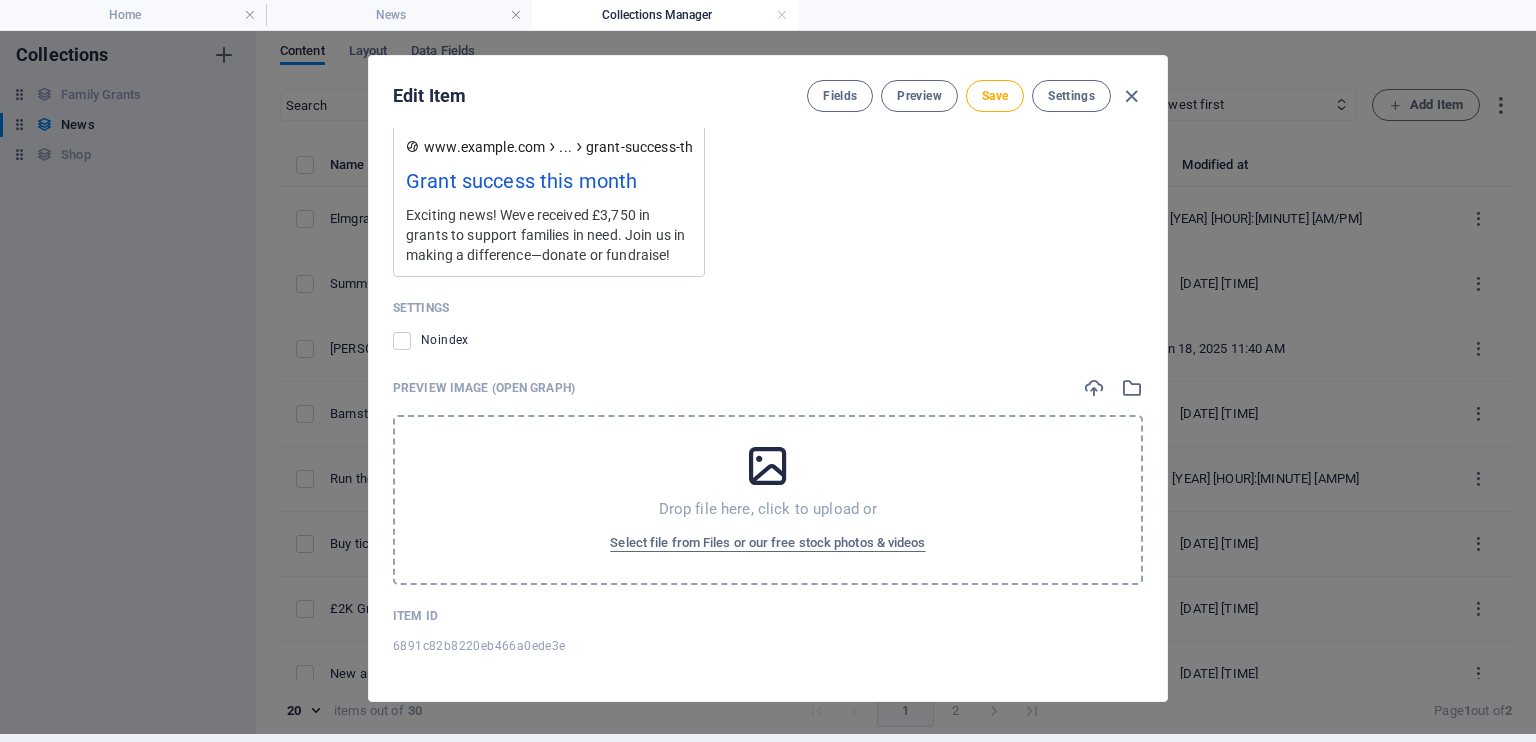 scroll, scrollTop: 1771, scrollLeft: 0, axis: vertical 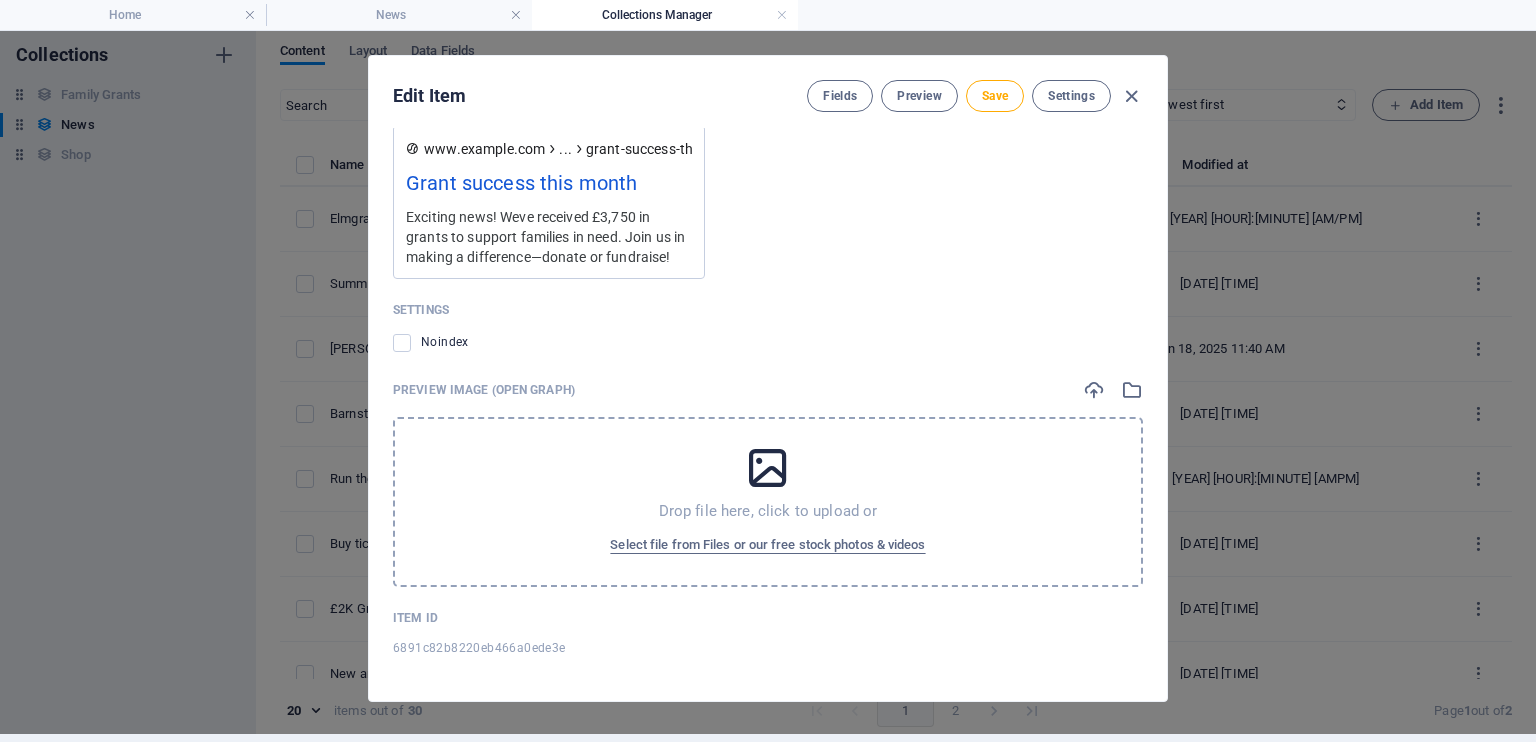 click at bounding box center [768, 468] 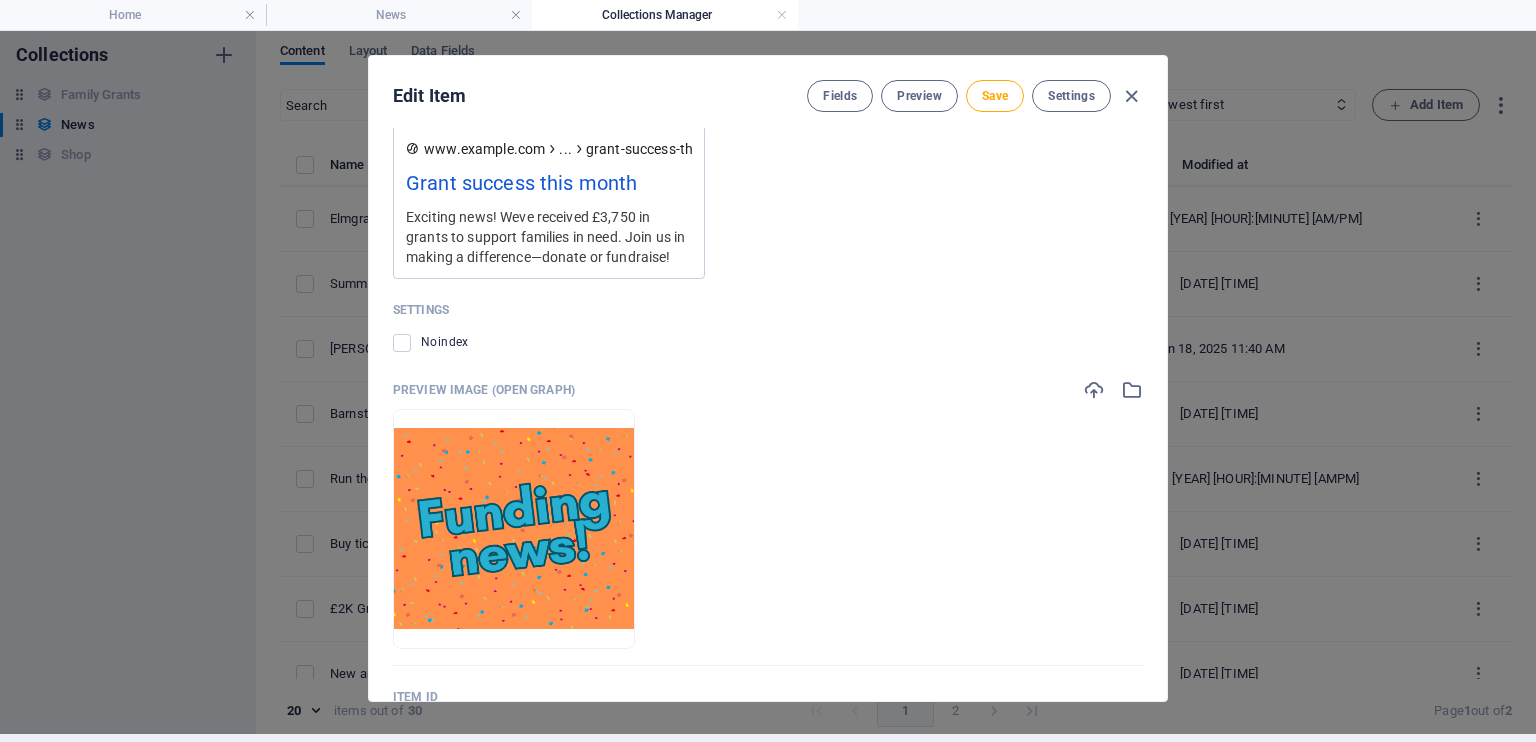 scroll, scrollTop: 1850, scrollLeft: 0, axis: vertical 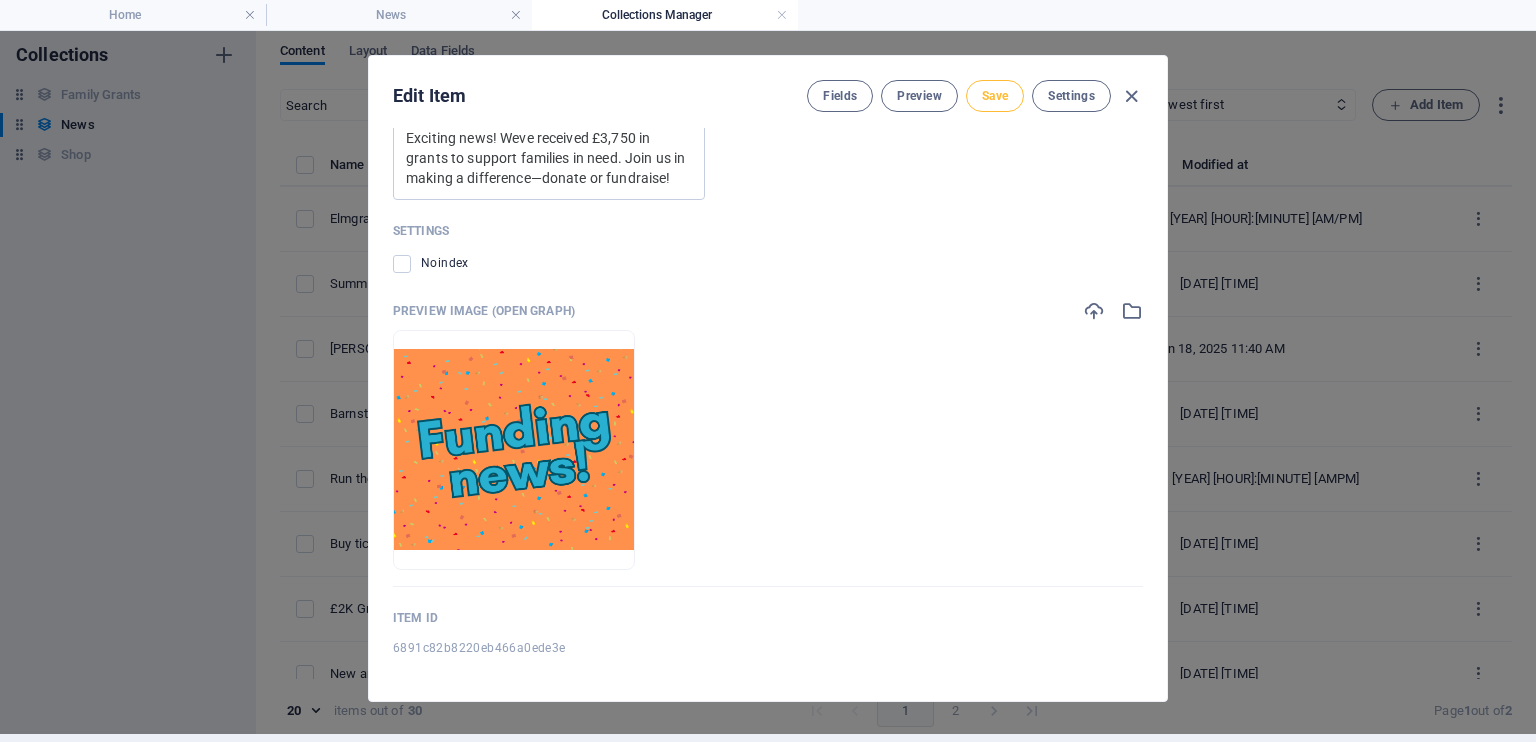 click on "Save" at bounding box center [995, 96] 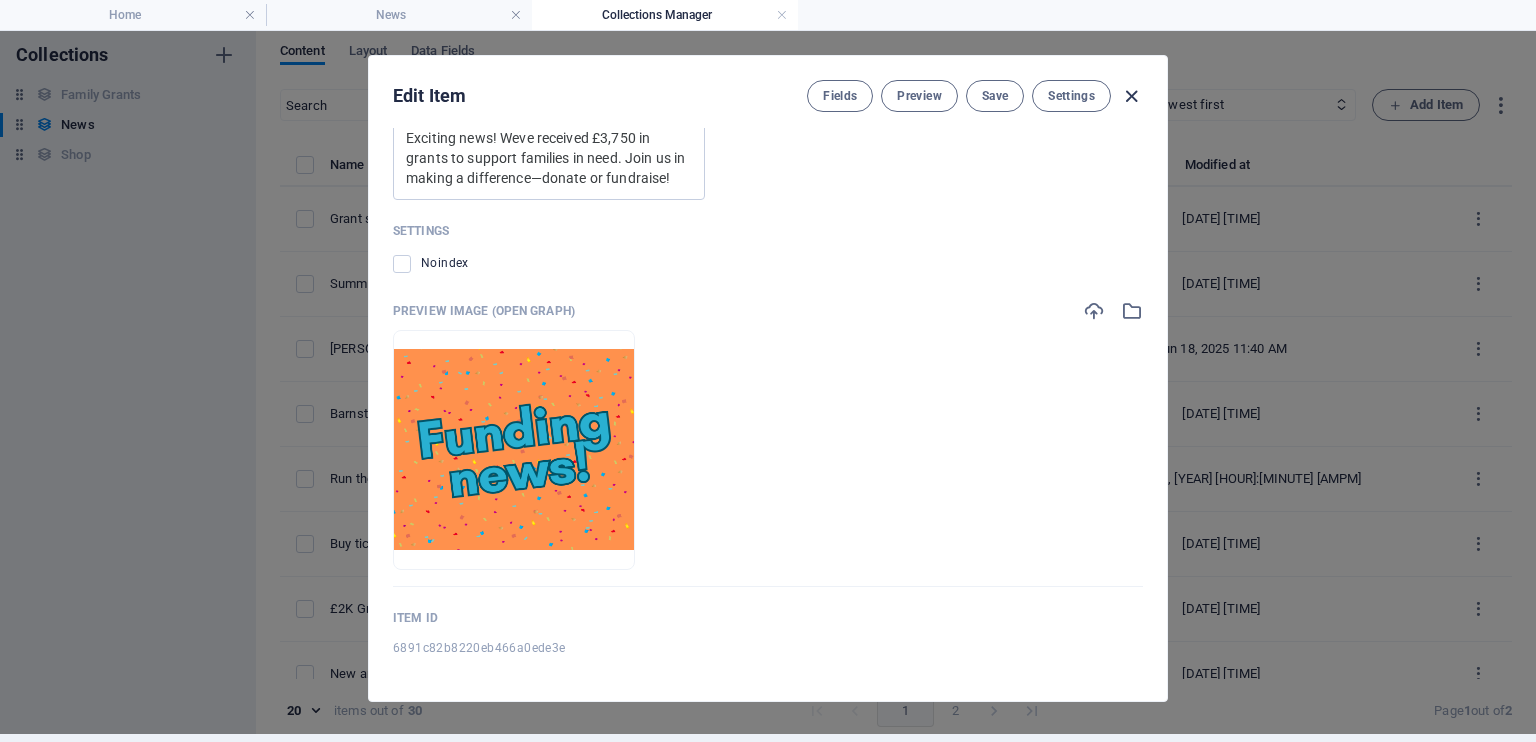 click at bounding box center (1131, 96) 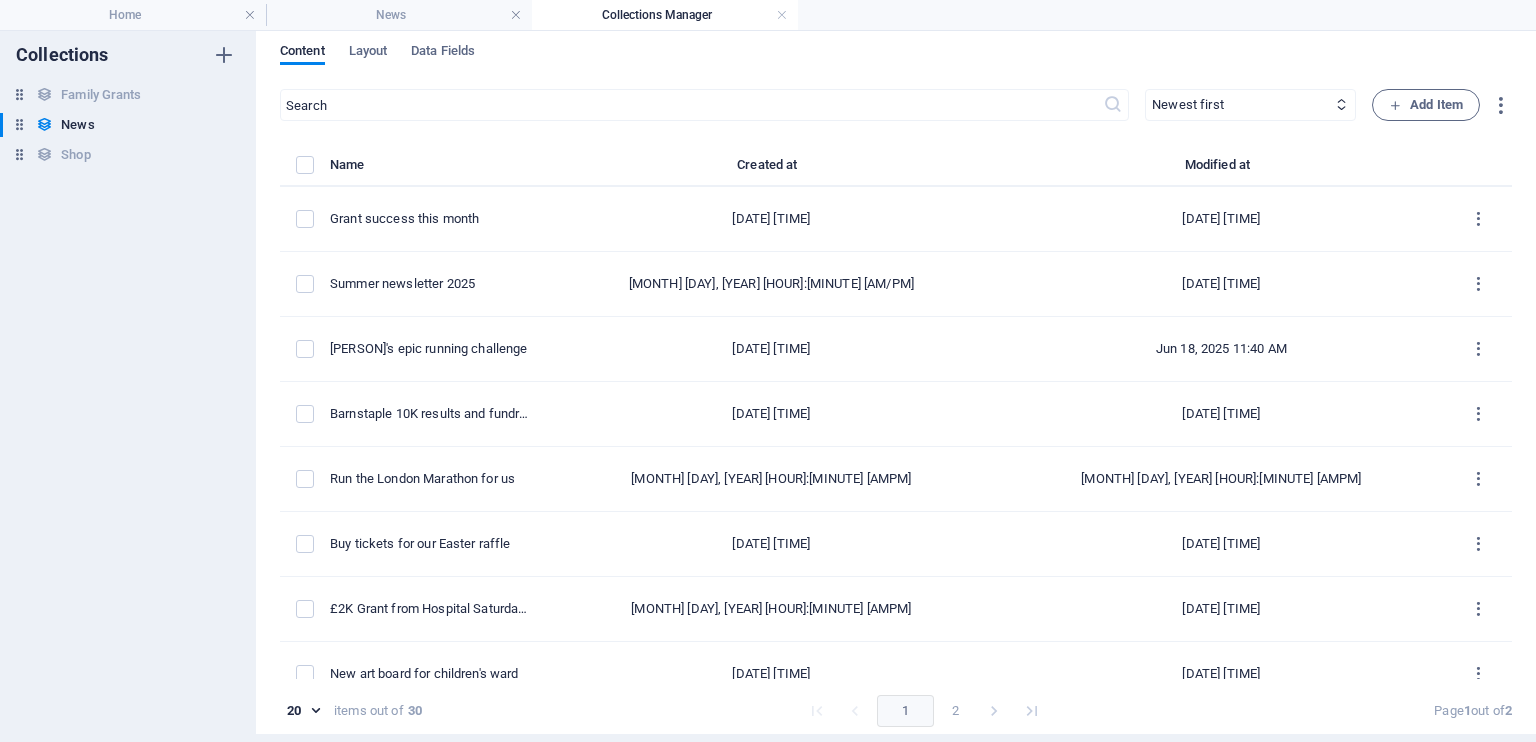 type on "grant-success-this-month" 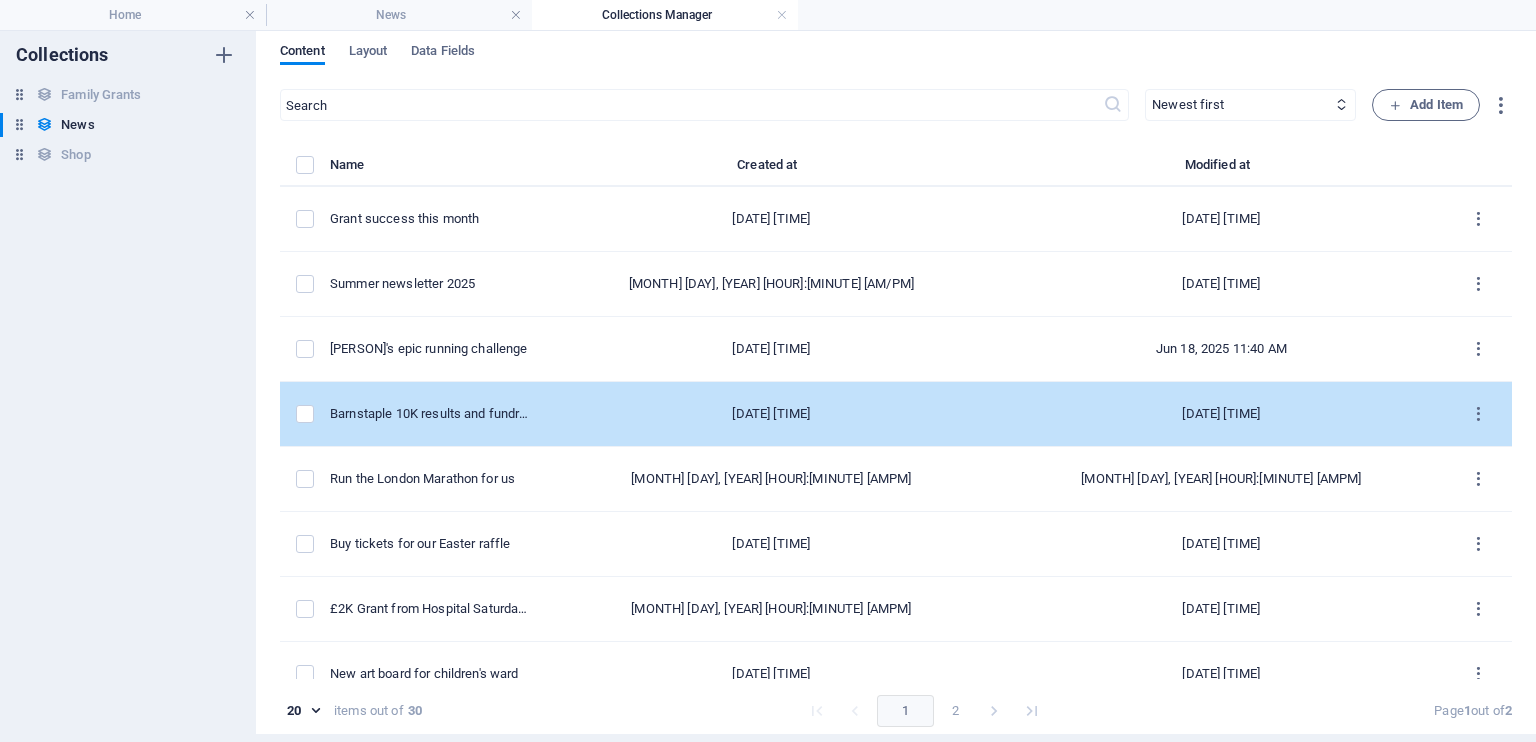 scroll, scrollTop: 0, scrollLeft: 0, axis: both 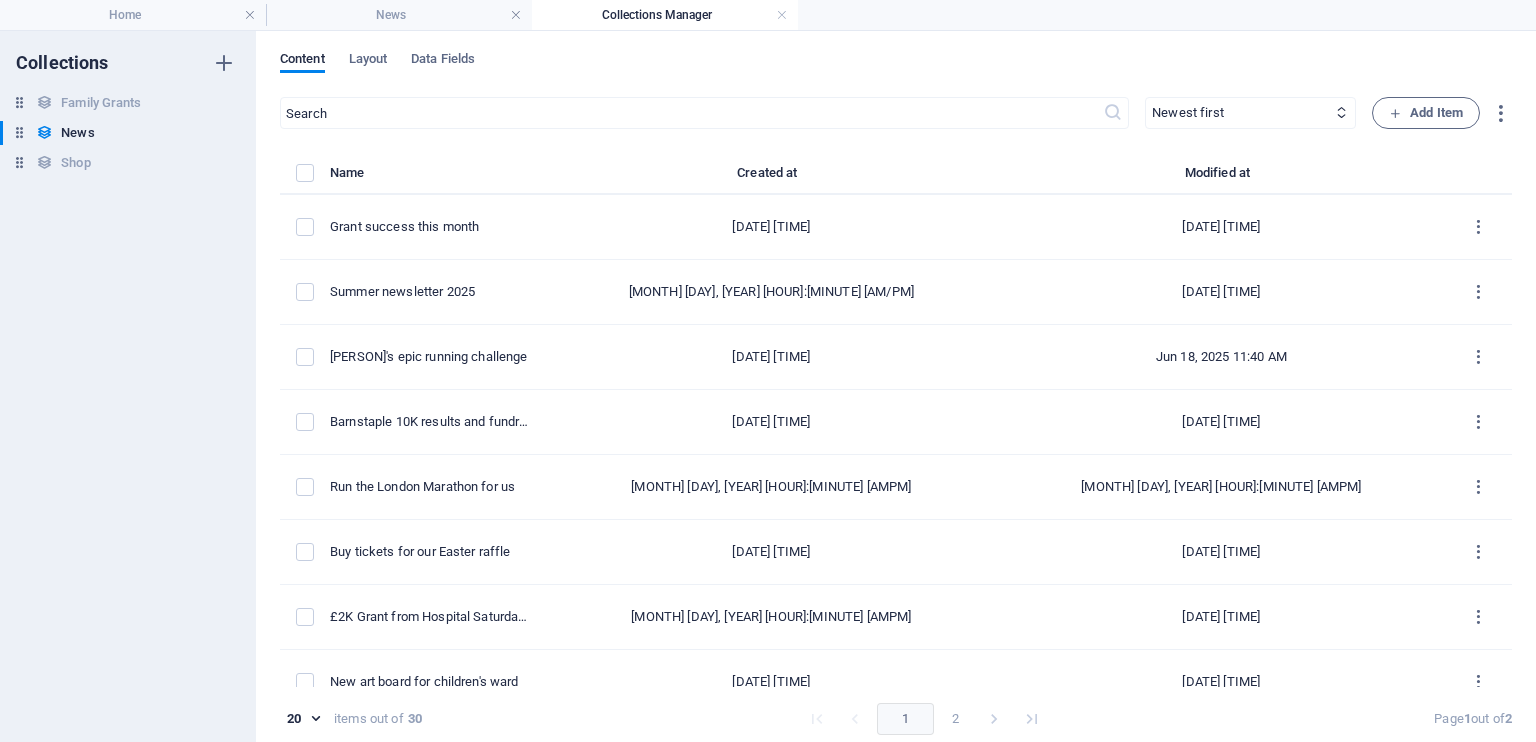 click on "Collections Manager" at bounding box center (665, 15) 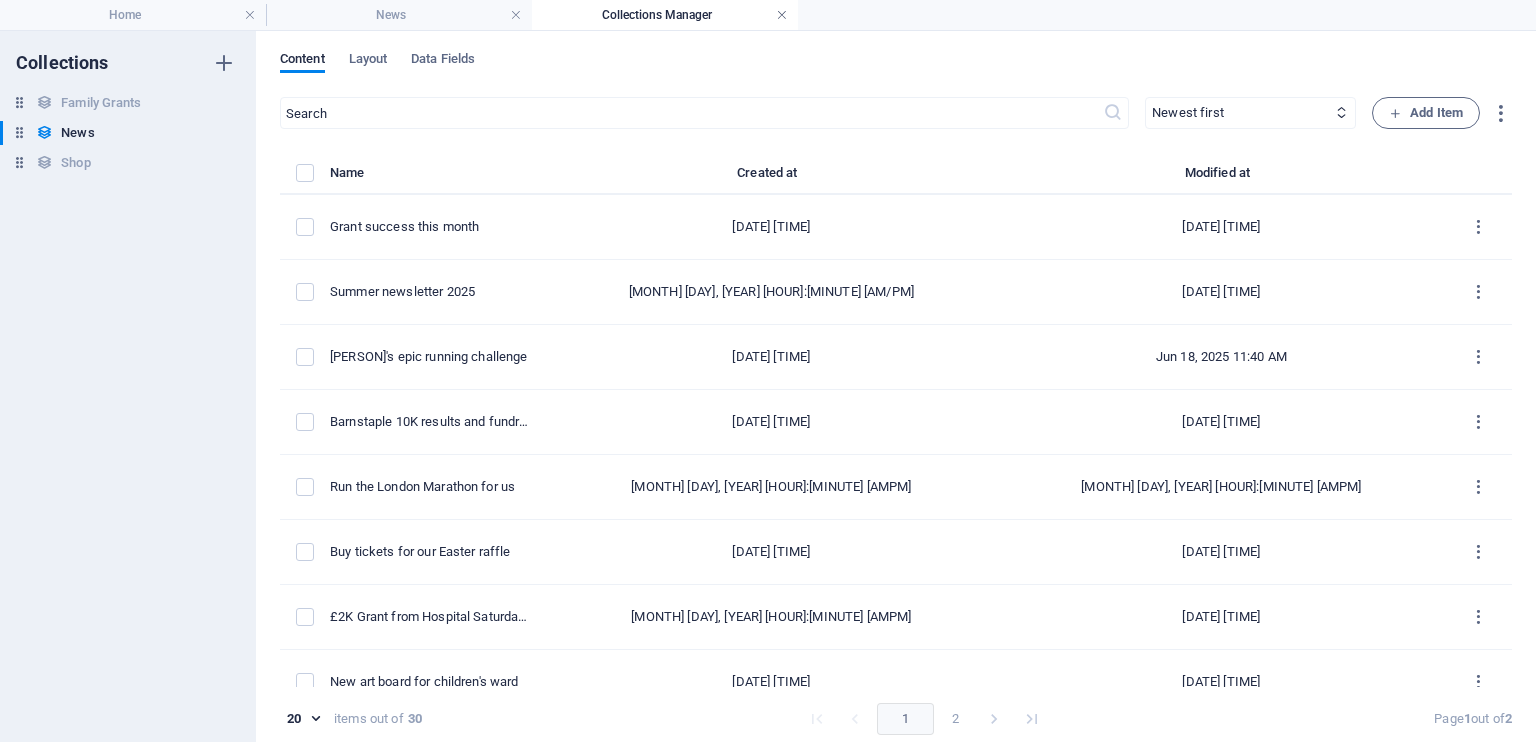 click at bounding box center (782, 15) 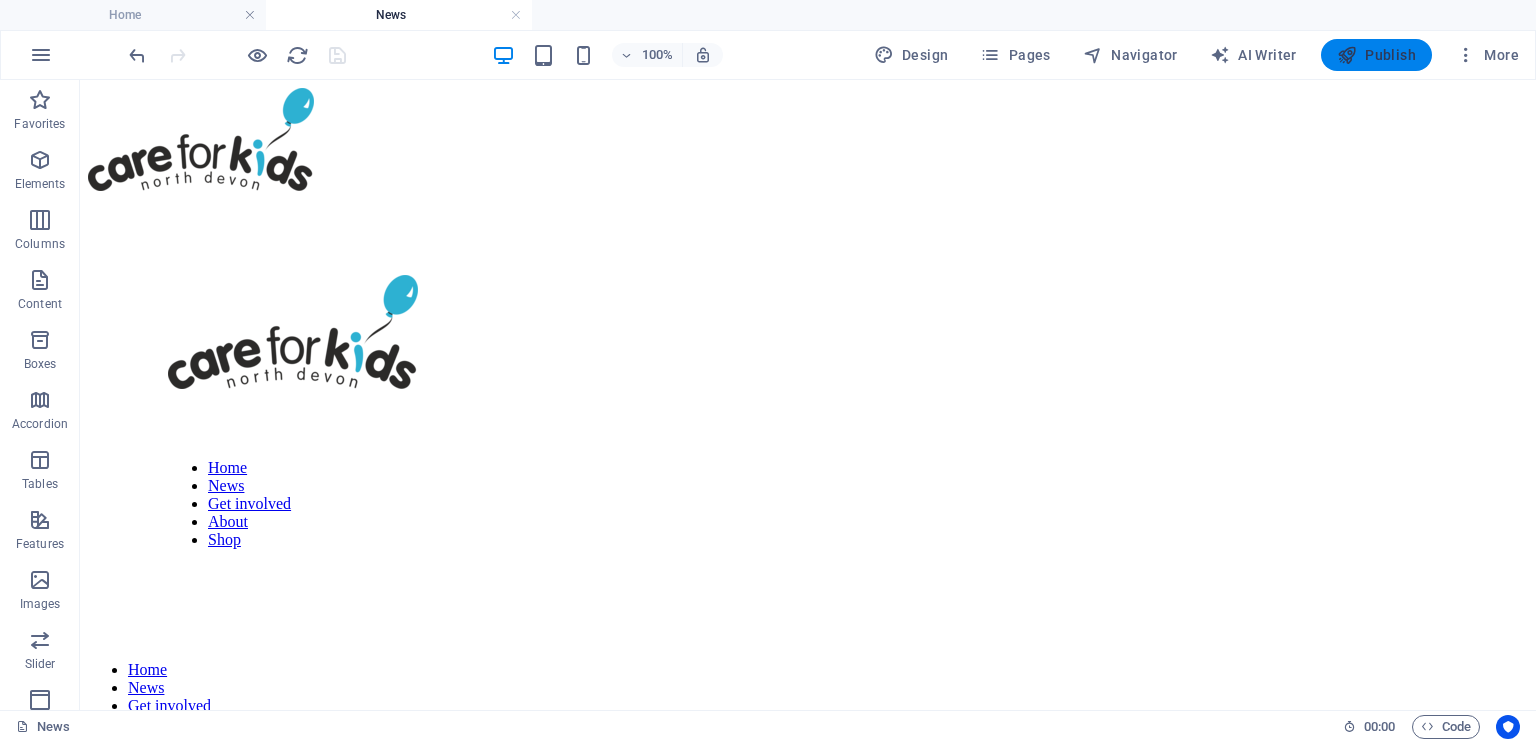 click on "Publish" at bounding box center [1376, 55] 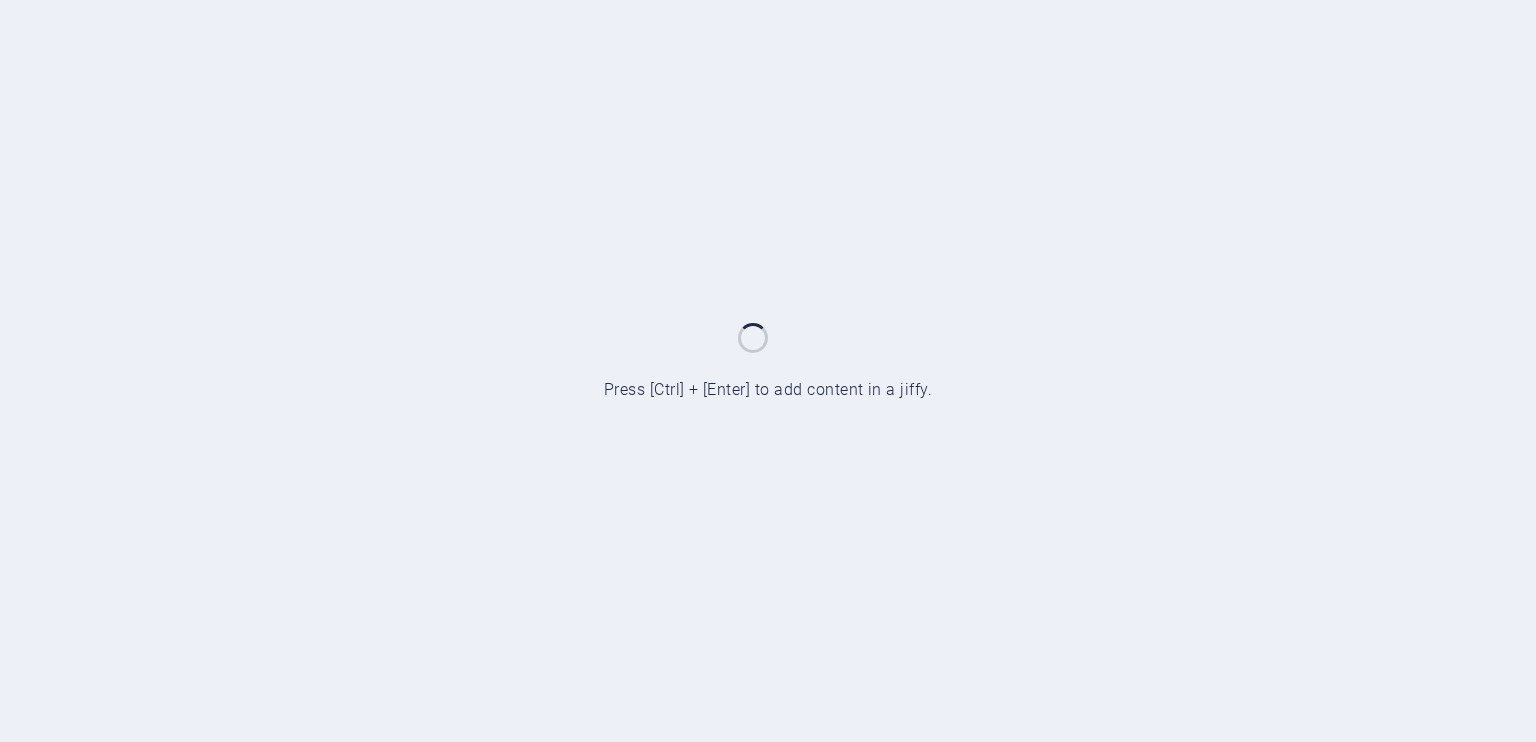scroll, scrollTop: 0, scrollLeft: 0, axis: both 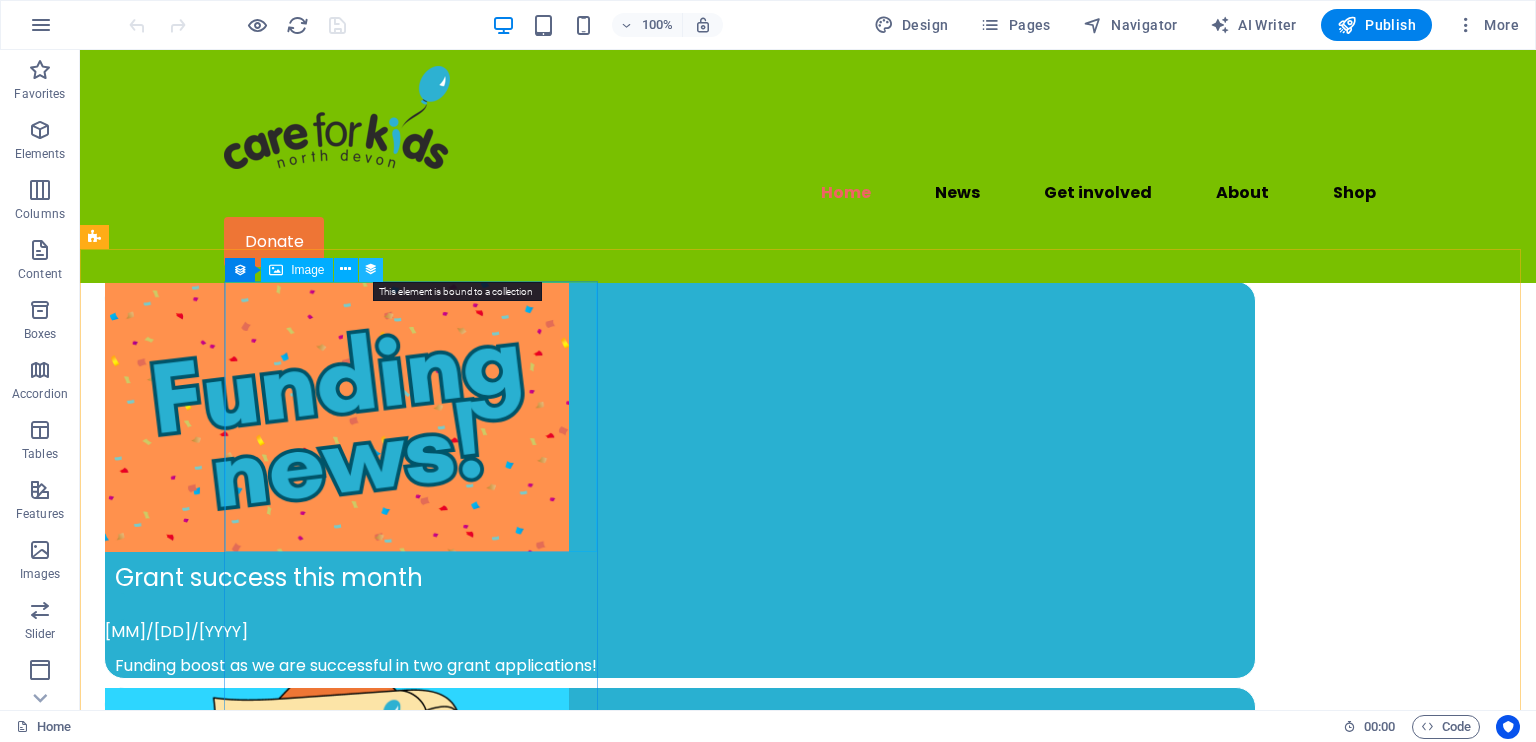 click at bounding box center [371, 269] 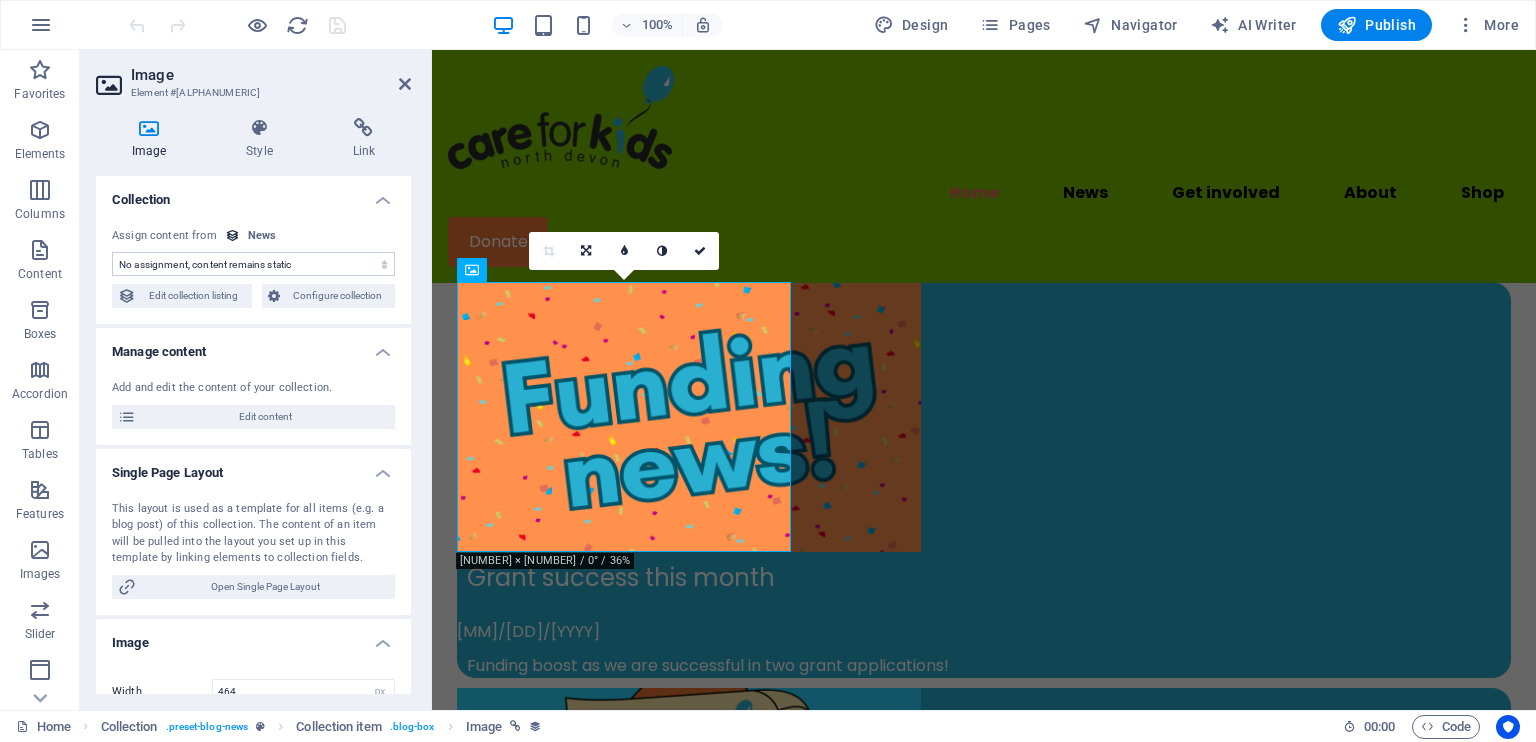select on "image" 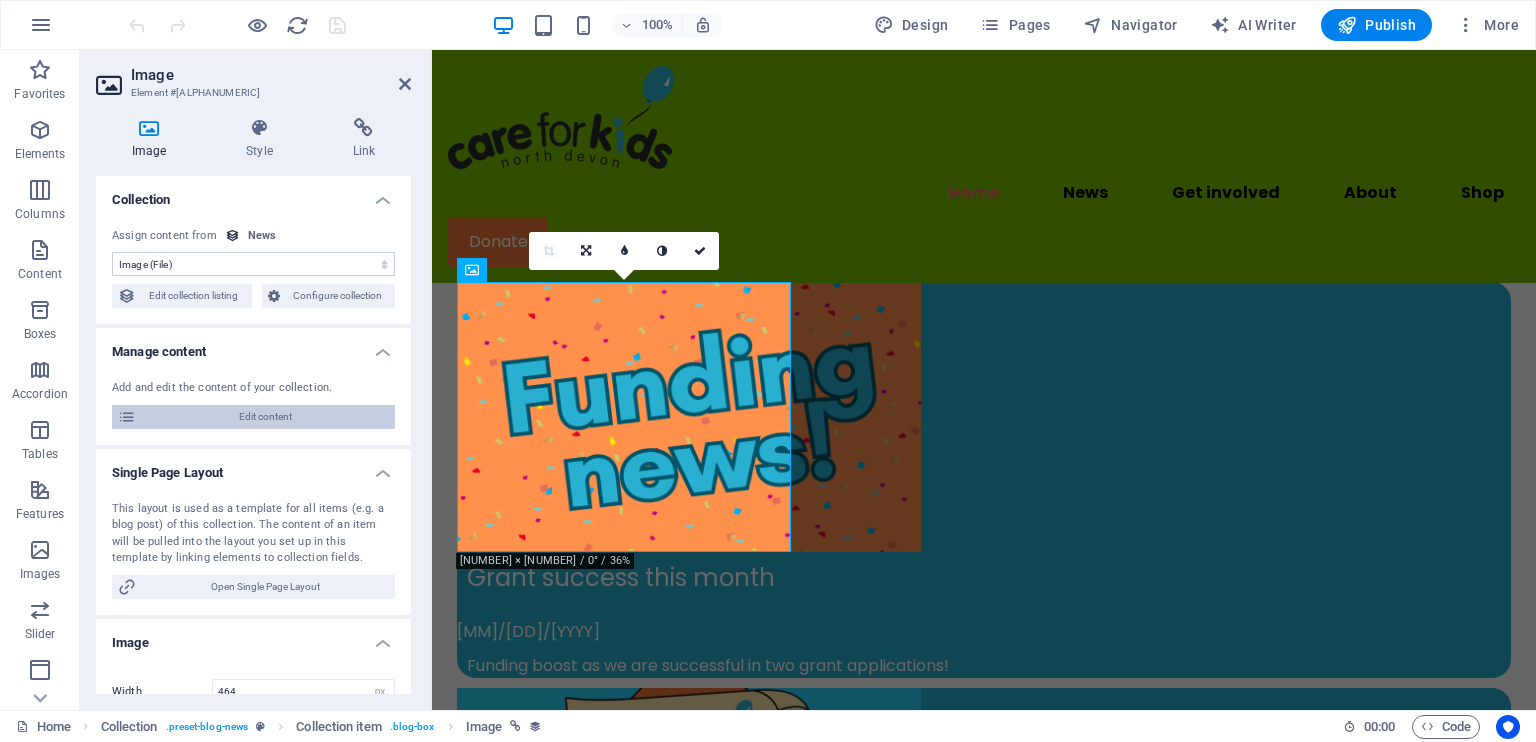 click on "Edit content" at bounding box center [265, 417] 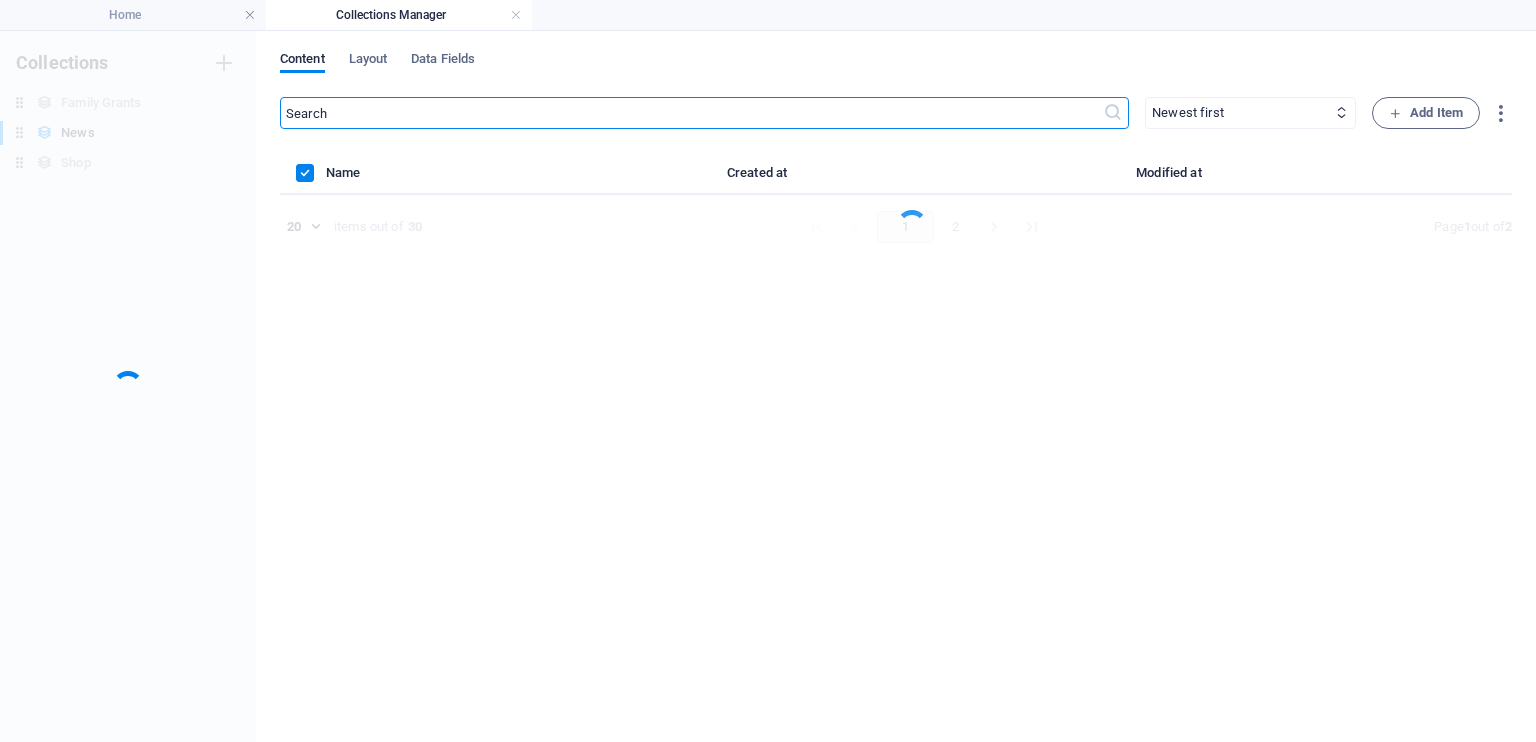 scroll, scrollTop: 0, scrollLeft: 0, axis: both 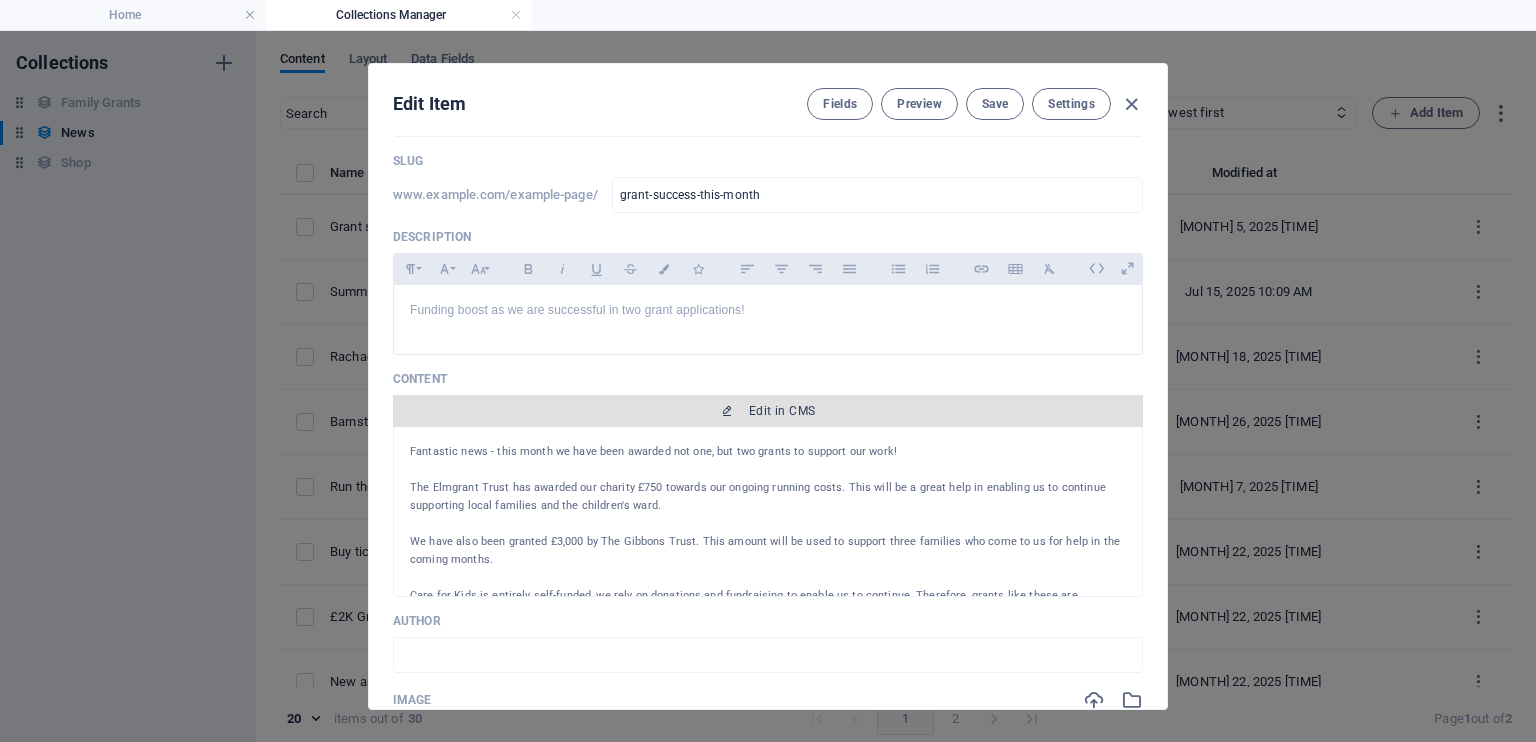 click on "Edit in CMS" at bounding box center (782, 411) 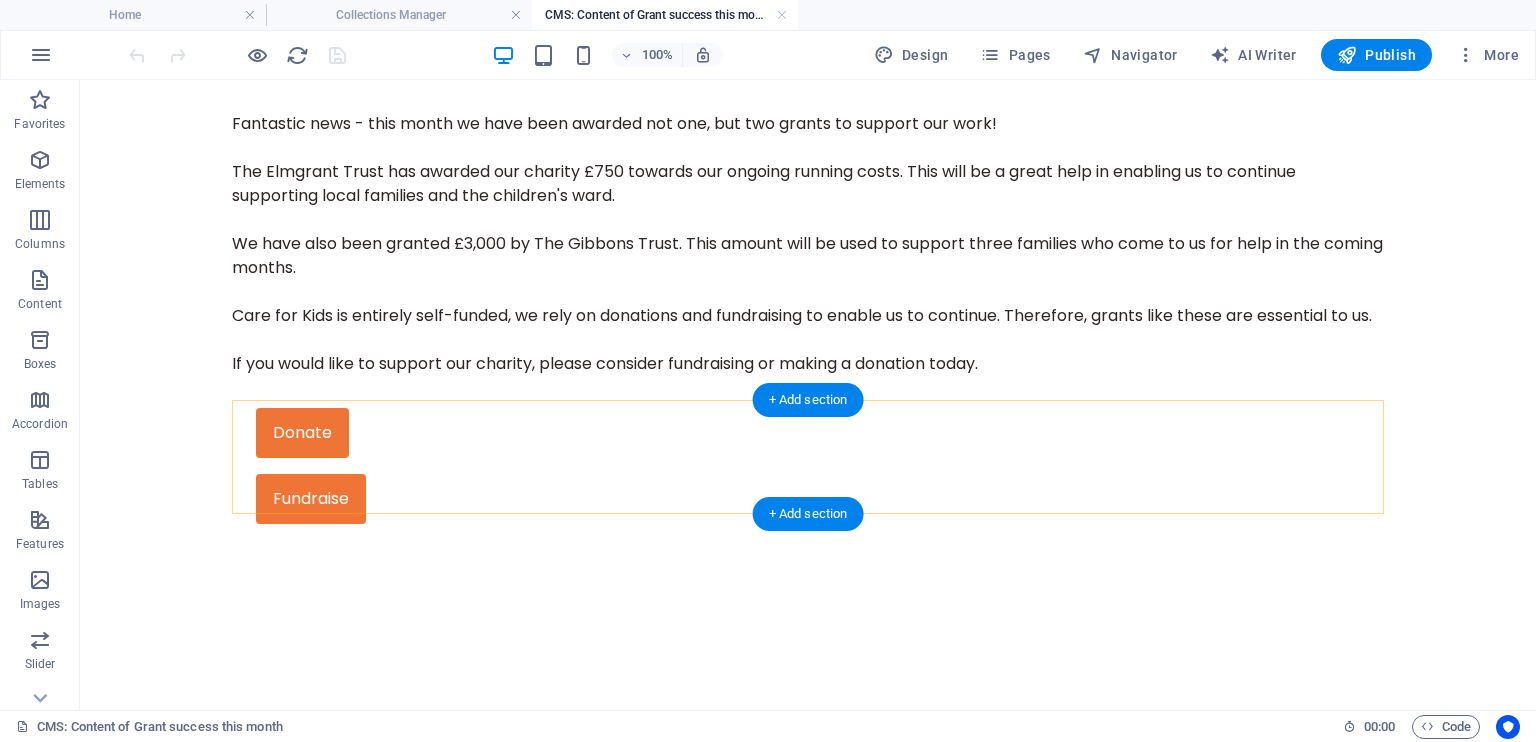 scroll, scrollTop: 0, scrollLeft: 0, axis: both 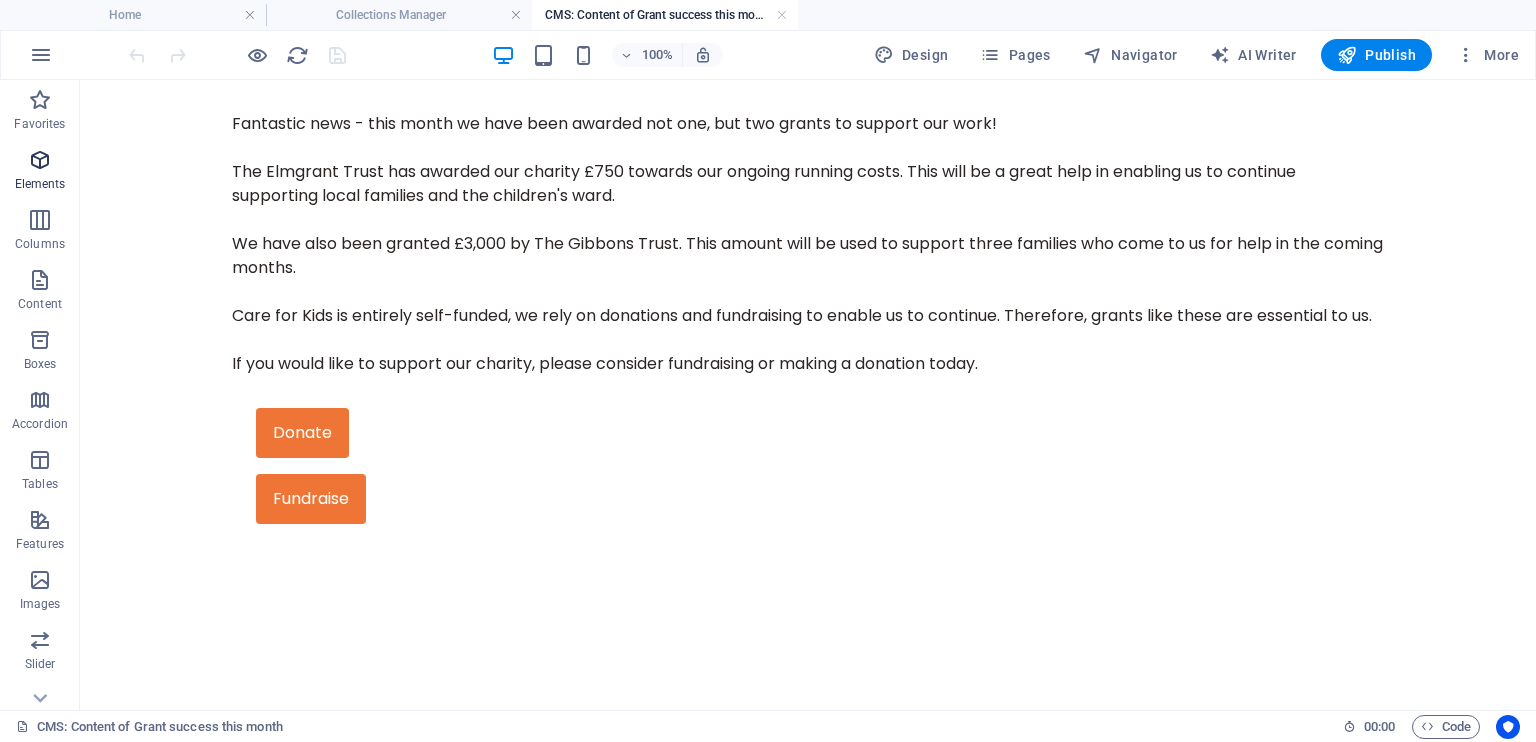 click at bounding box center (40, 160) 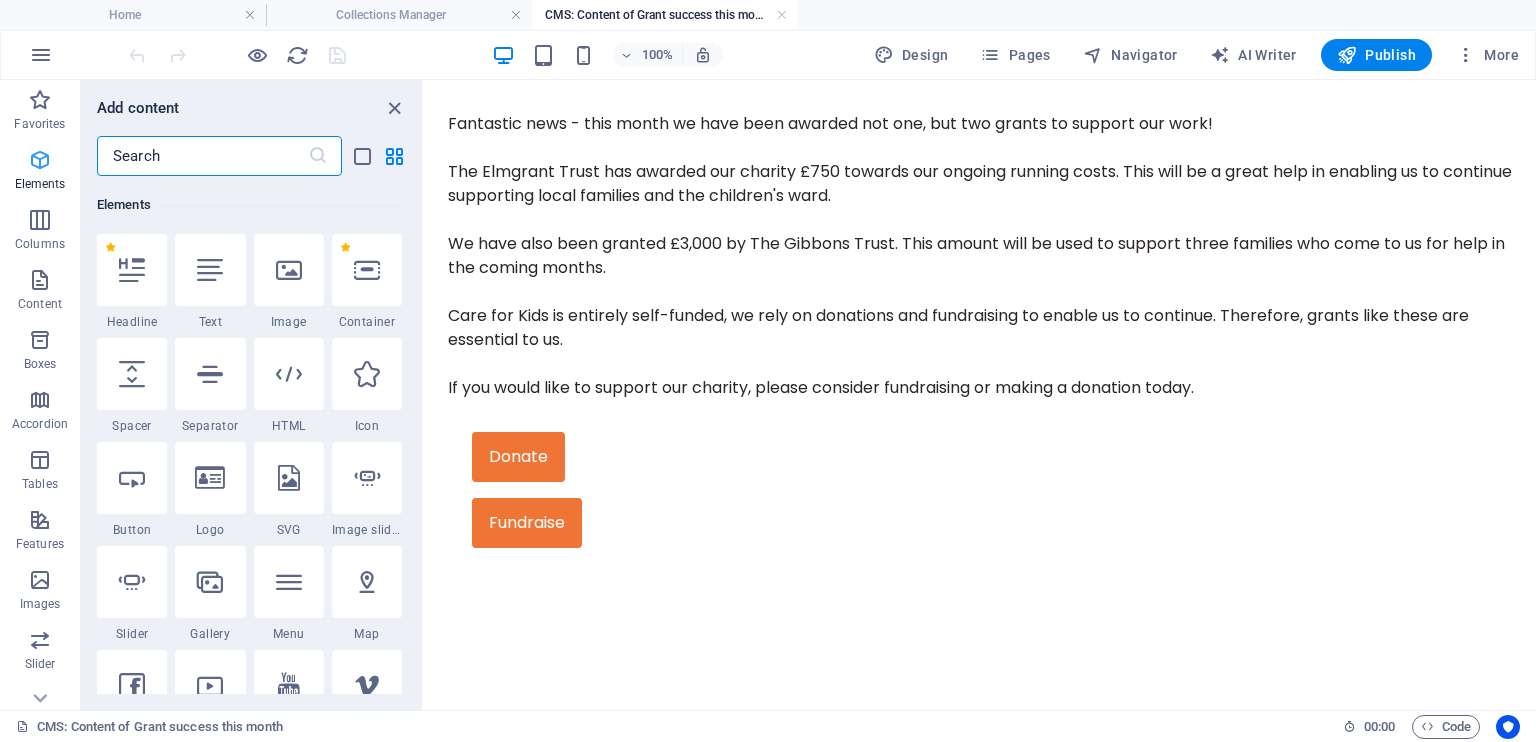 scroll, scrollTop: 212, scrollLeft: 0, axis: vertical 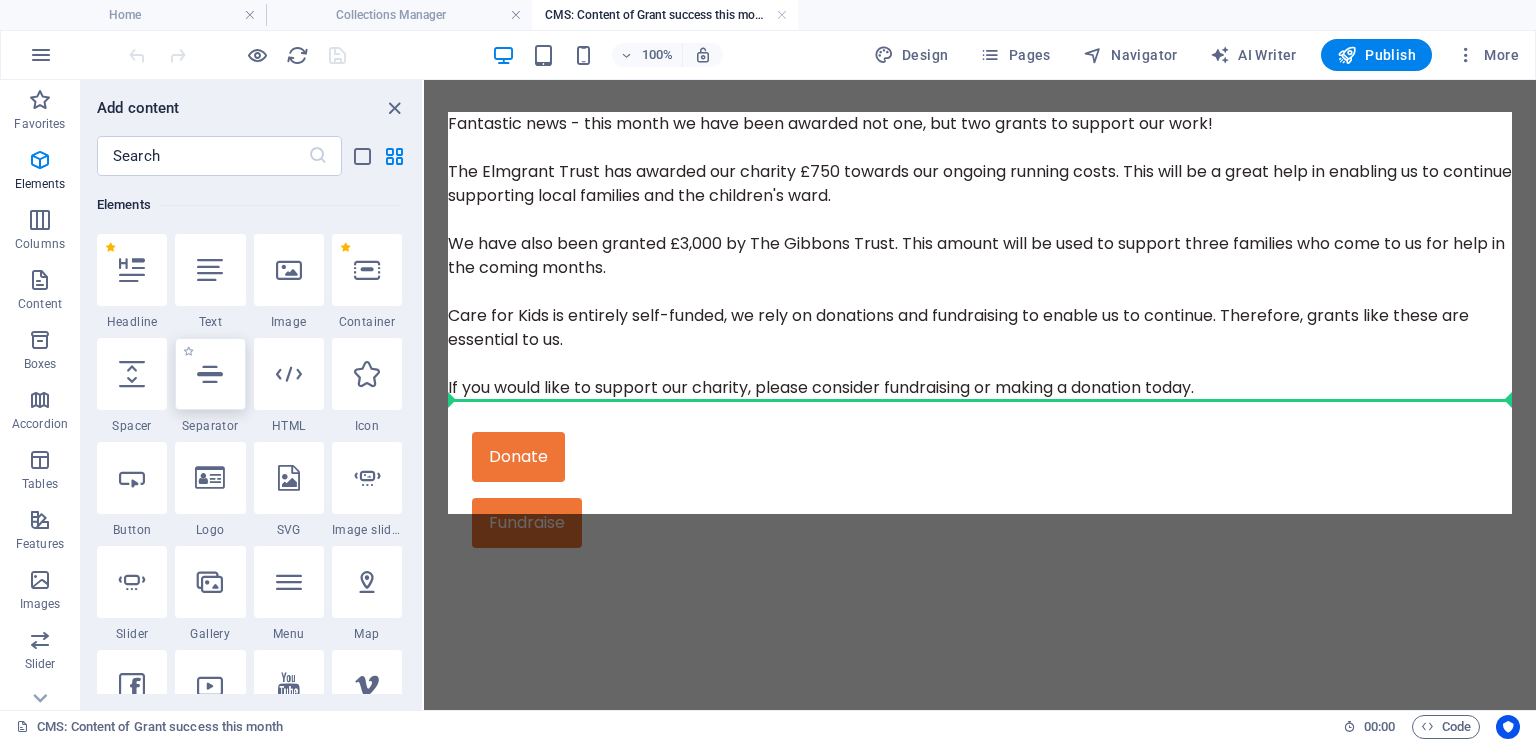 select on "px" 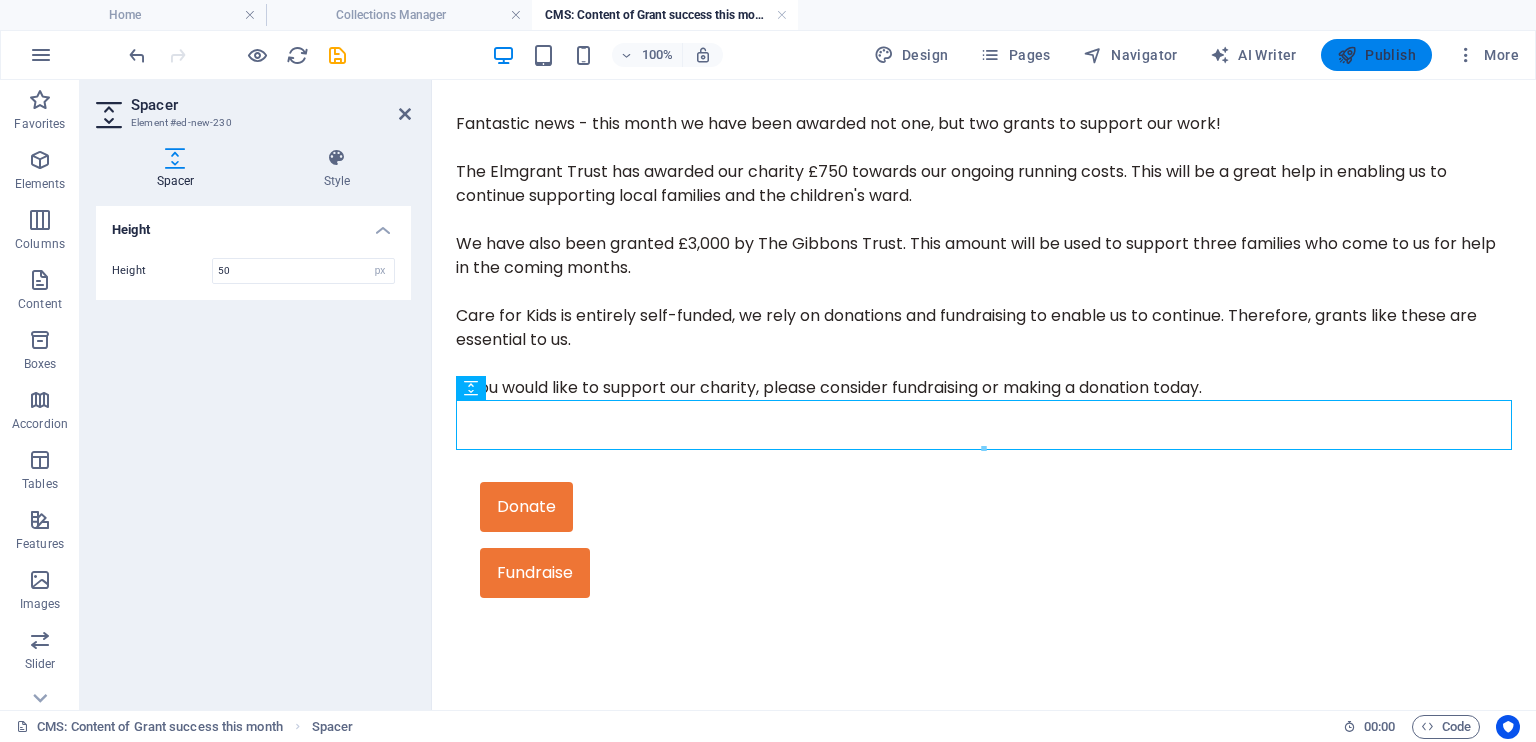 click on "Publish" at bounding box center [1376, 55] 